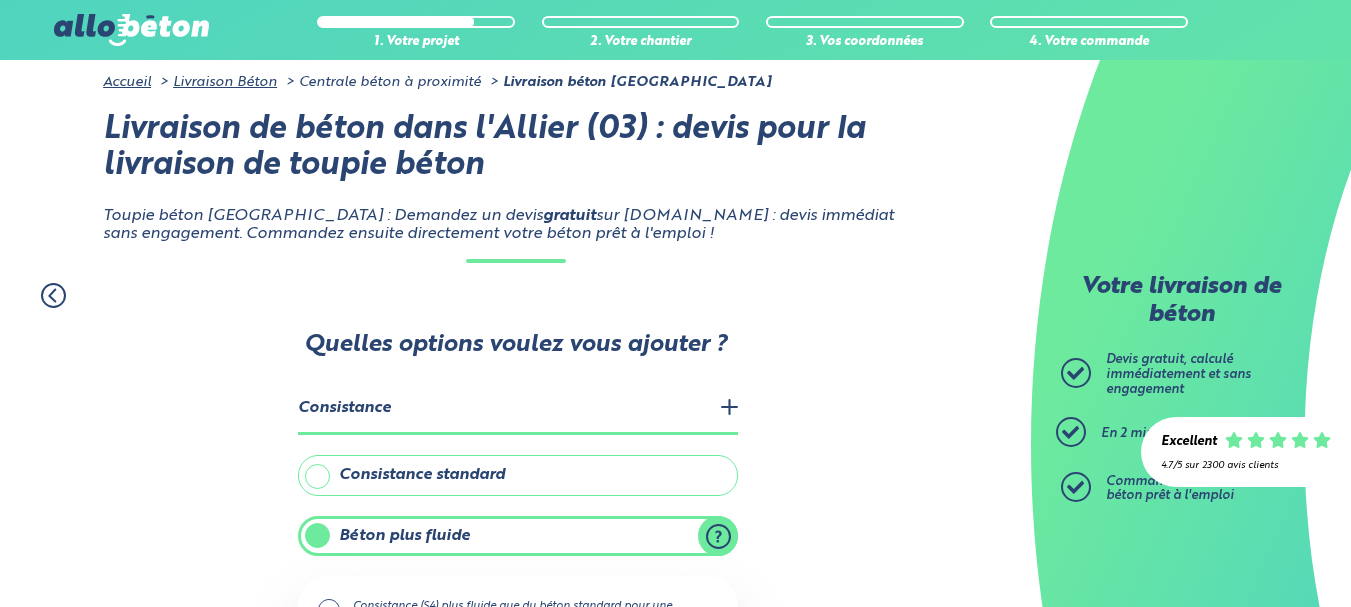 scroll, scrollTop: 0, scrollLeft: 0, axis: both 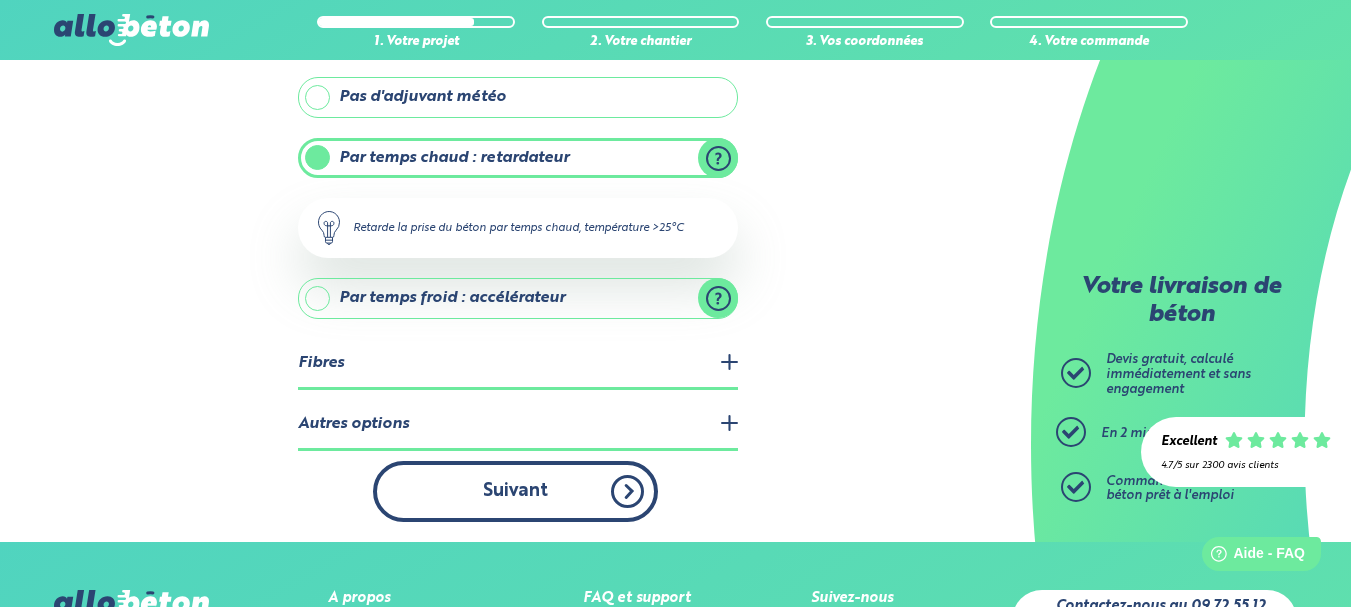 click on "Suivant" at bounding box center [515, 491] 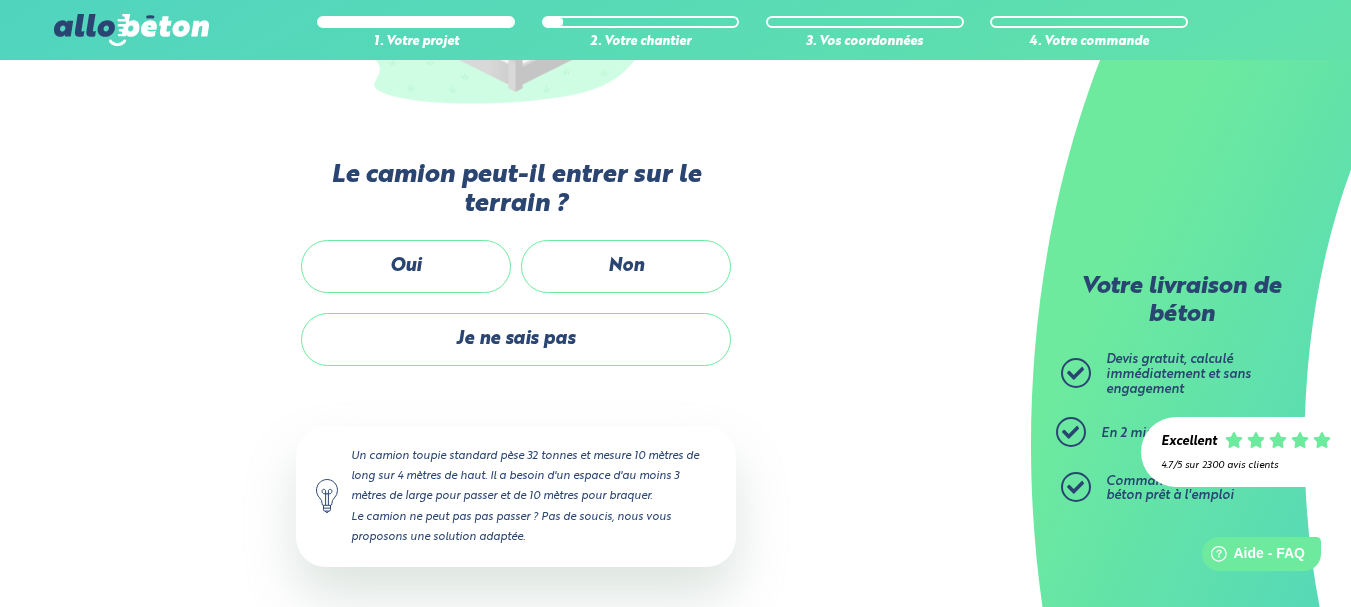 scroll, scrollTop: 452, scrollLeft: 0, axis: vertical 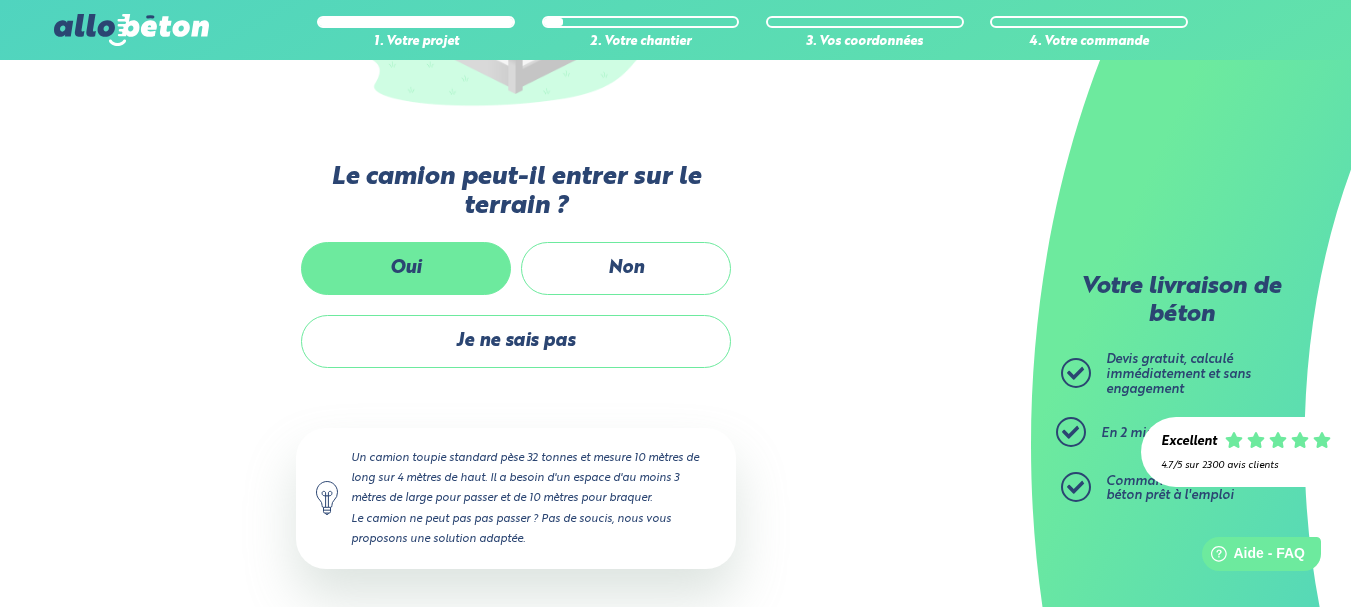 click on "Oui" at bounding box center [406, 268] 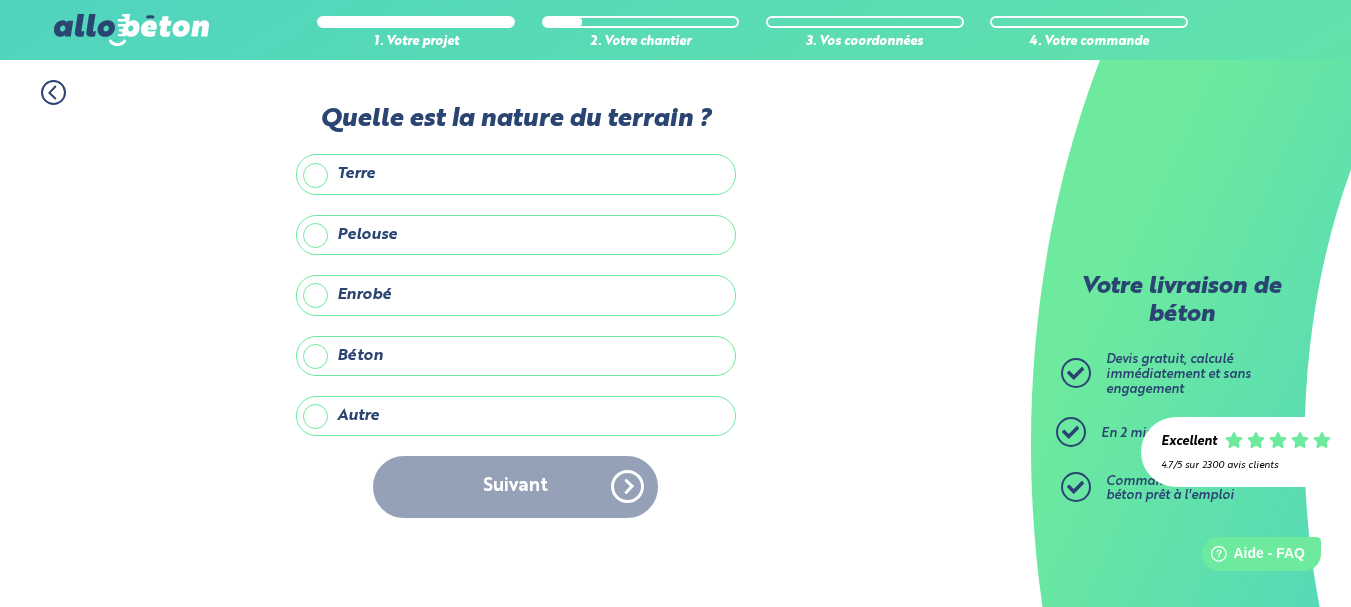 scroll, scrollTop: 0, scrollLeft: 0, axis: both 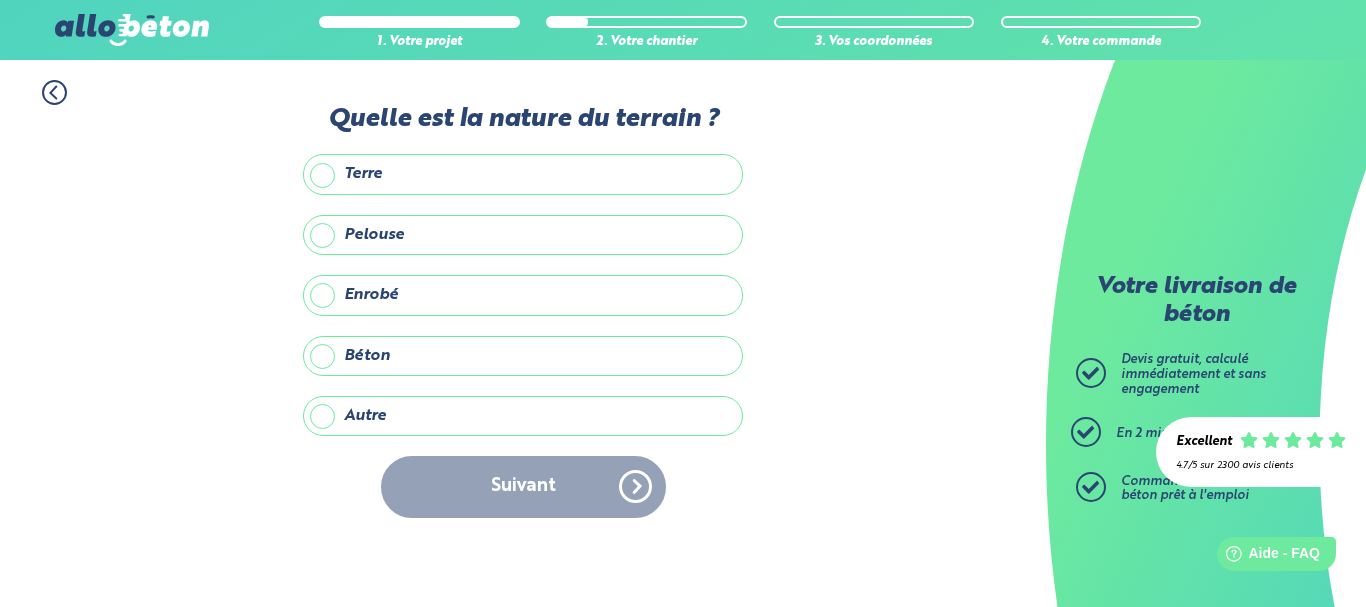 click on "Terre" at bounding box center (523, 174) 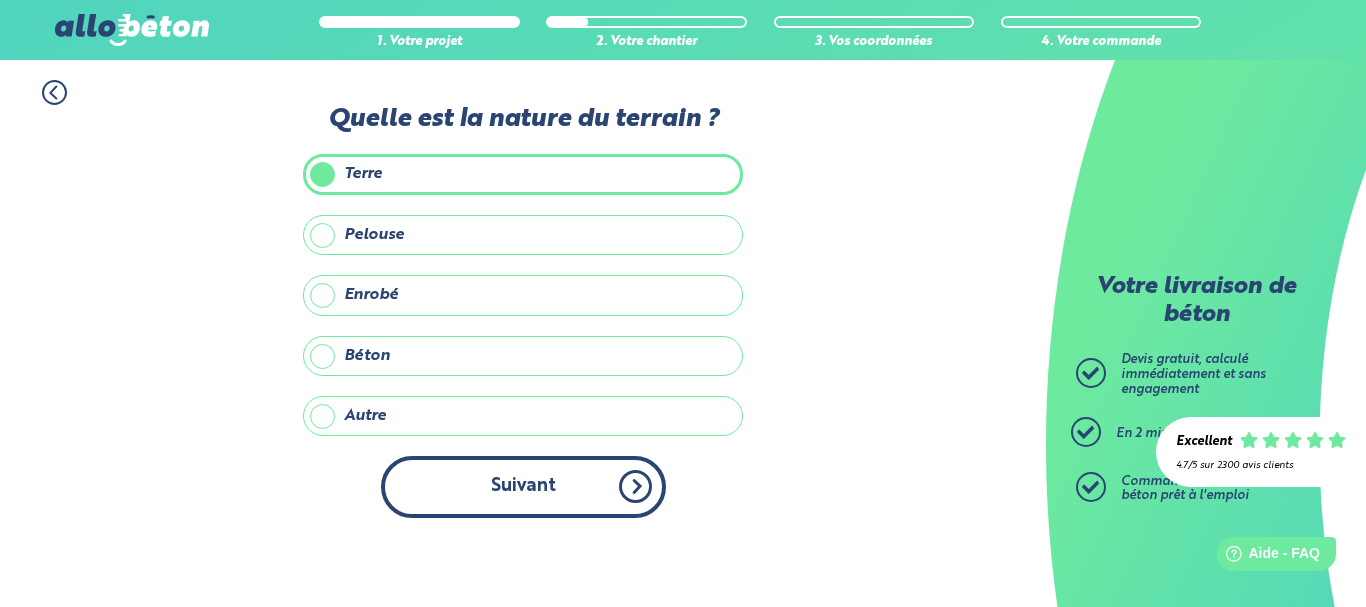 click on "Suivant" at bounding box center [523, 486] 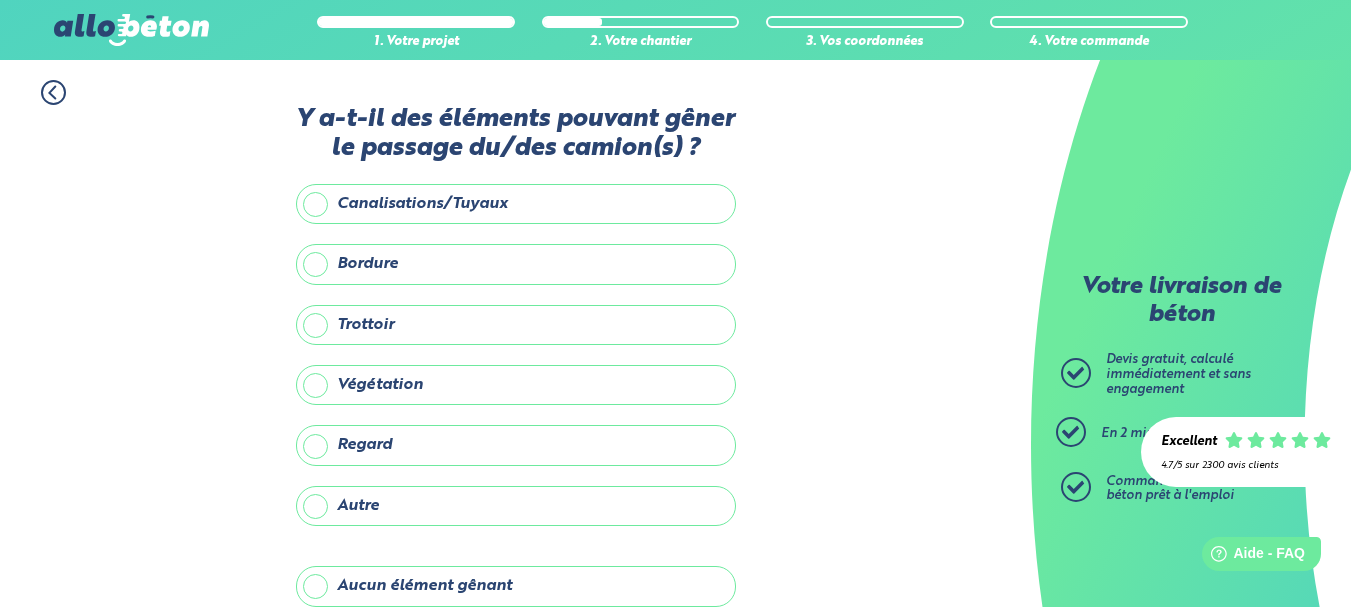 click on "Aucun élément gênant" at bounding box center [516, 586] 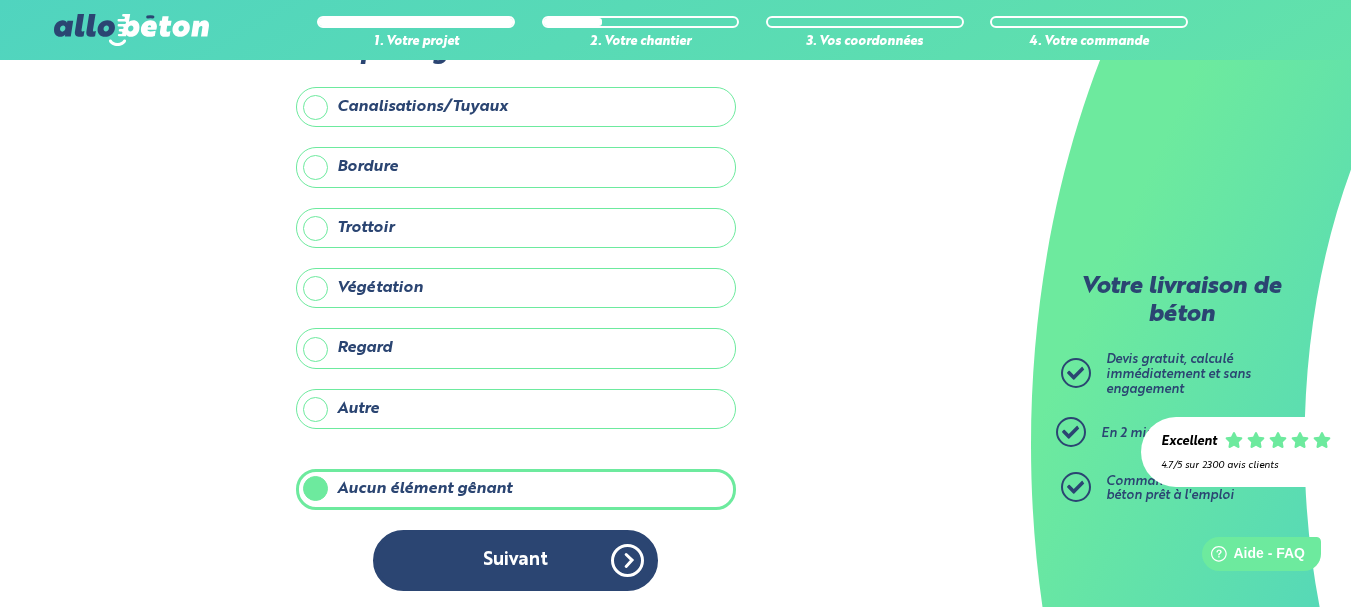 scroll, scrollTop: 101, scrollLeft: 0, axis: vertical 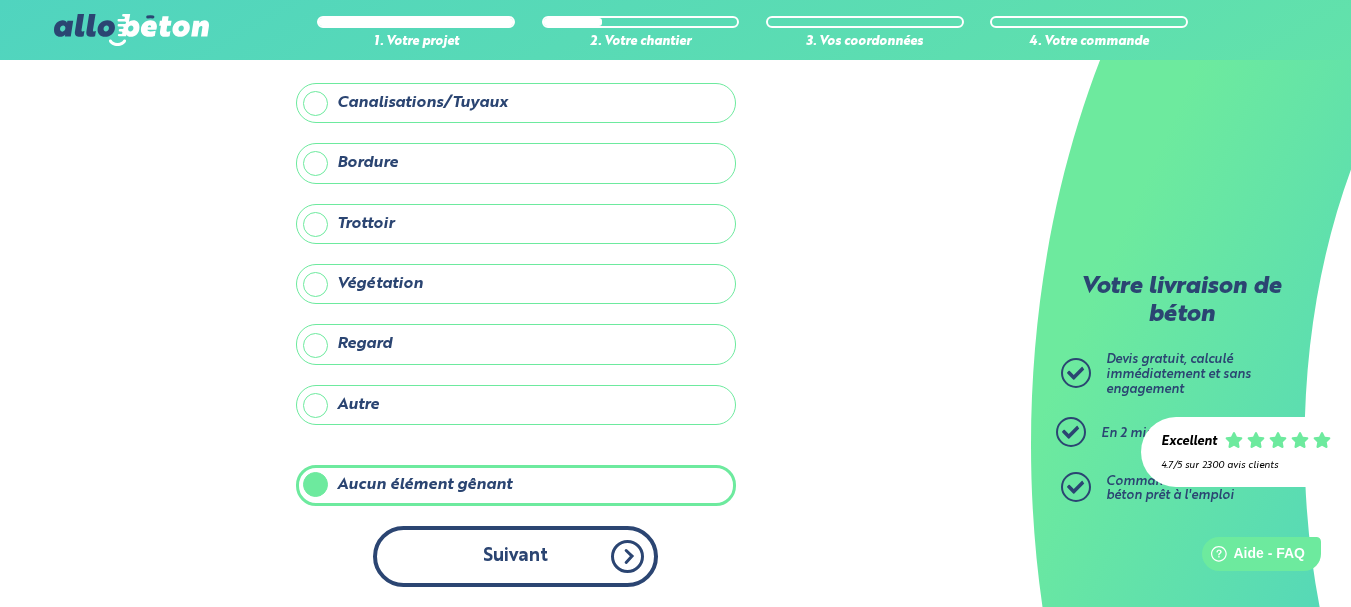 click on "Suivant" at bounding box center [515, 556] 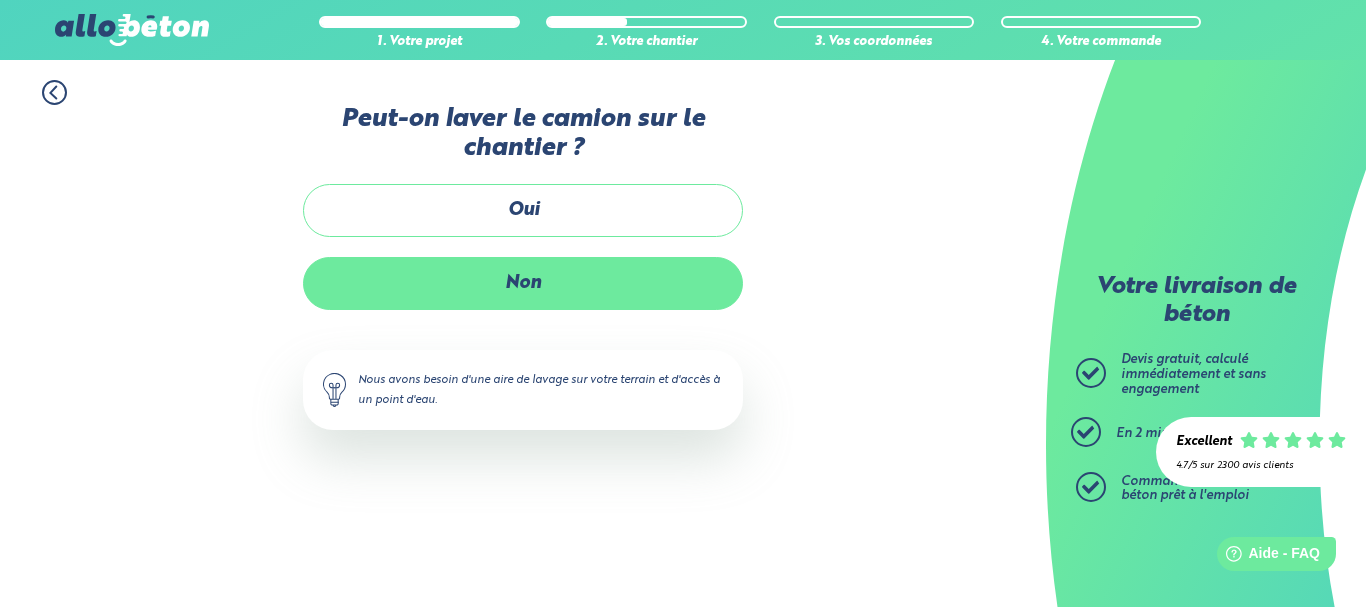click on "Non" at bounding box center [523, 283] 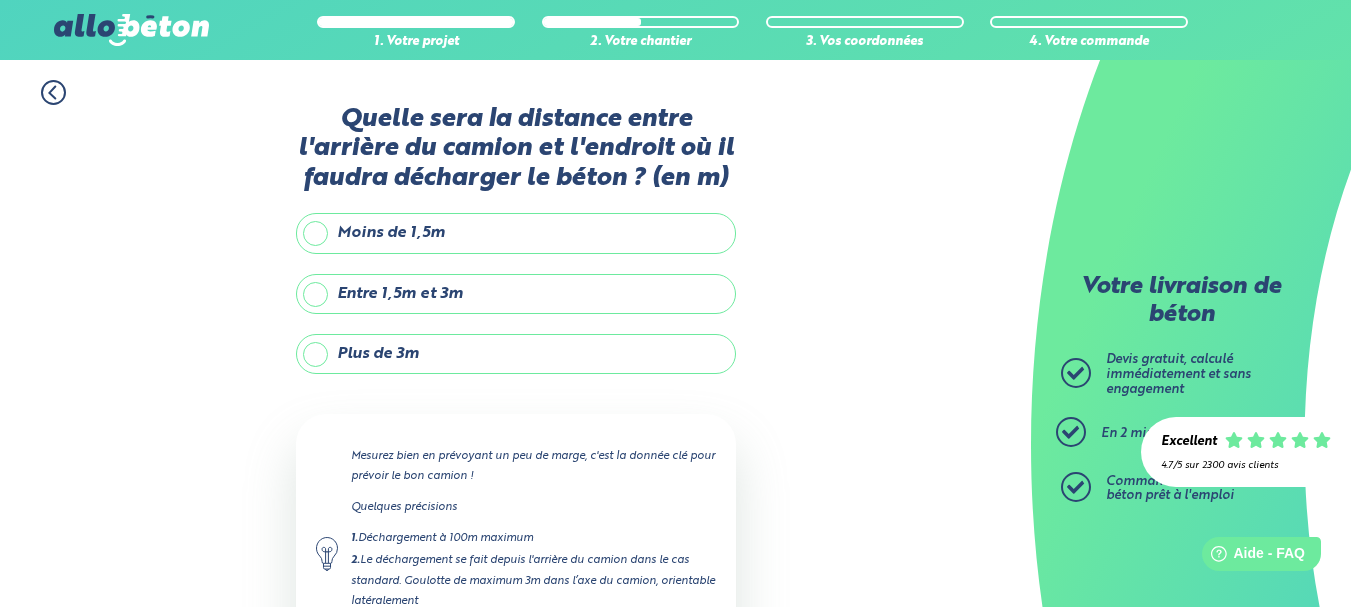 click on "Entre 1,5m et 3m" at bounding box center [516, 294] 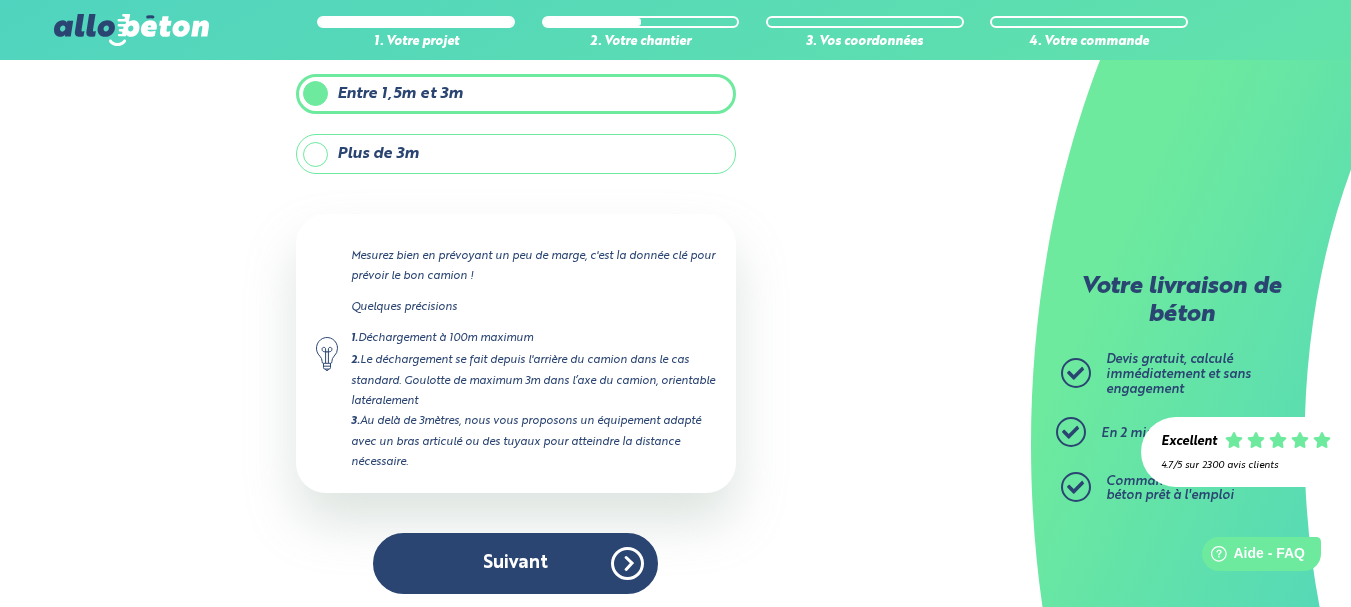 scroll, scrollTop: 207, scrollLeft: 0, axis: vertical 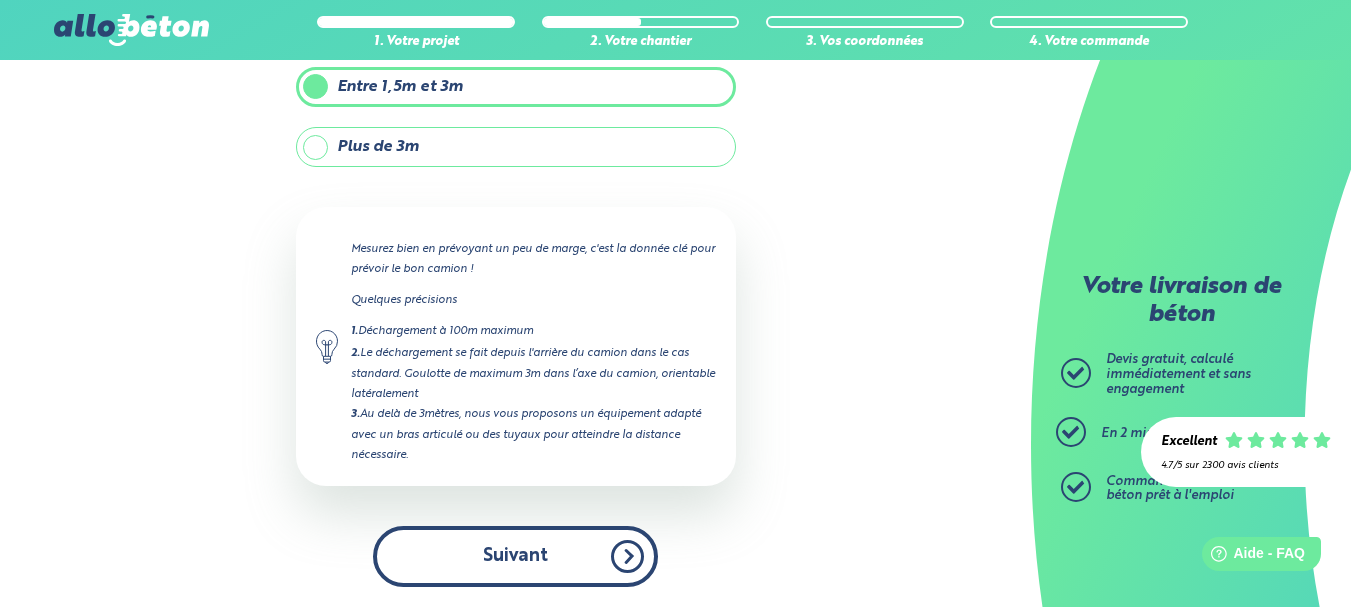 click on "Suivant" at bounding box center [515, 556] 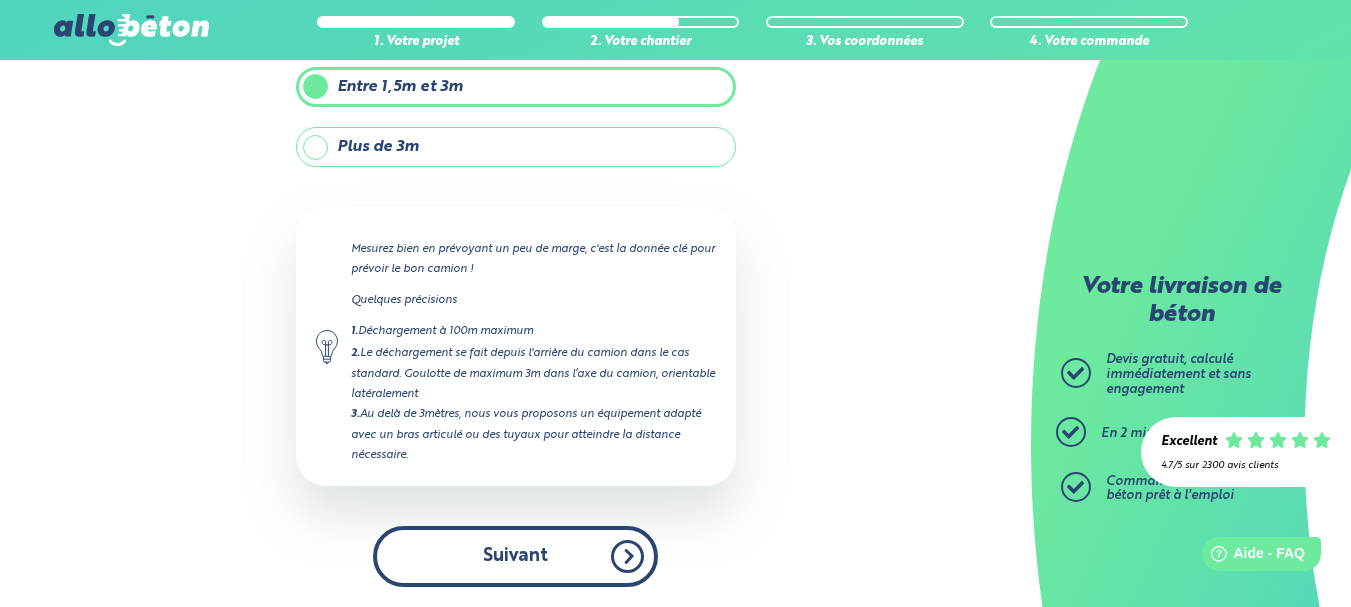 scroll, scrollTop: 0, scrollLeft: 0, axis: both 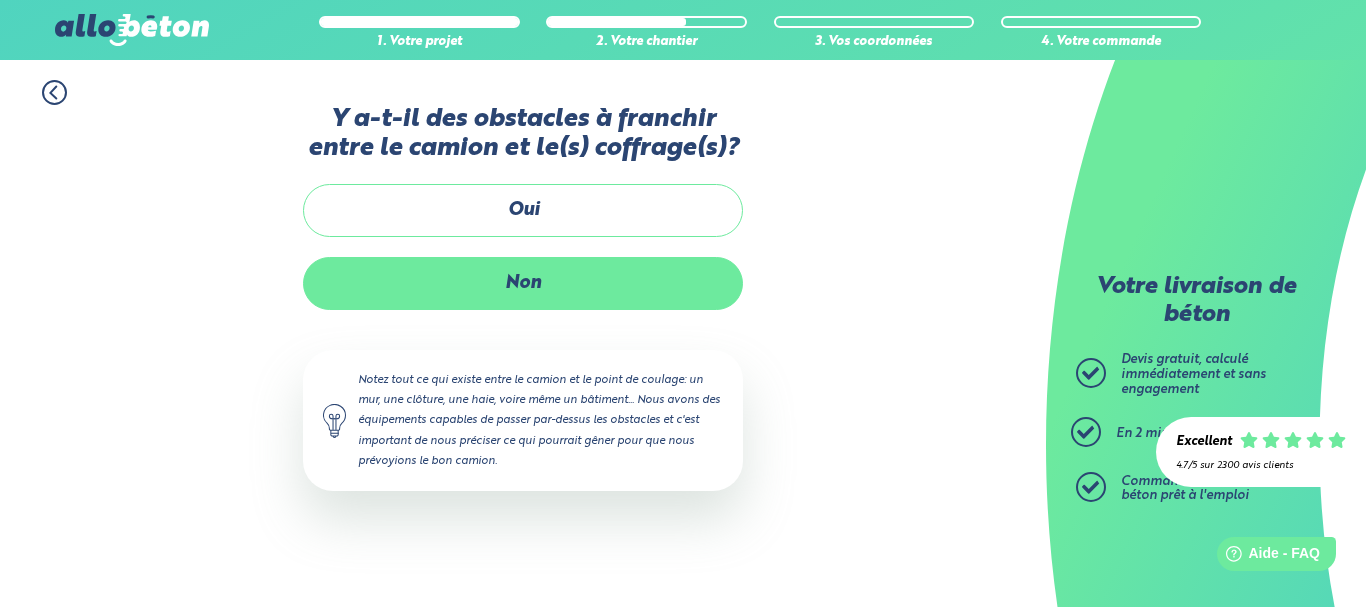 click on "Non" at bounding box center (523, 283) 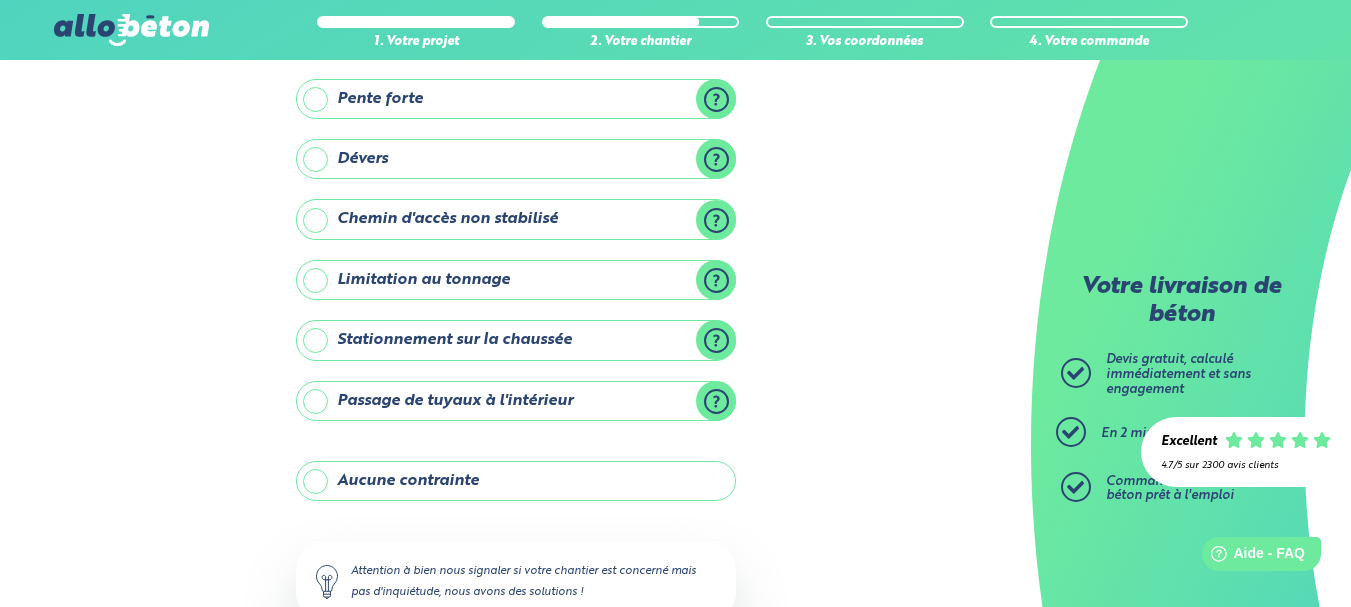 scroll, scrollTop: 187, scrollLeft: 0, axis: vertical 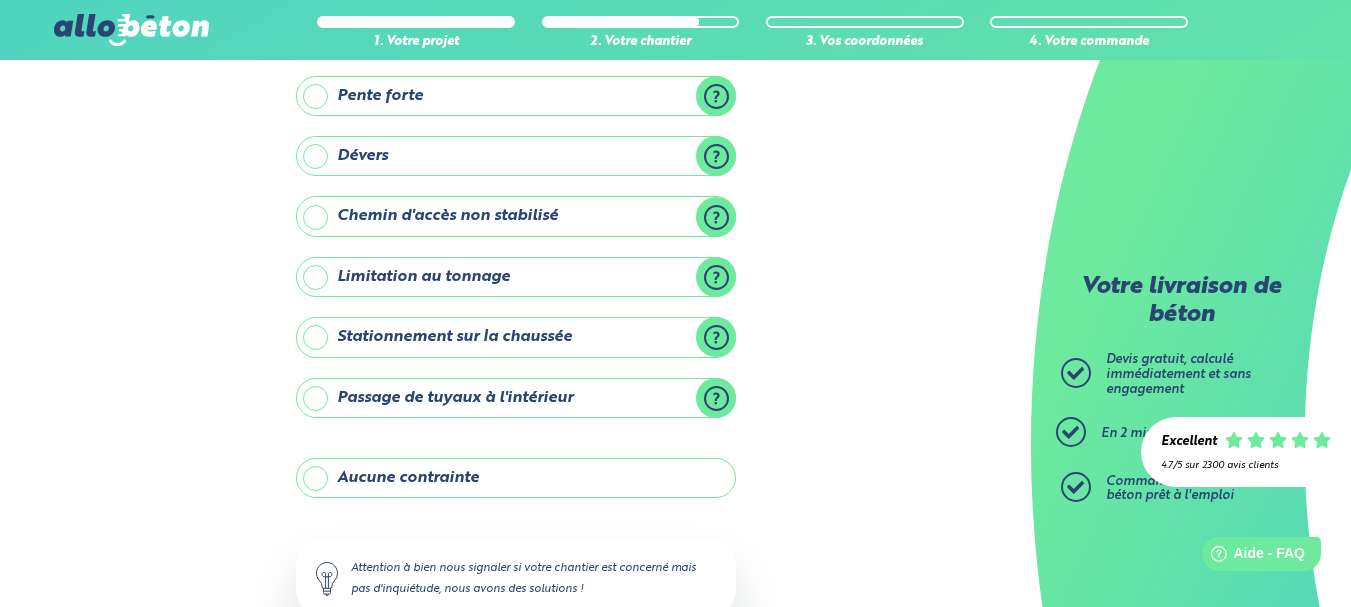 click on "Aucune contrainte" at bounding box center (516, 478) 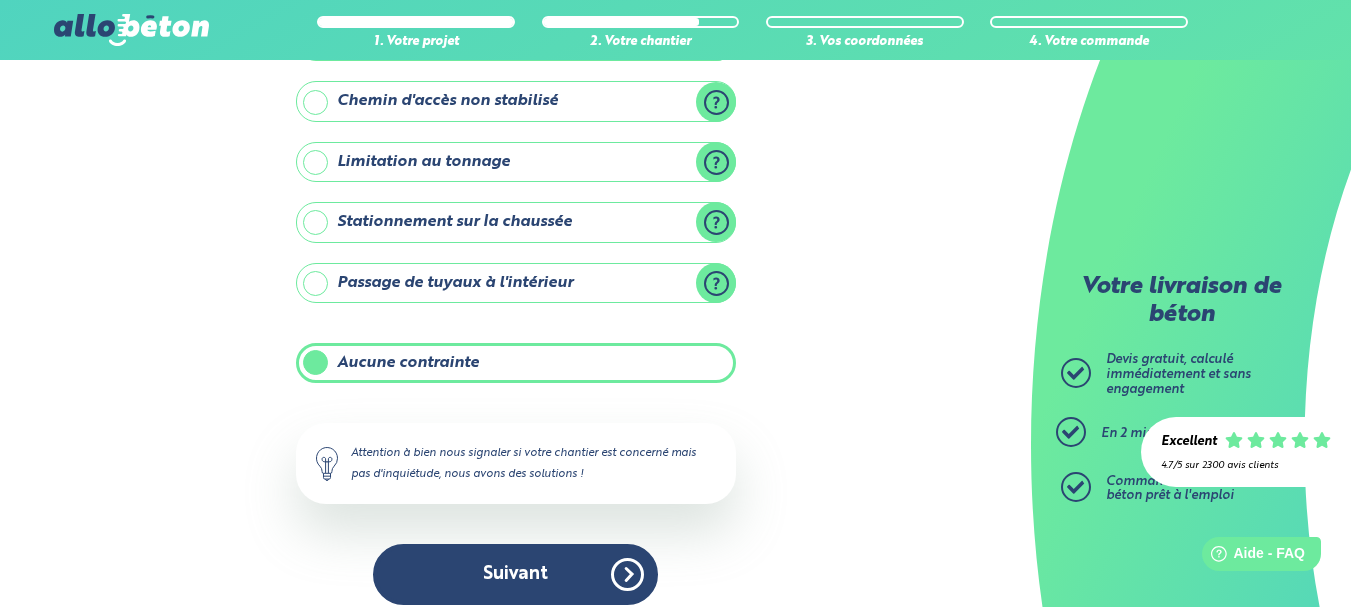 scroll, scrollTop: 320, scrollLeft: 0, axis: vertical 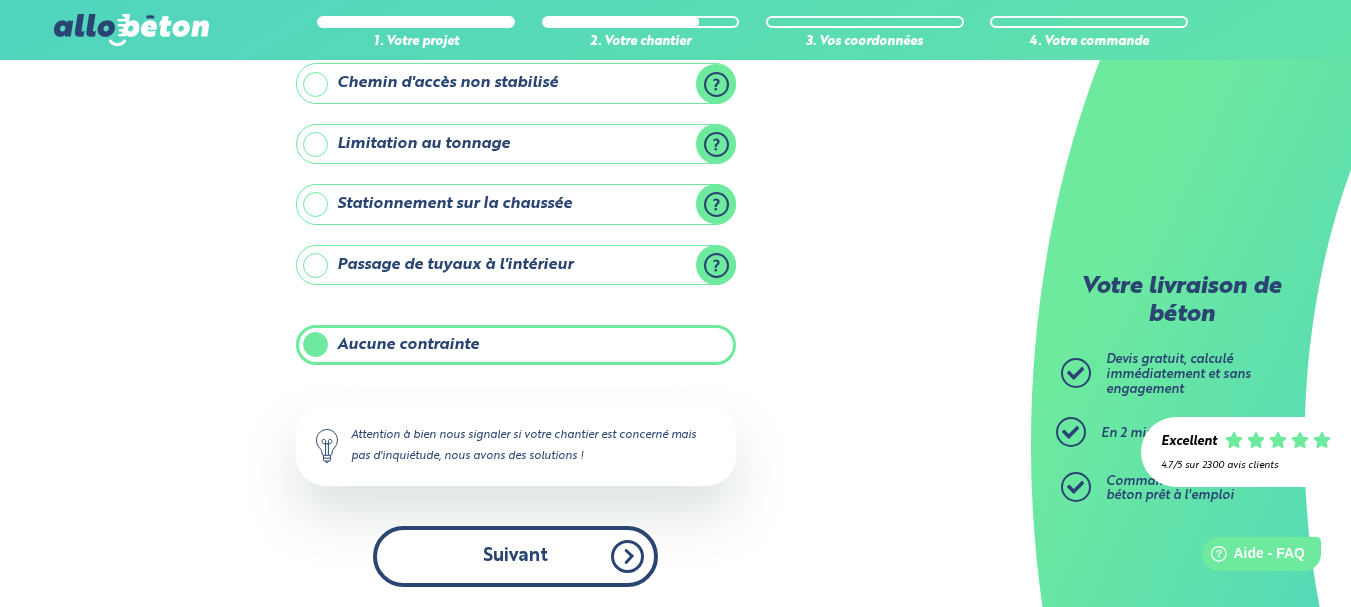 click on "Suivant" at bounding box center (515, 556) 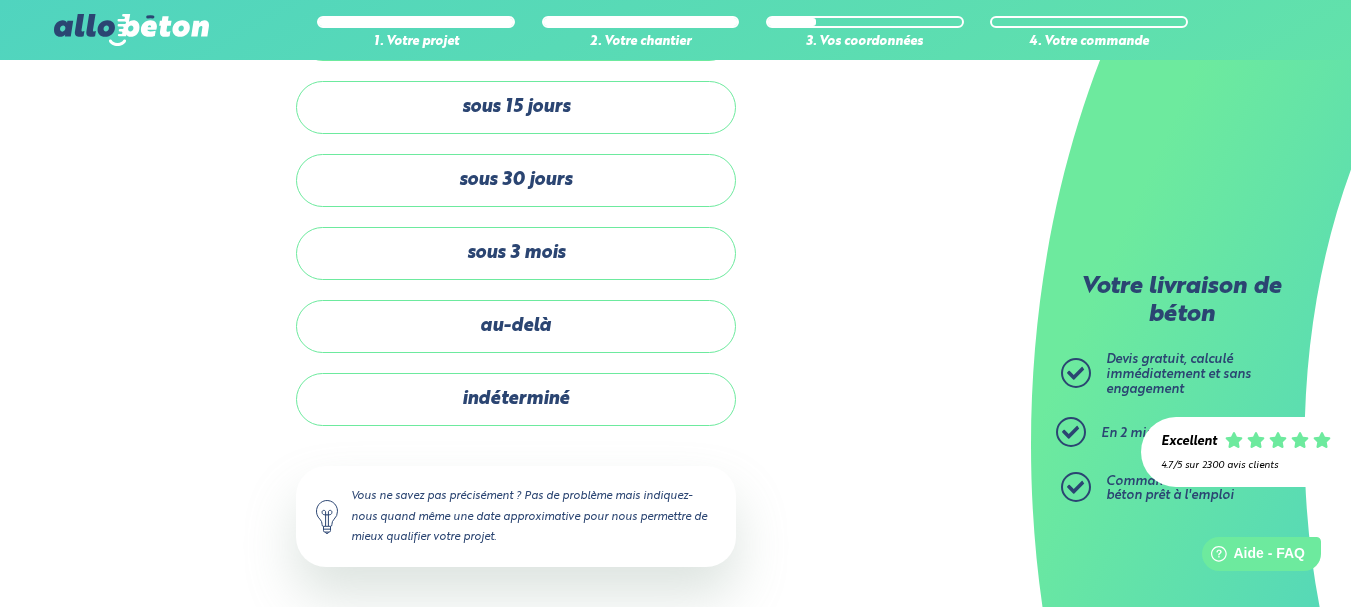scroll, scrollTop: 147, scrollLeft: 0, axis: vertical 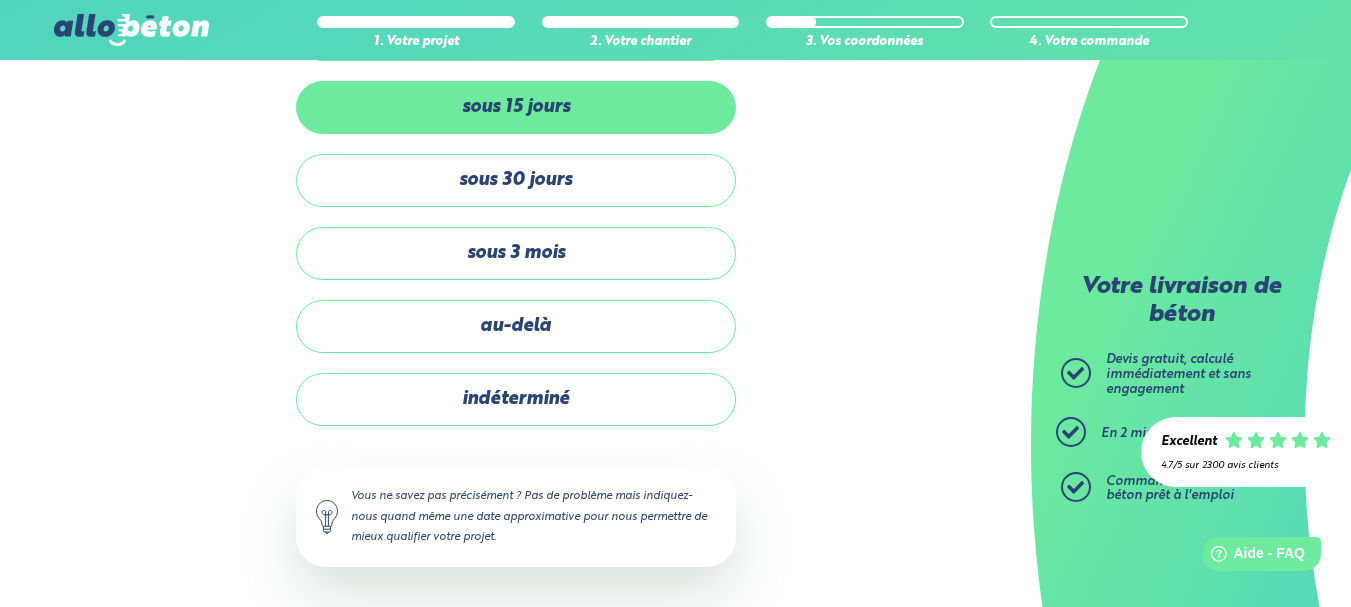 click on "sous 15 jours" at bounding box center (516, 107) 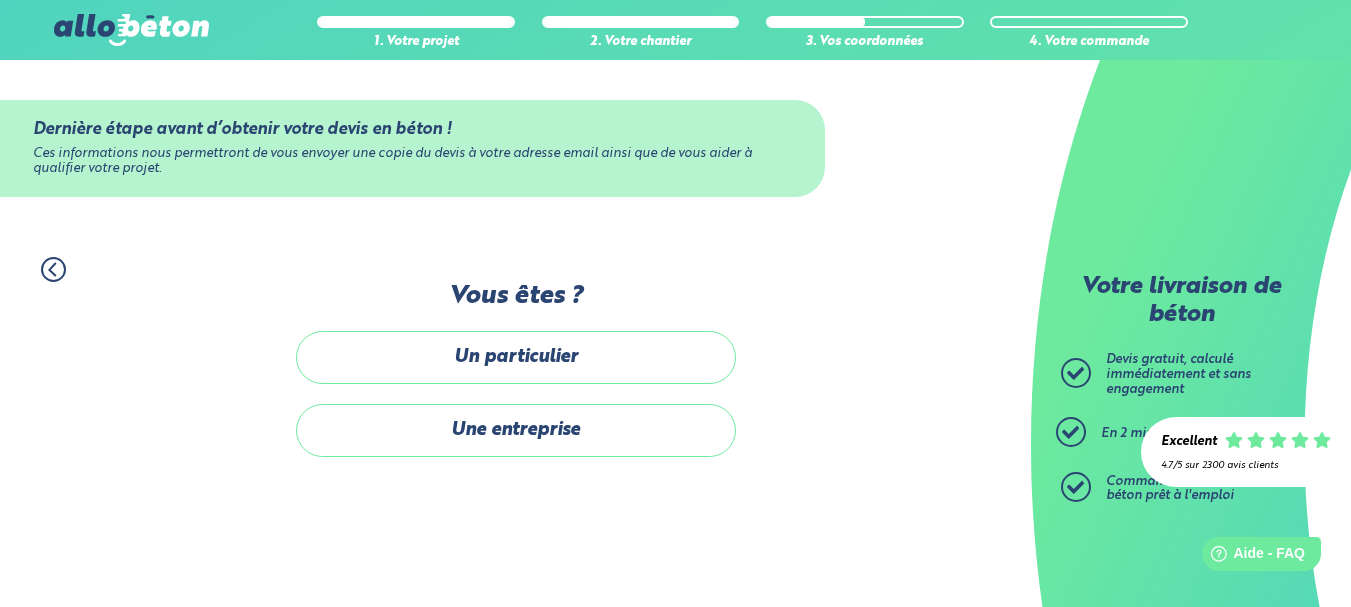 scroll, scrollTop: 0, scrollLeft: 0, axis: both 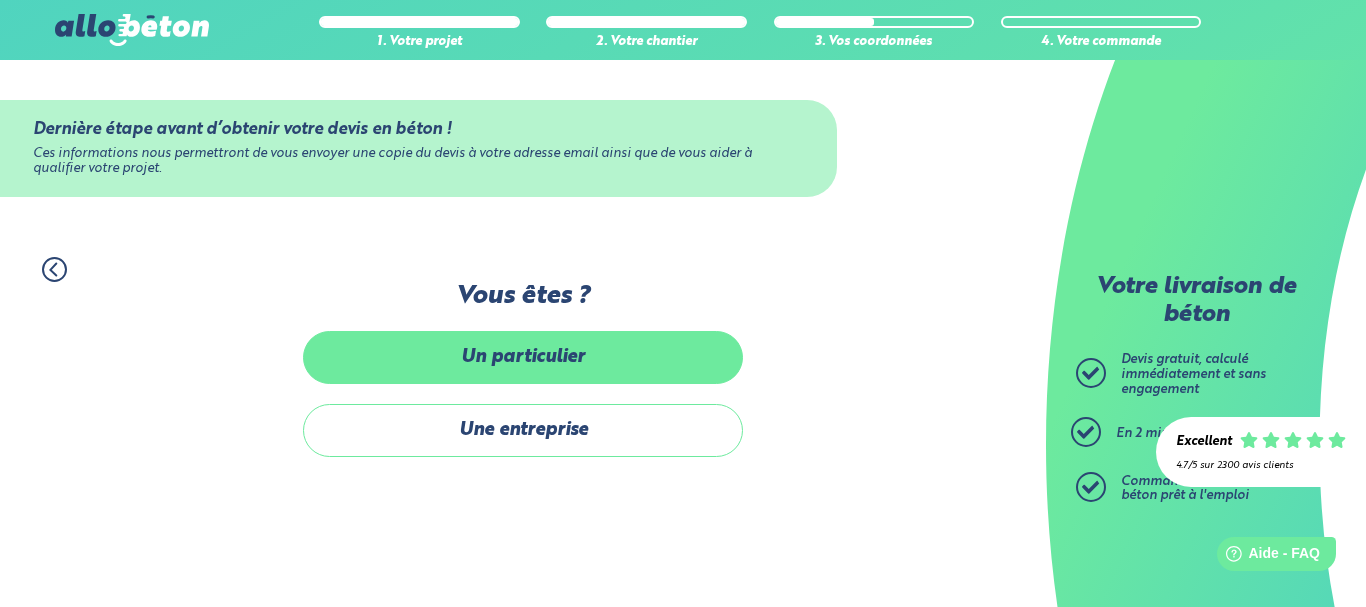 click on "Un particulier" at bounding box center (523, 357) 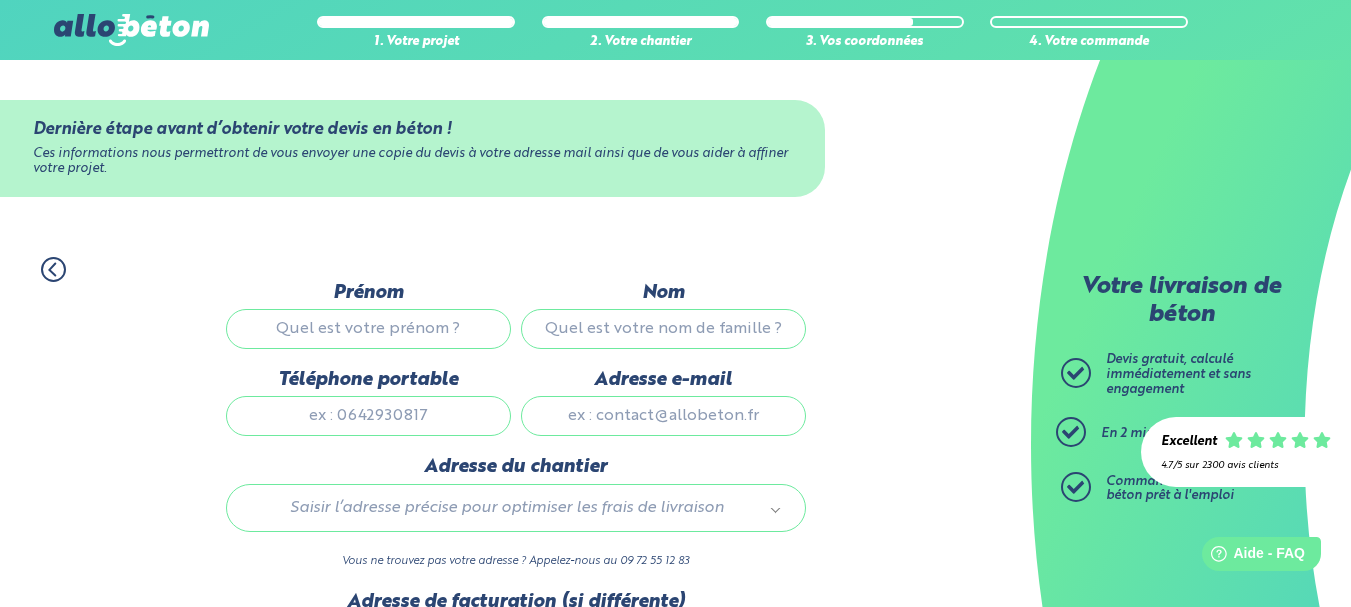 click on "Prénom" at bounding box center (368, 329) 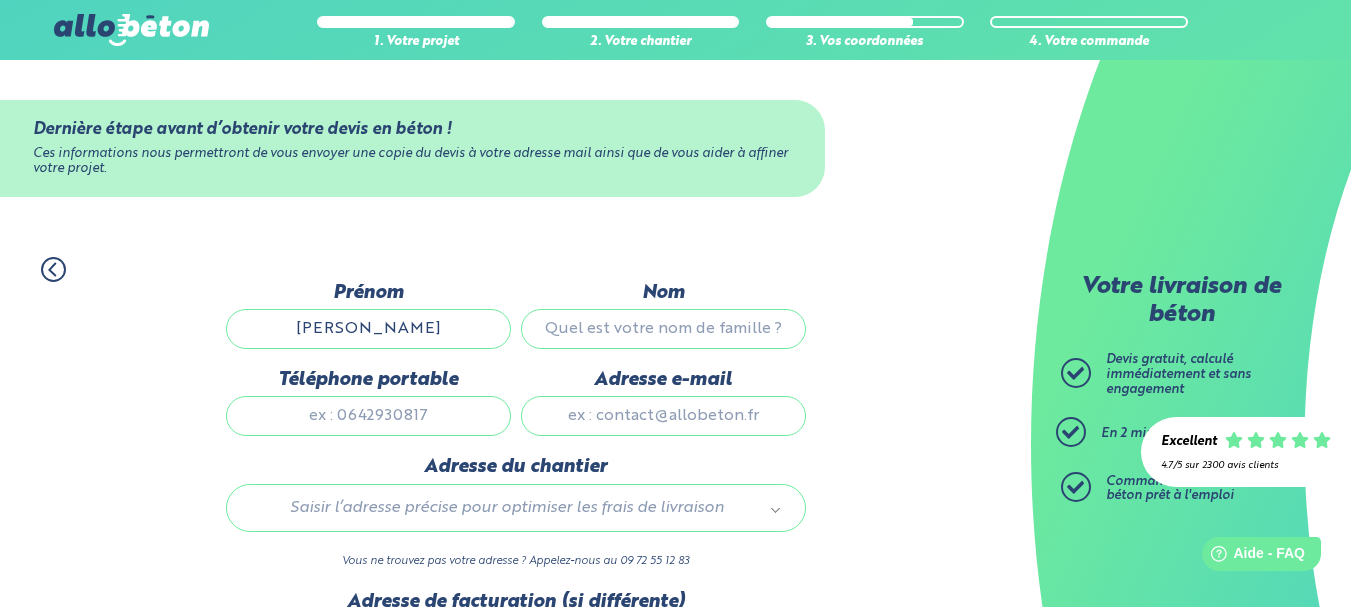 type on "benoit" 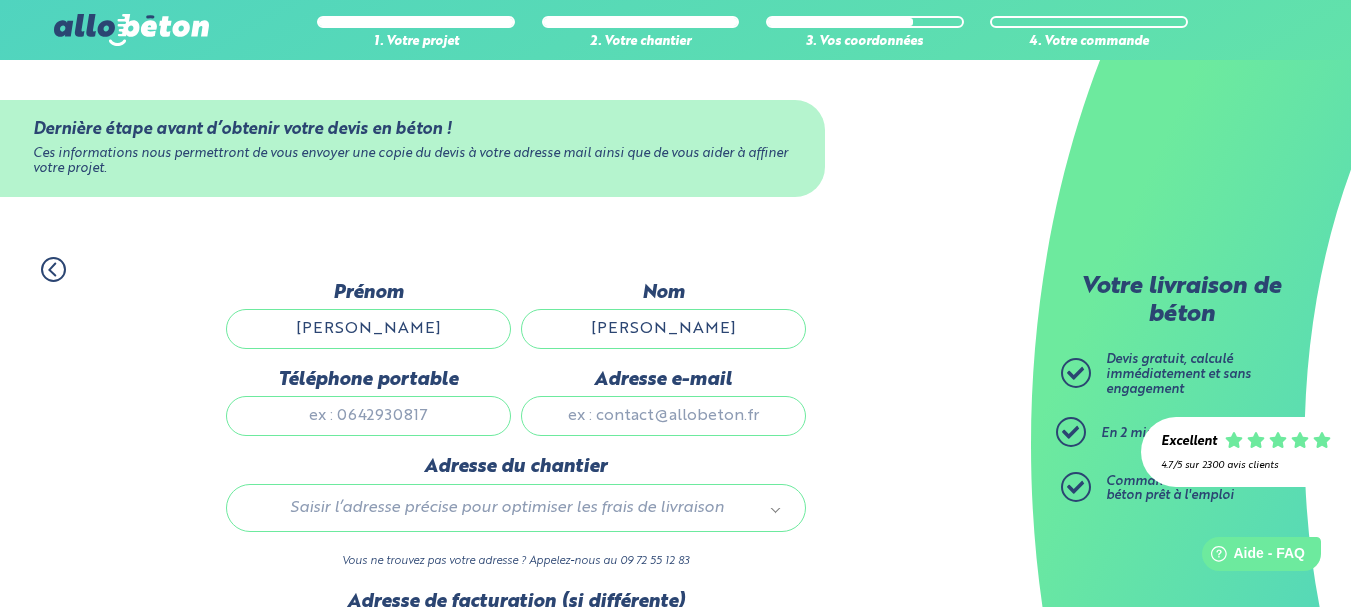 type on "slabolepszy" 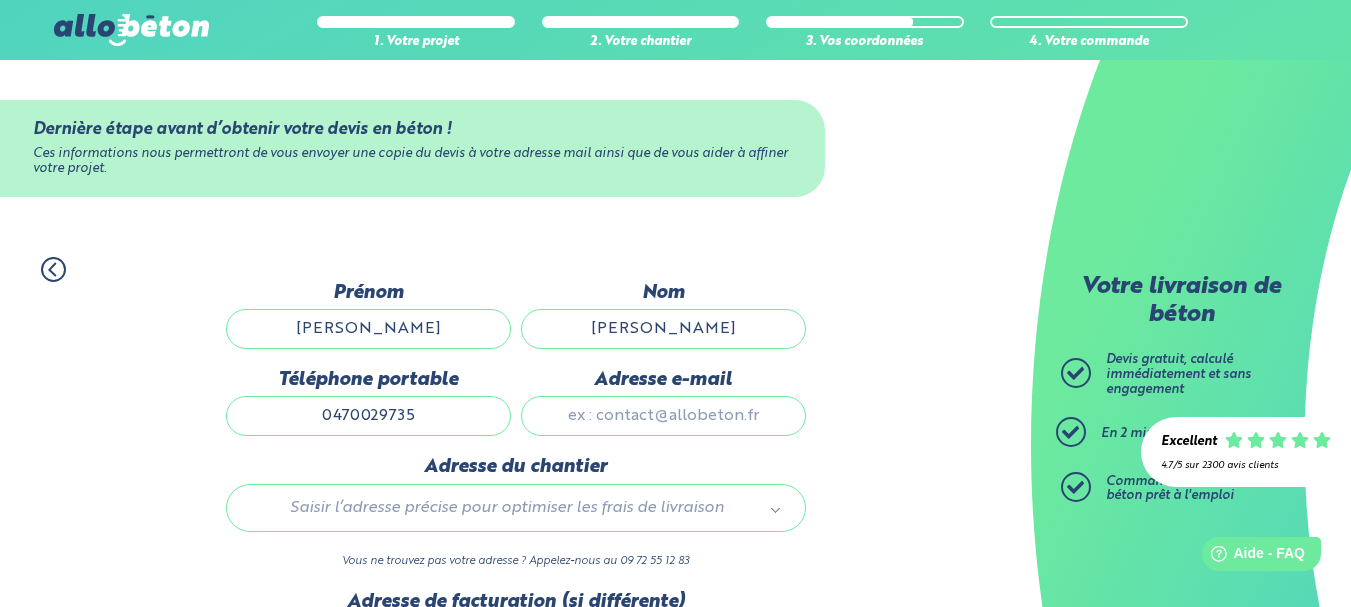 type on "0470029735" 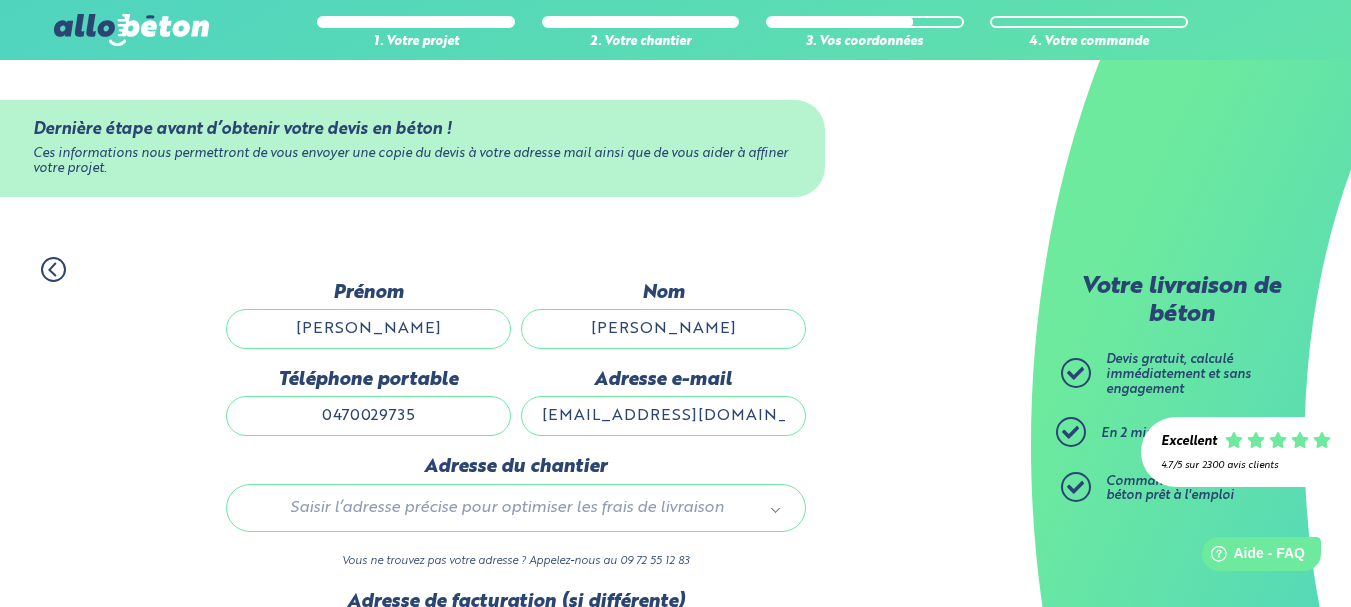 type on "slabolepszybenoit@gmail.com" 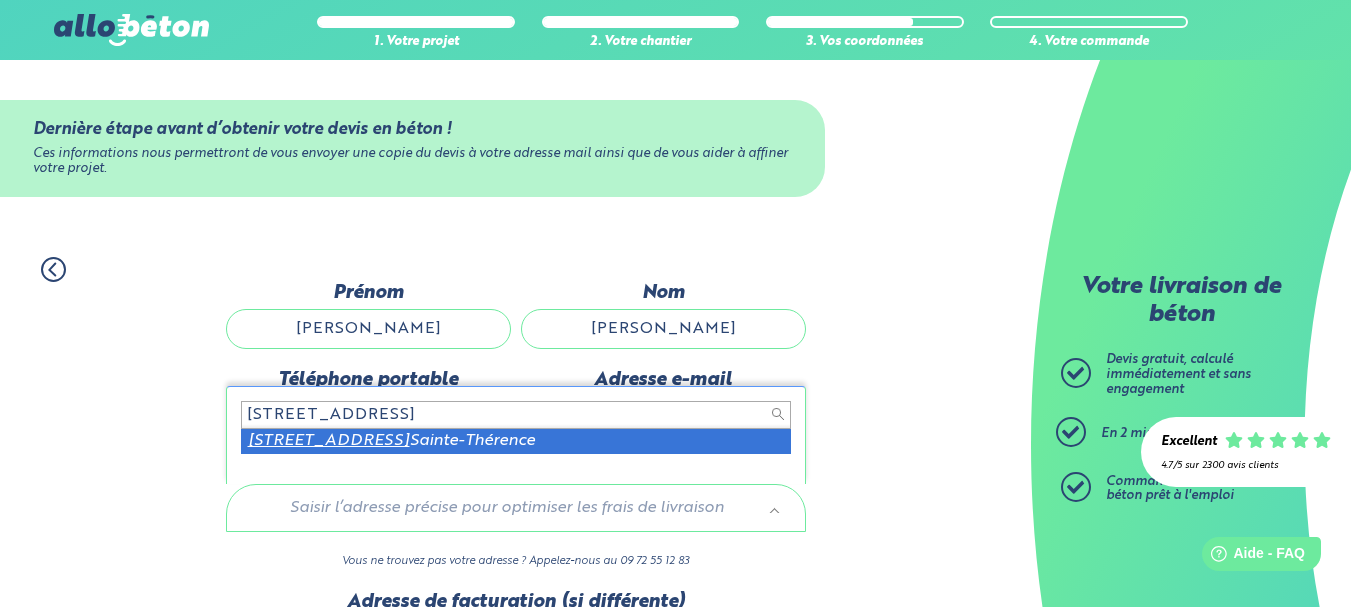 type on "1 rue du souvenir 03420" 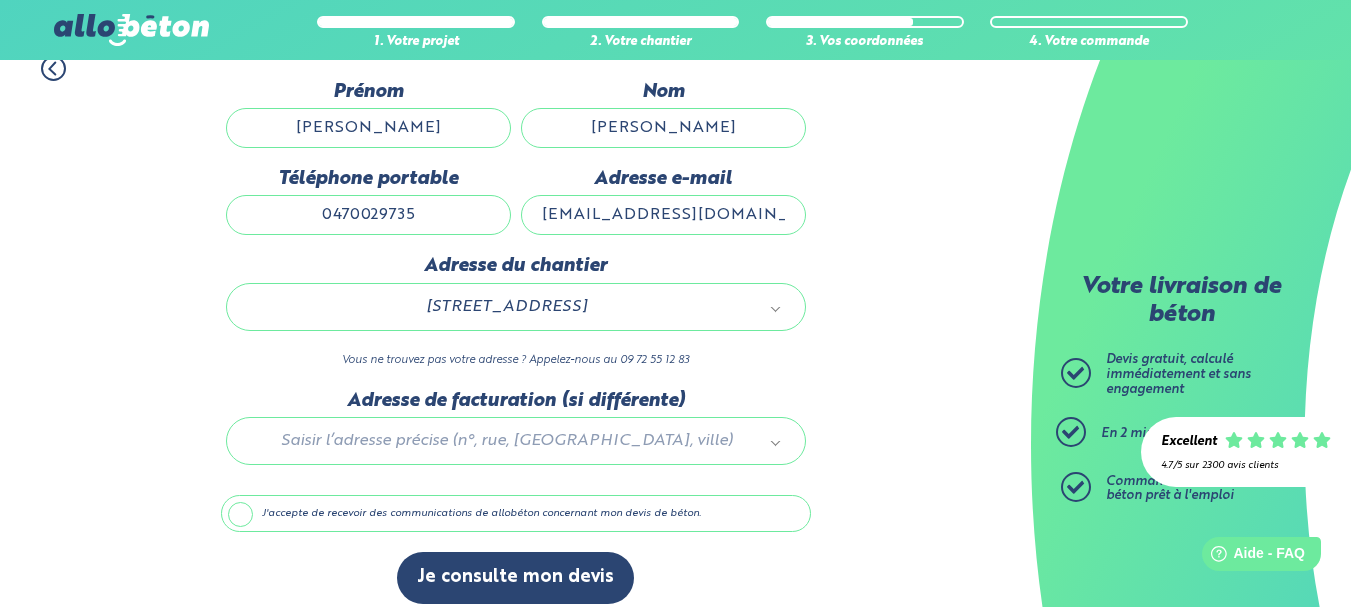 scroll, scrollTop: 218, scrollLeft: 0, axis: vertical 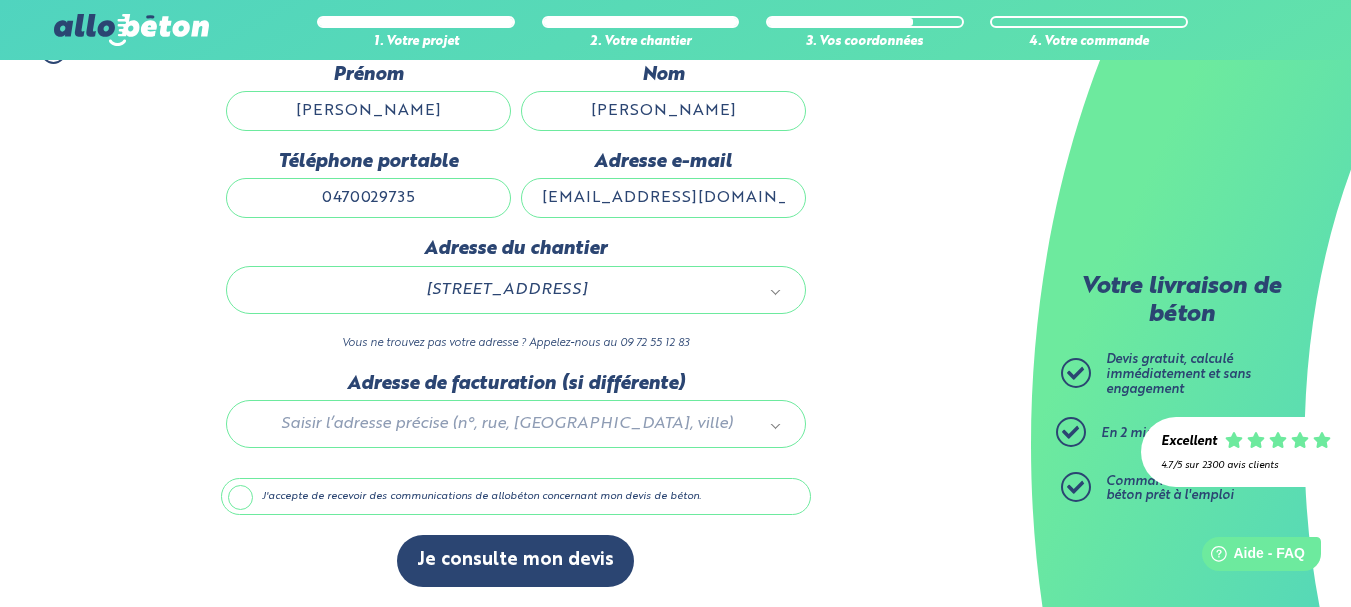 click on "J'accepte de recevoir des communications de allobéton concernant mon devis de béton." at bounding box center (516, 497) 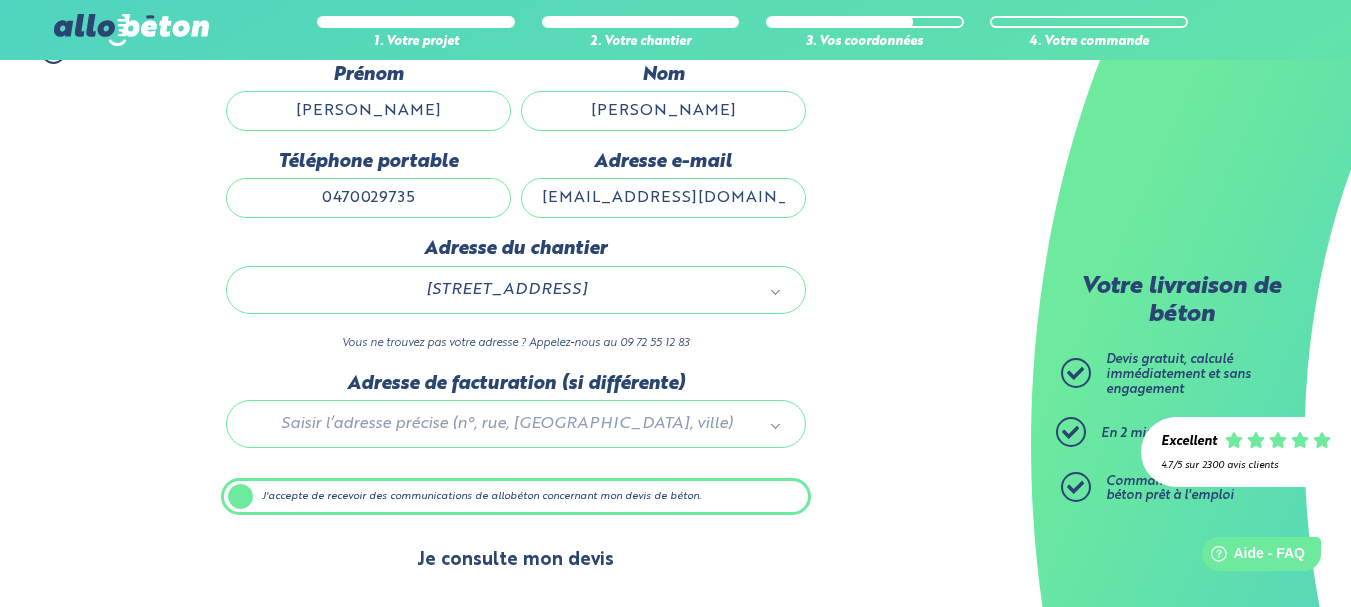 click on "Je consulte mon devis" at bounding box center [515, 560] 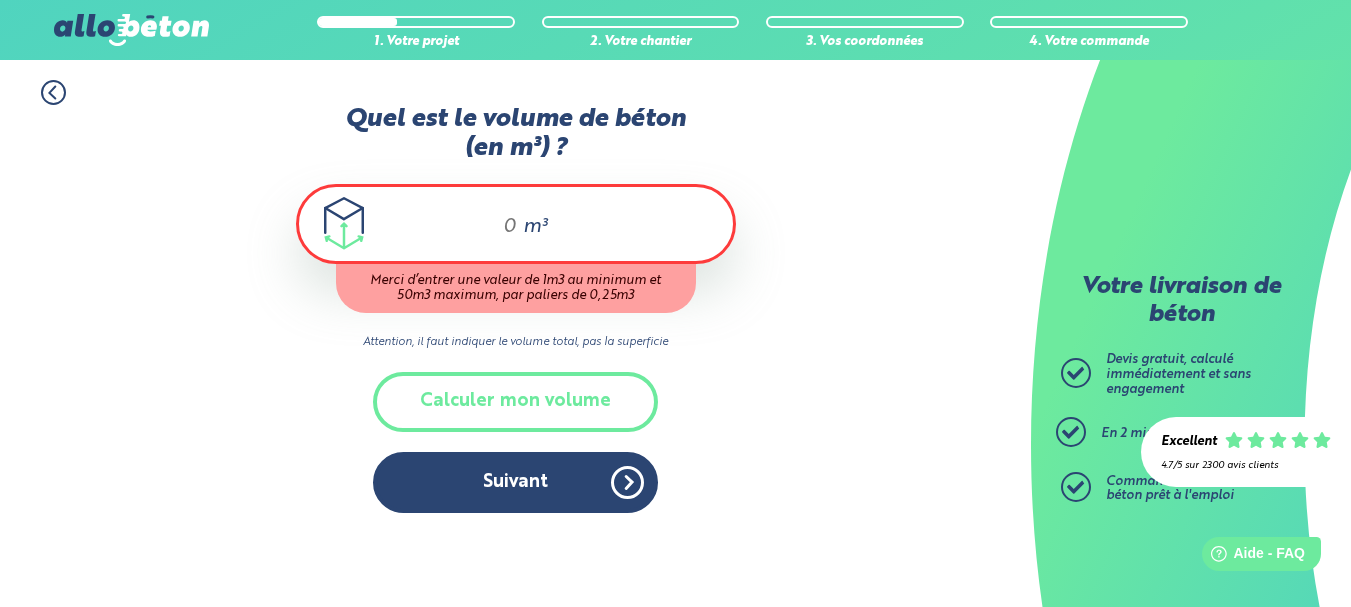 scroll, scrollTop: 0, scrollLeft: 0, axis: both 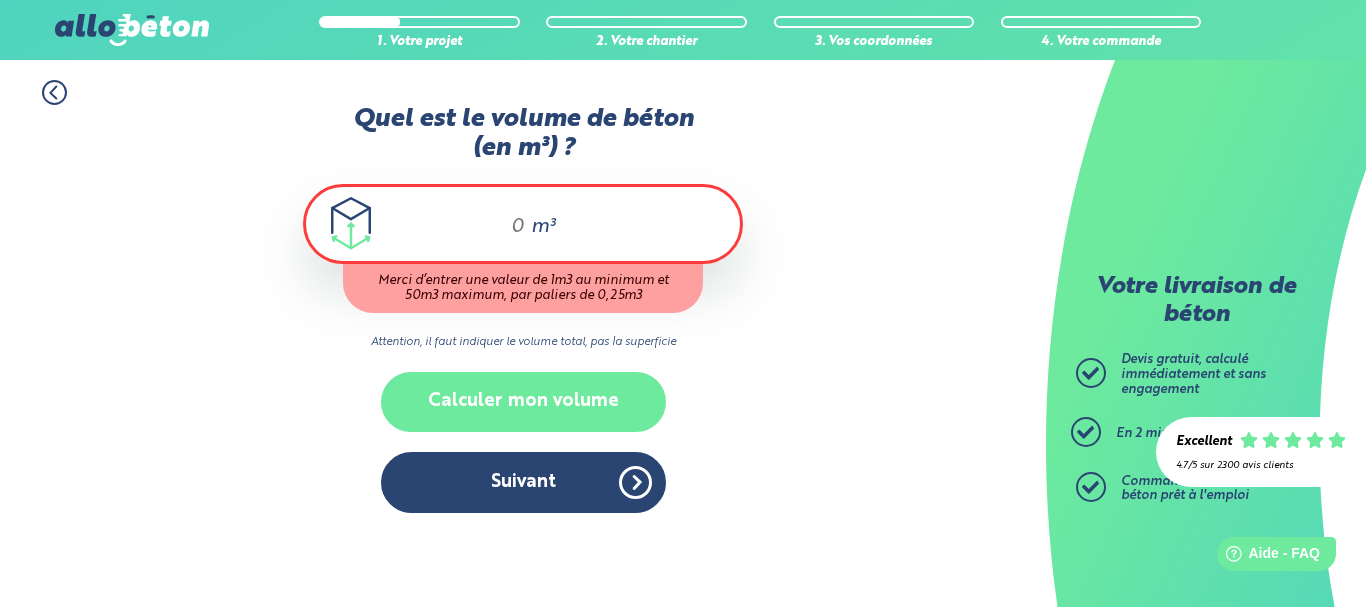 click on "Calculer mon volume" at bounding box center (523, 401) 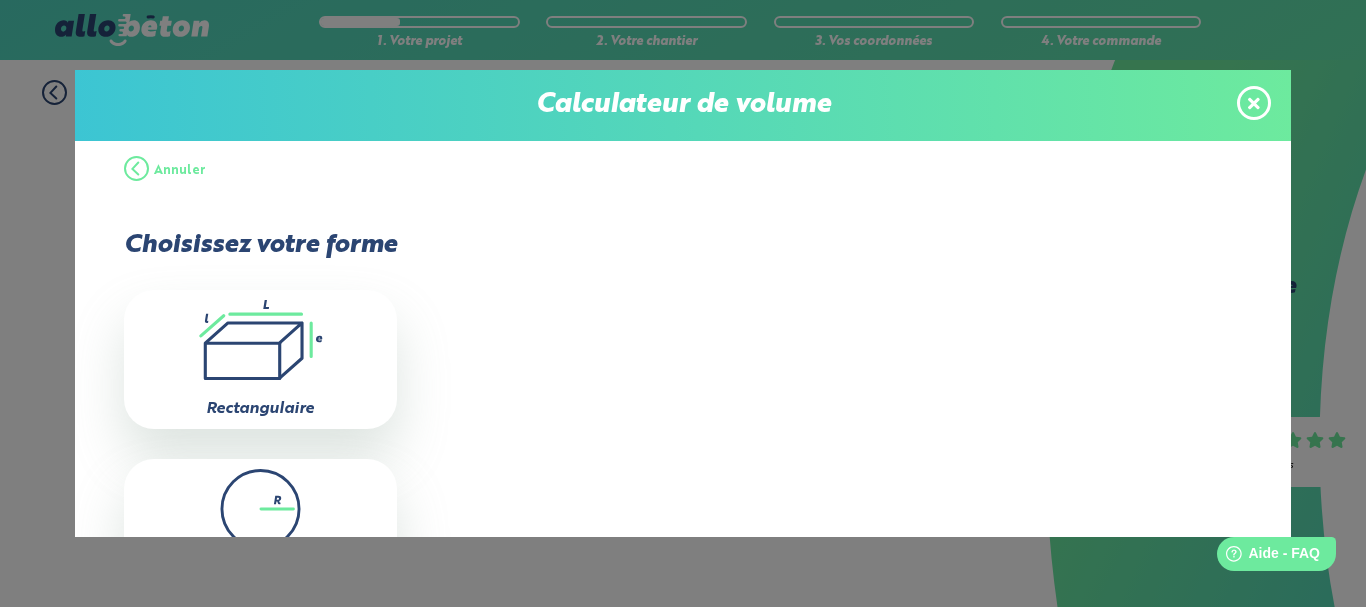 click on ".icon-calc-rectanglea{fill:none;stroke-linecap:round;stroke-width:3px;stroke:#6dea9e;stroke-linejoin:round}.icon-calc-rectangleb{fill:#2b4572}" 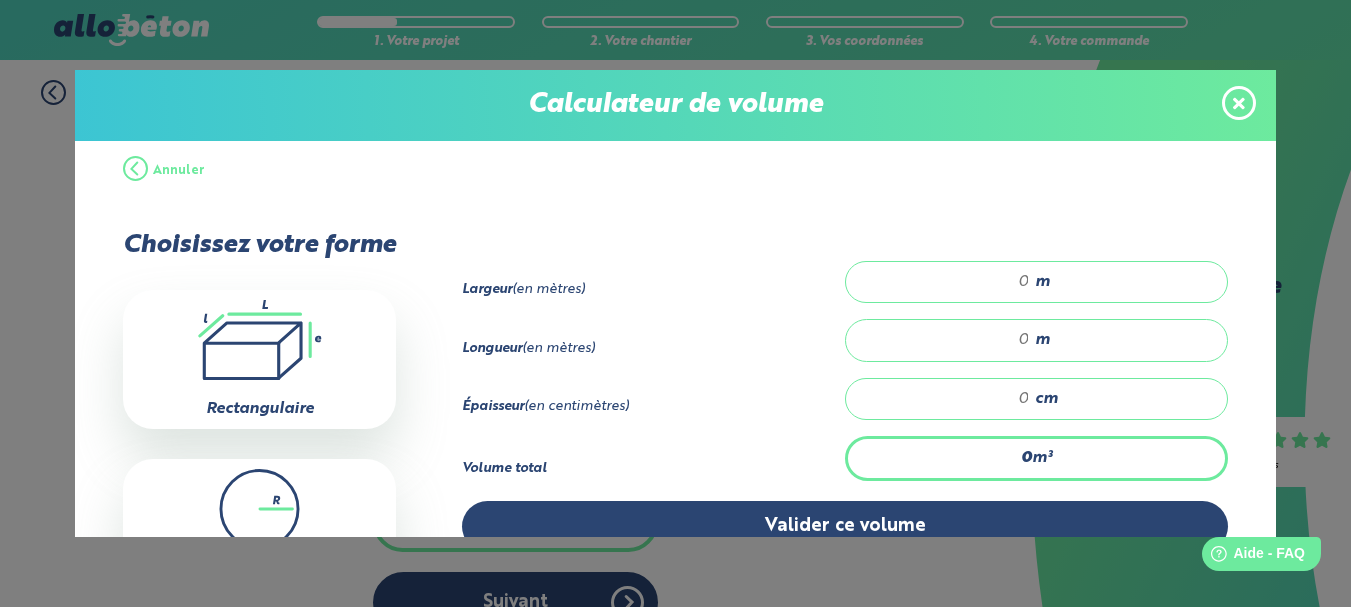 click on "m" at bounding box center [1042, 282] 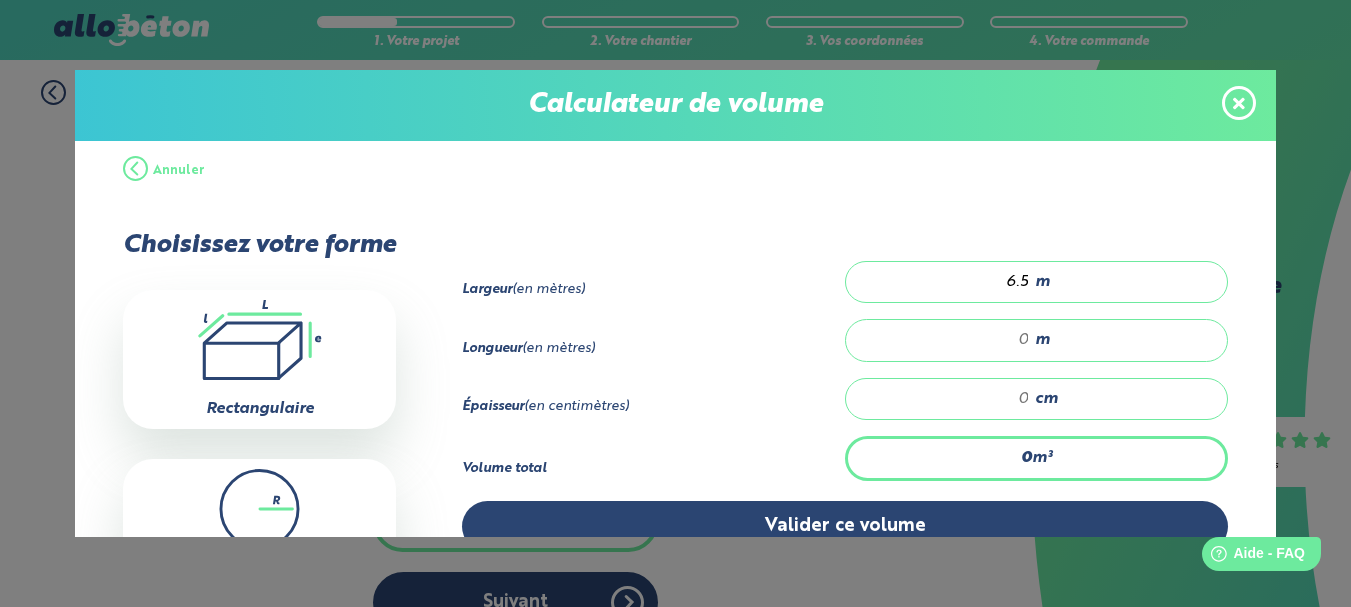 type on "6.5" 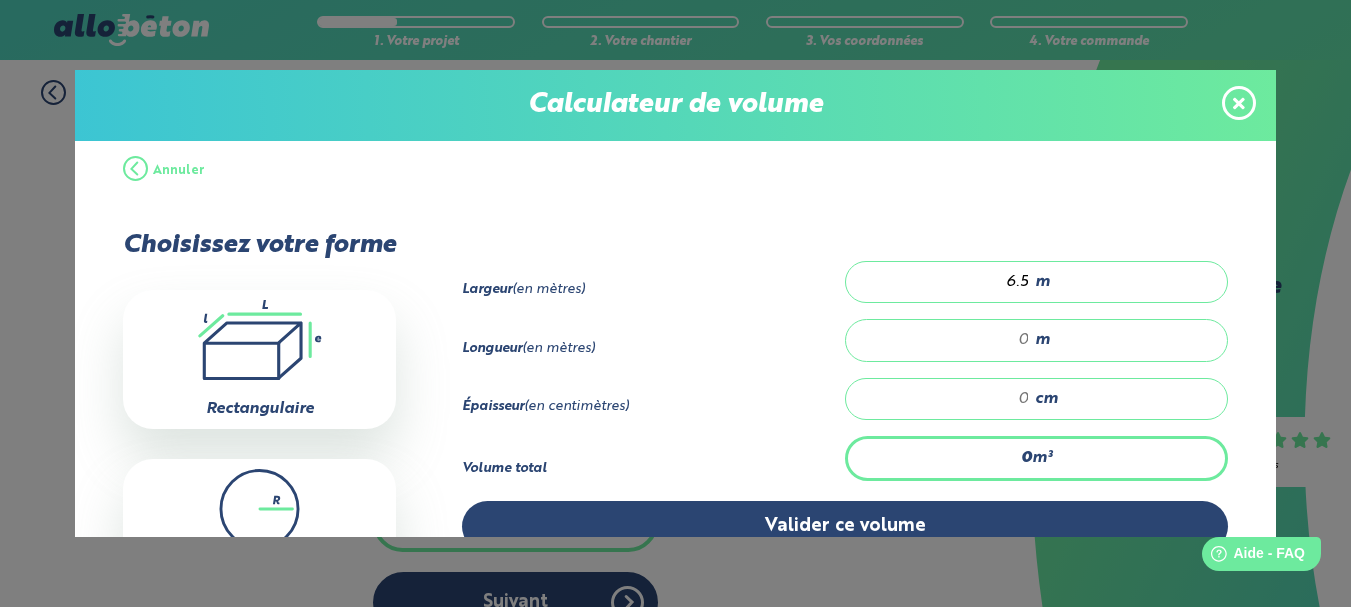 type on "5" 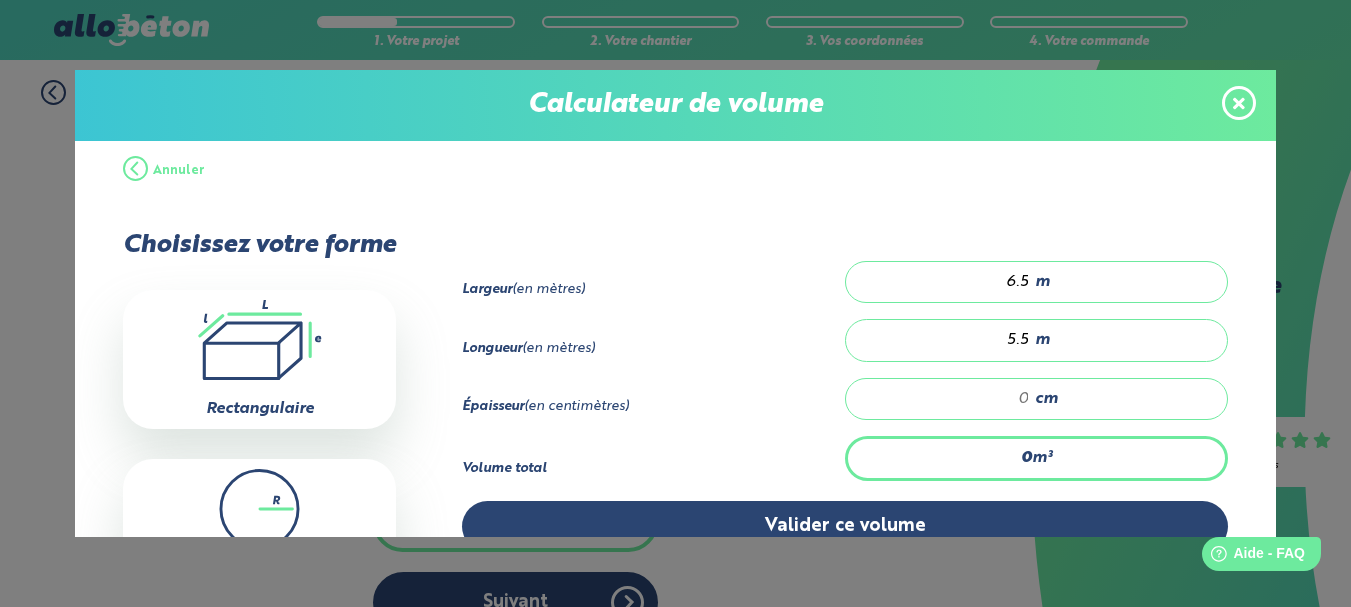 type on "5.5" 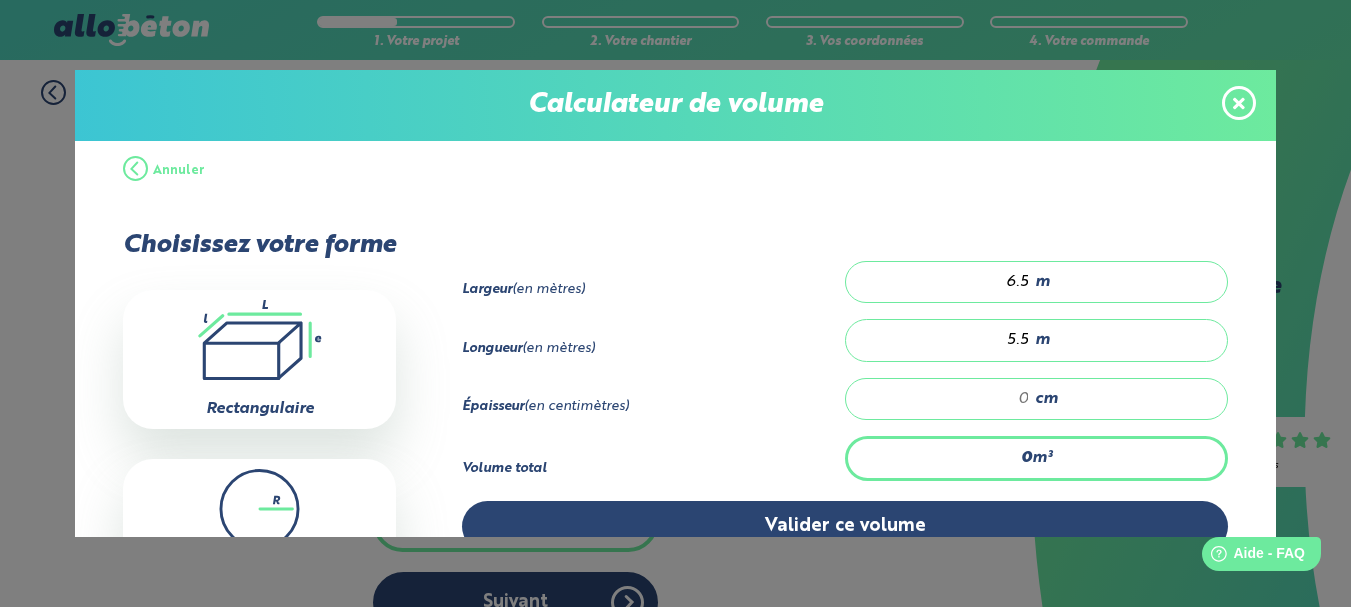 type on "0.715" 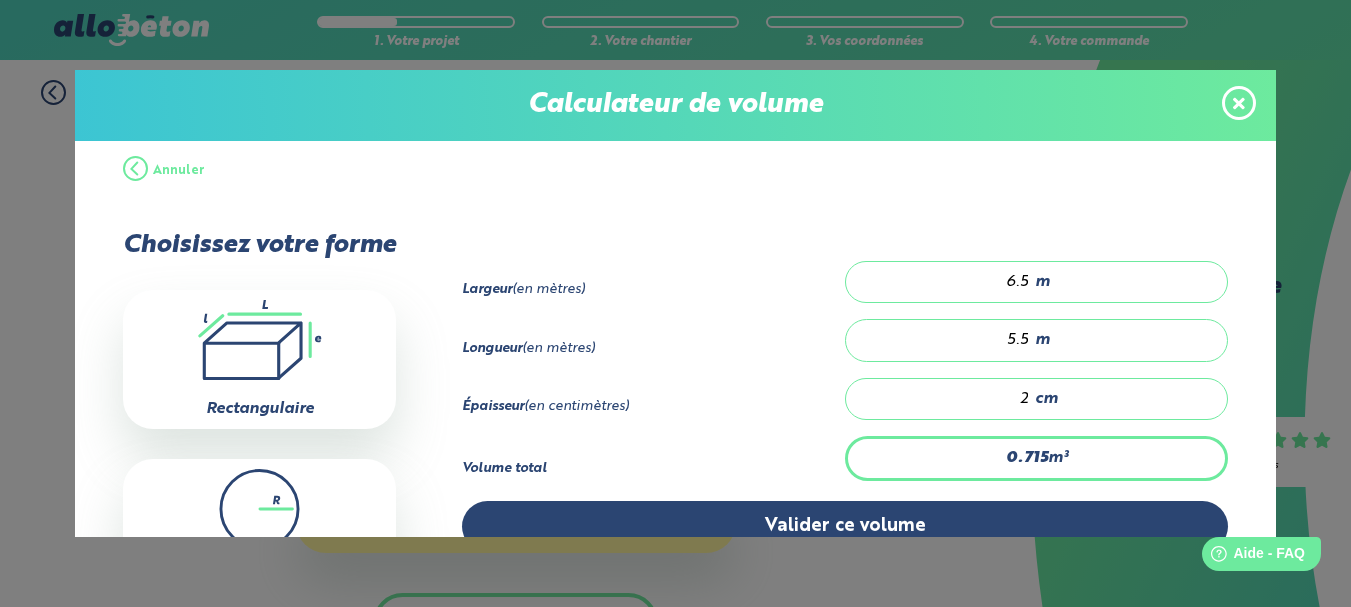 type on "8.938" 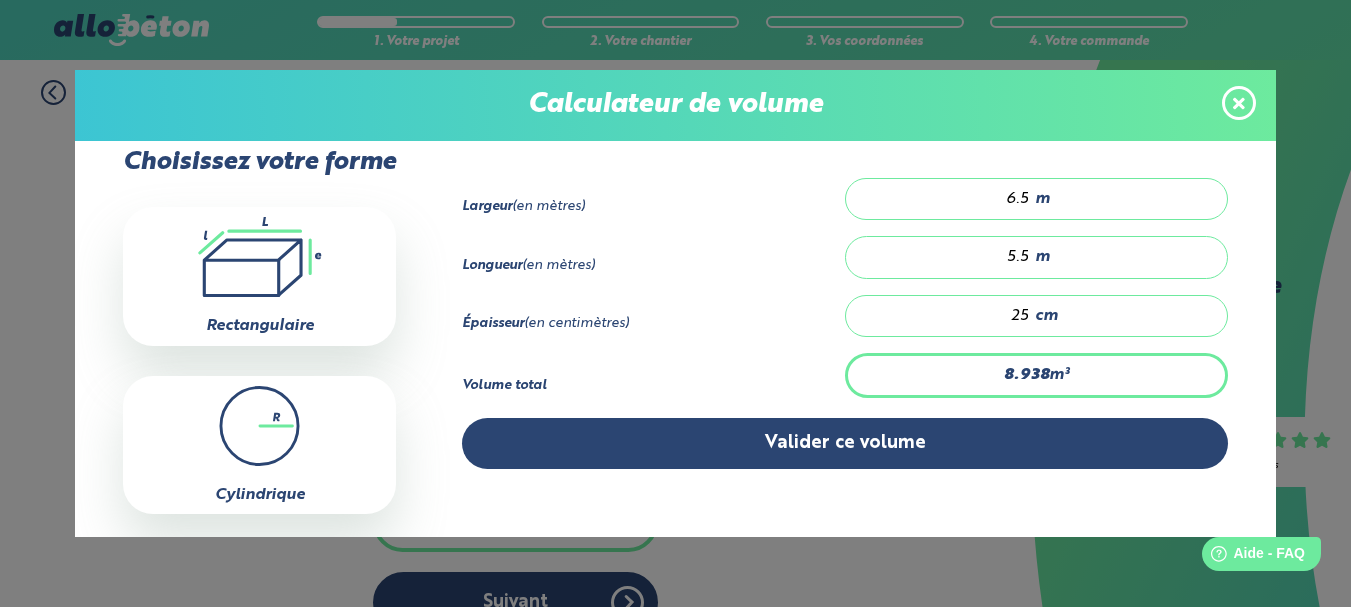 scroll, scrollTop: 115, scrollLeft: 0, axis: vertical 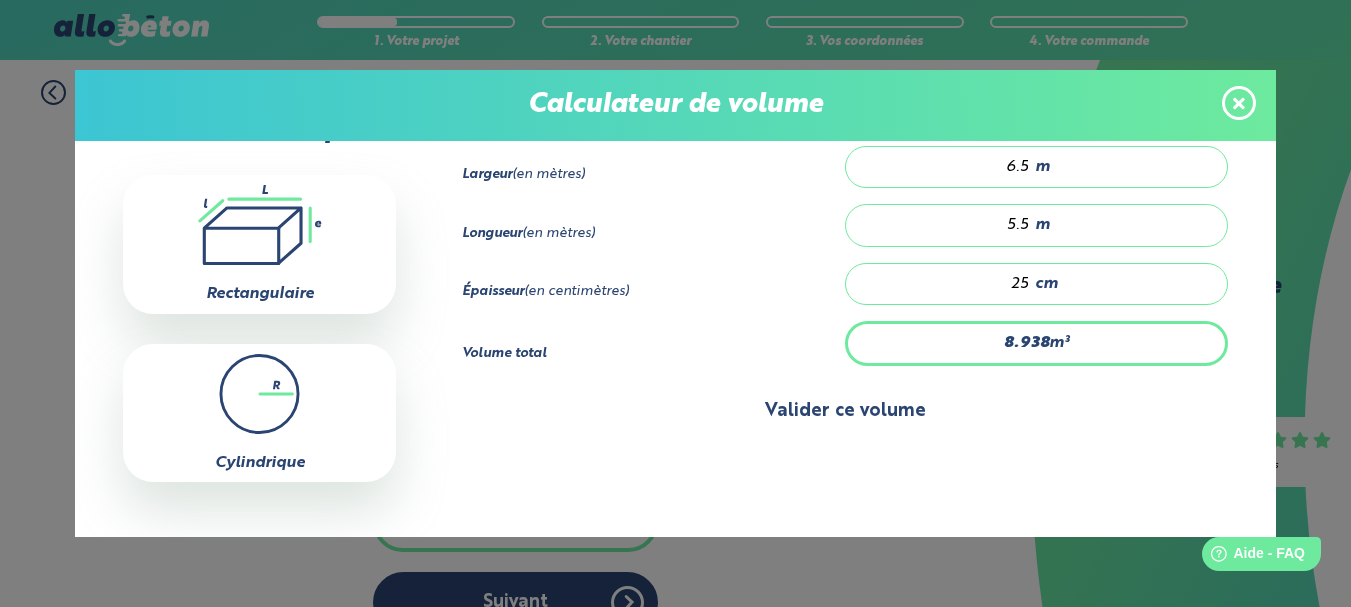 type on "25" 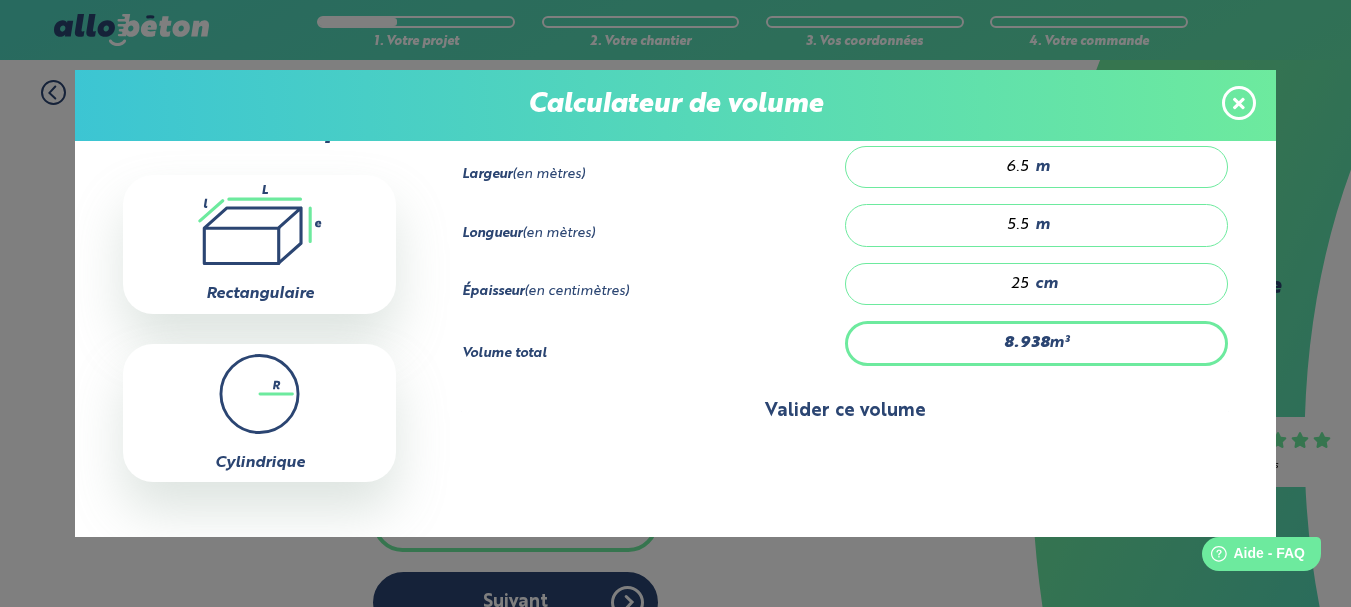 click on "Valider ce volume" at bounding box center [845, 411] 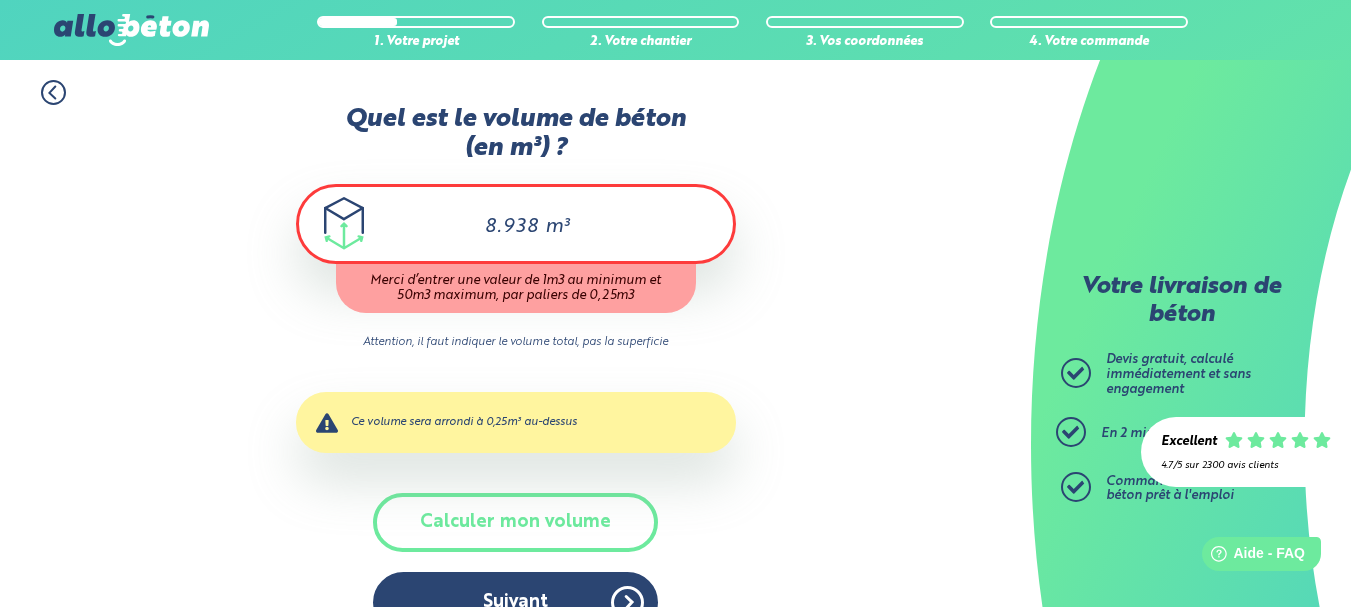 scroll, scrollTop: 115, scrollLeft: 0, axis: vertical 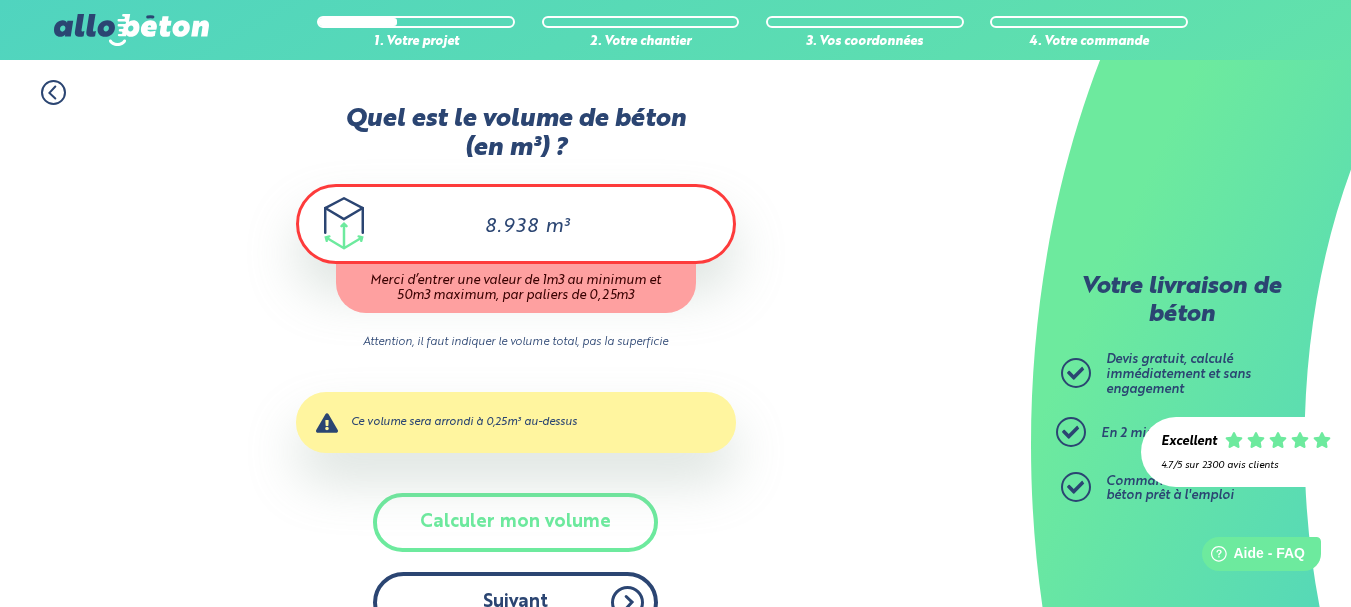 click on "Suivant" at bounding box center [515, 602] 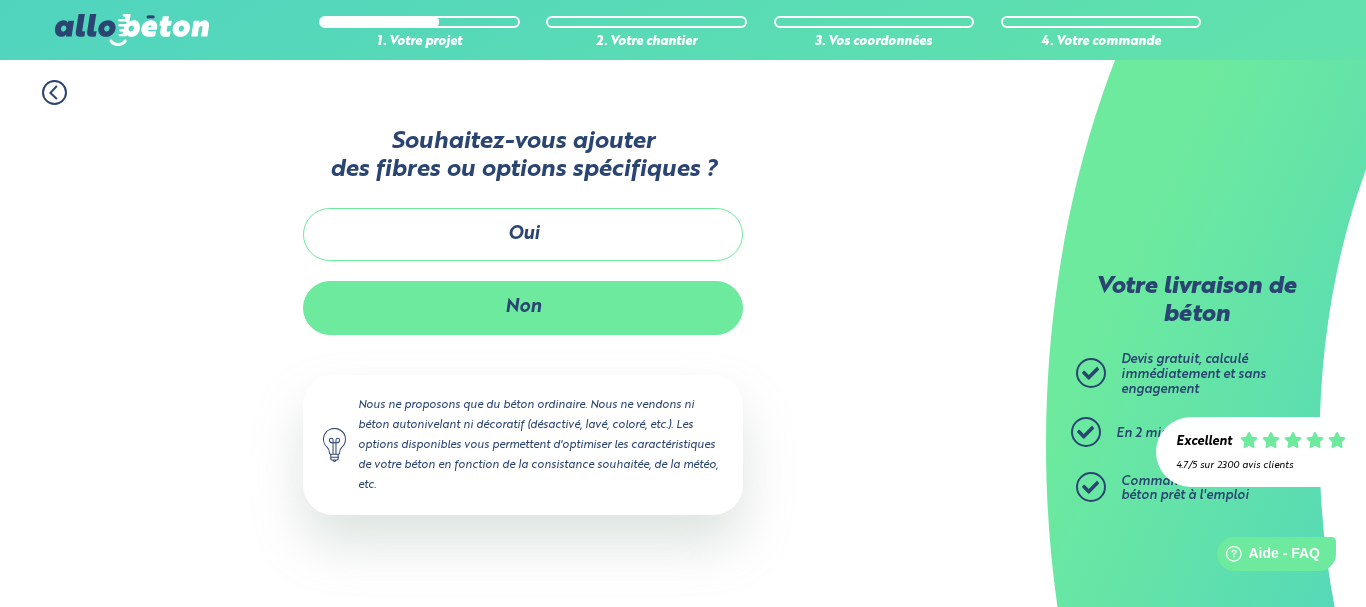 click on "Non" at bounding box center (523, 307) 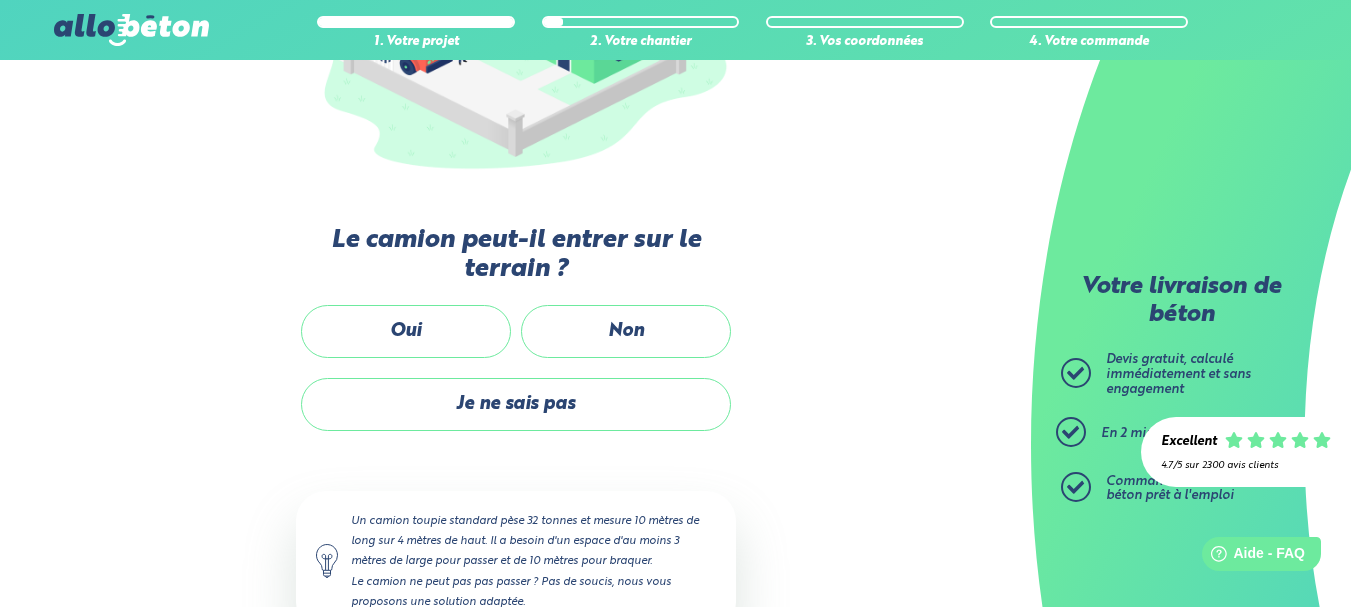 scroll, scrollTop: 391, scrollLeft: 0, axis: vertical 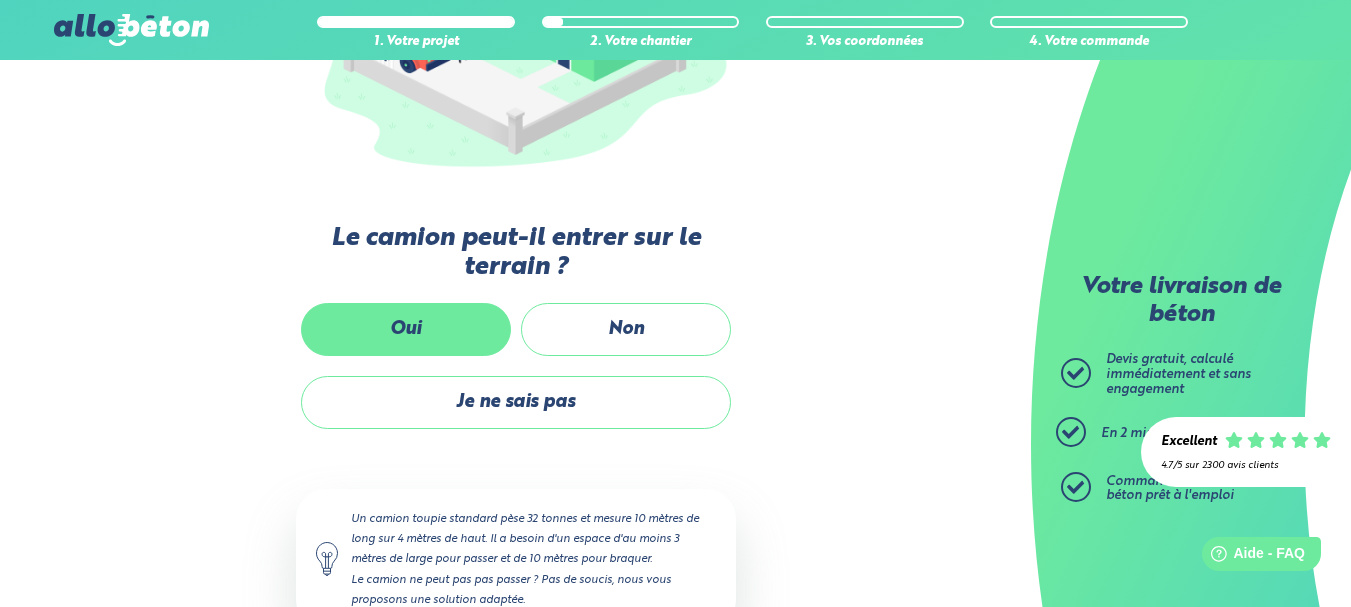 click on "Oui" at bounding box center [406, 329] 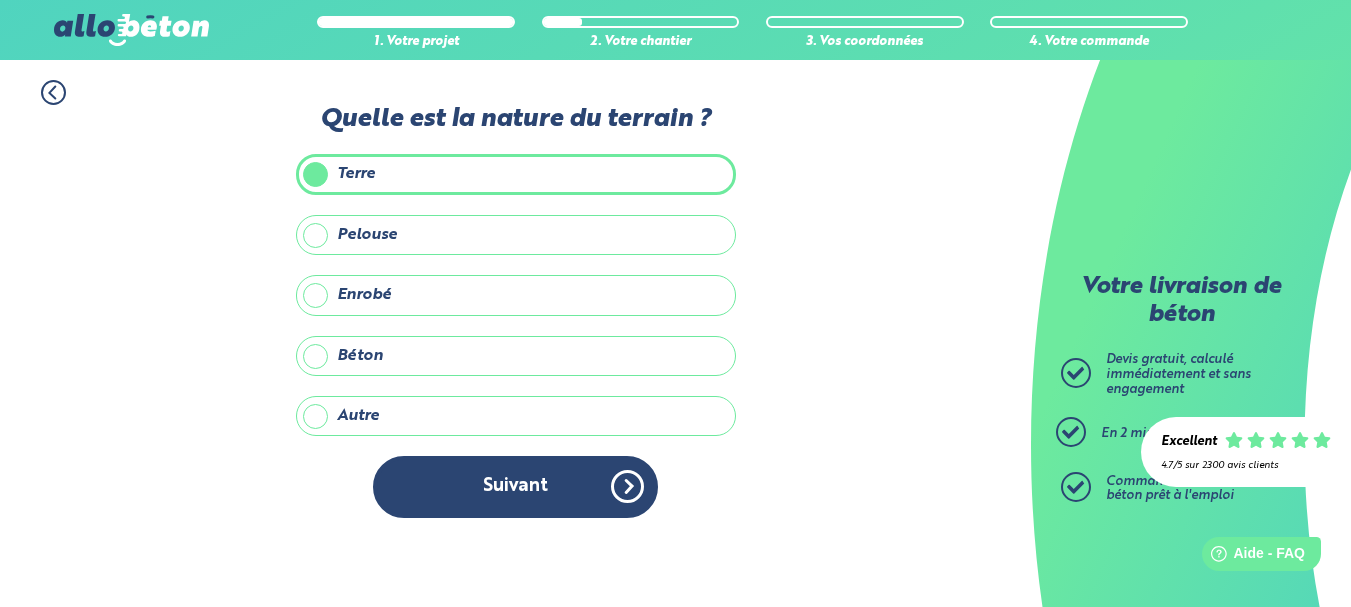 scroll, scrollTop: 0, scrollLeft: 0, axis: both 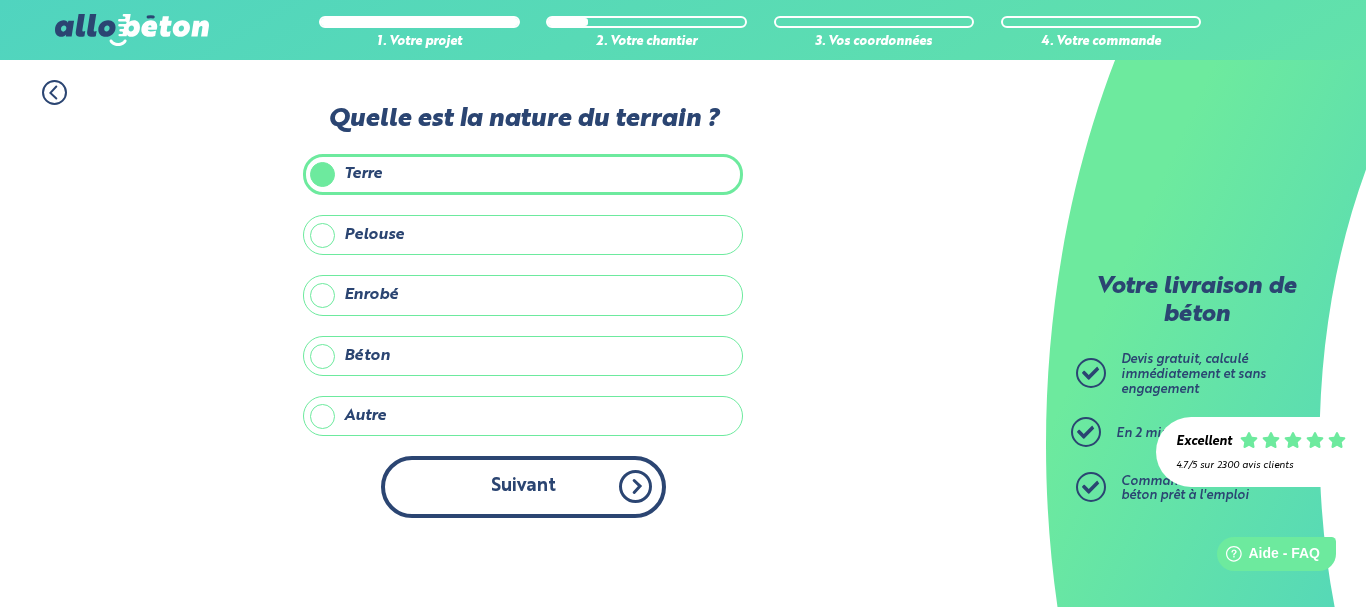 click on "Suivant" at bounding box center (523, 486) 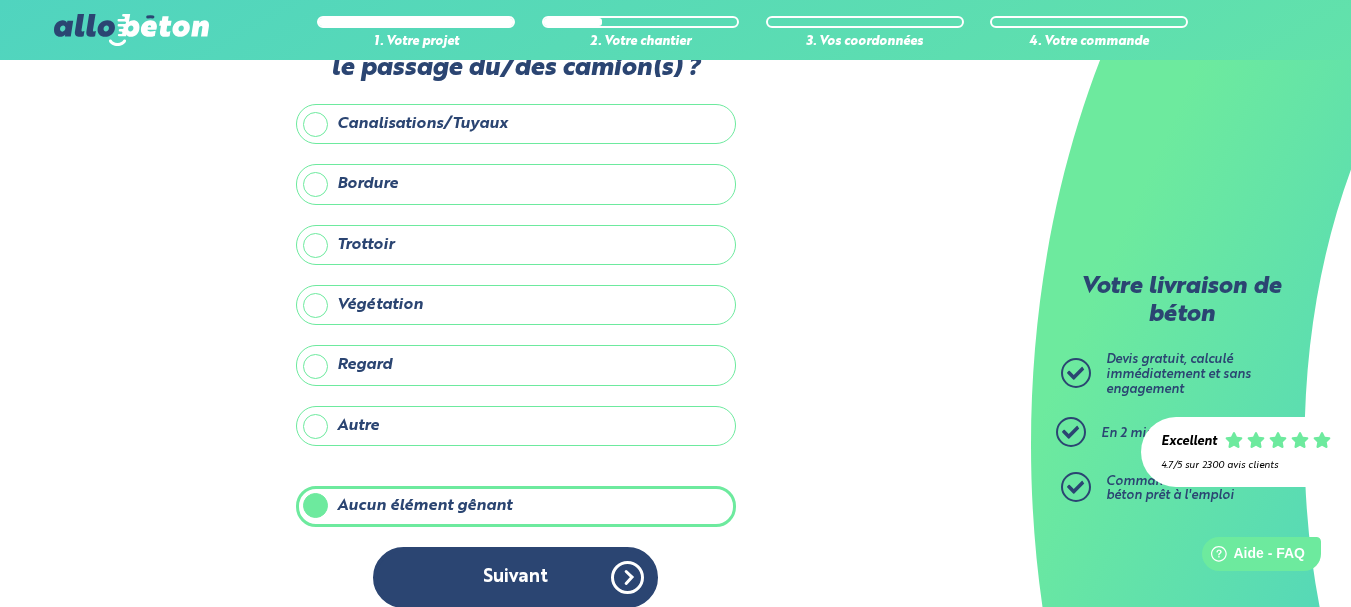 scroll, scrollTop: 101, scrollLeft: 0, axis: vertical 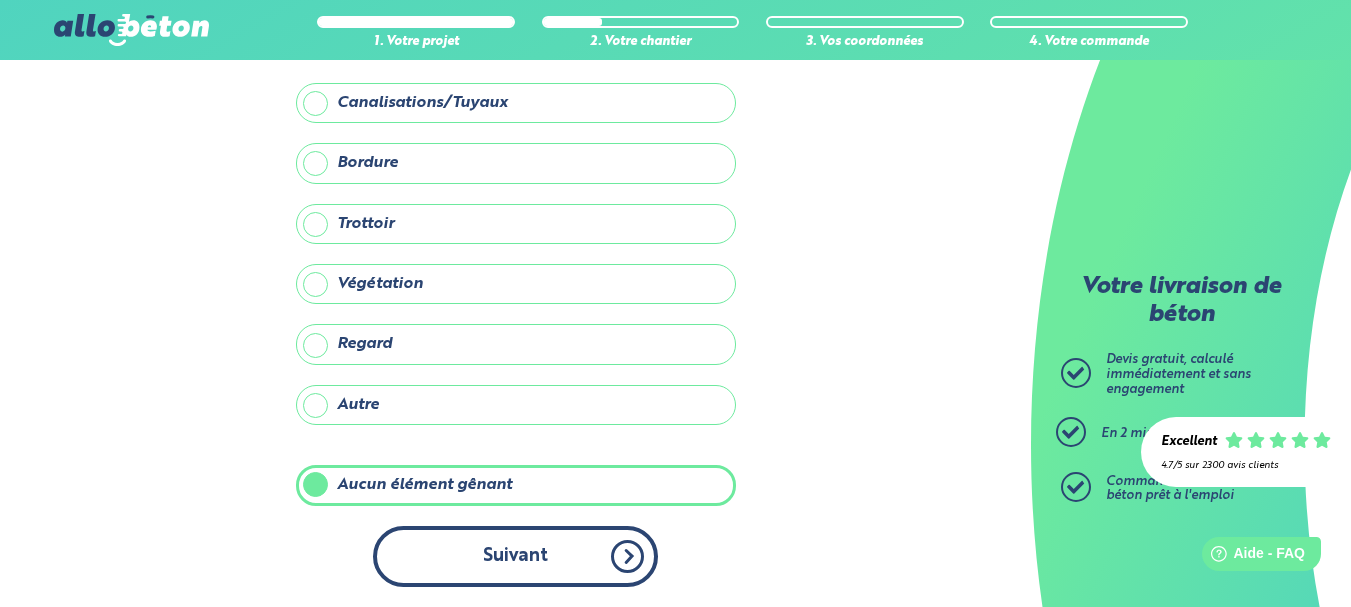 click on "Suivant" at bounding box center (515, 556) 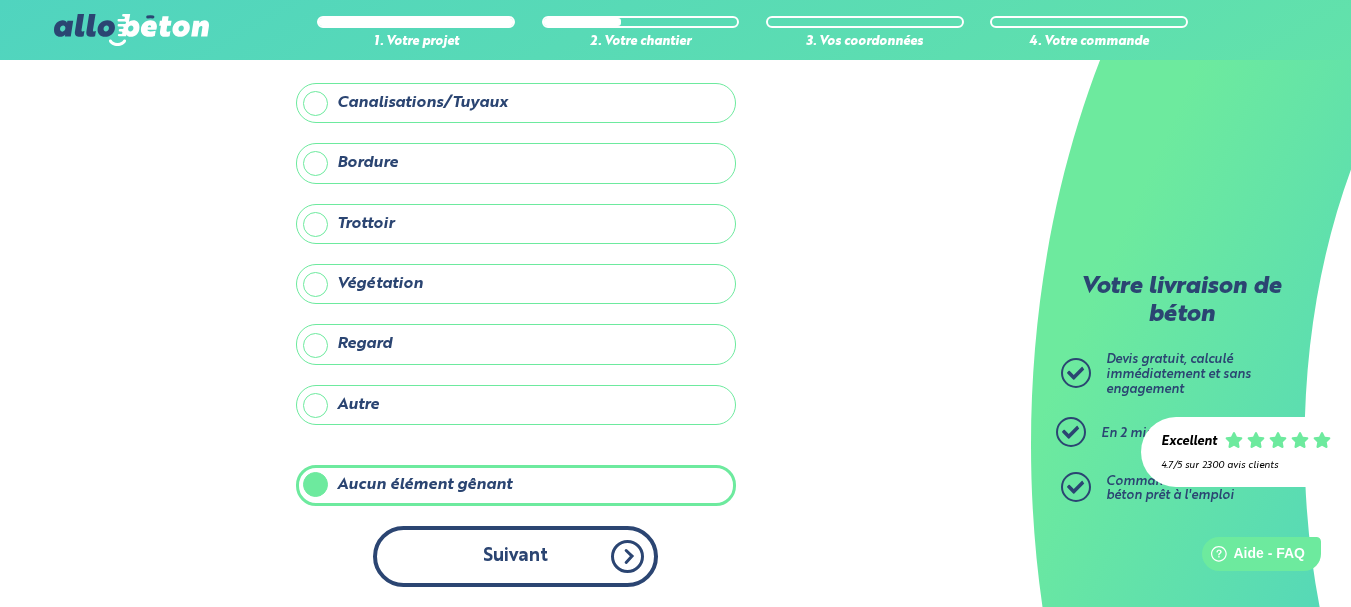 scroll, scrollTop: 0, scrollLeft: 0, axis: both 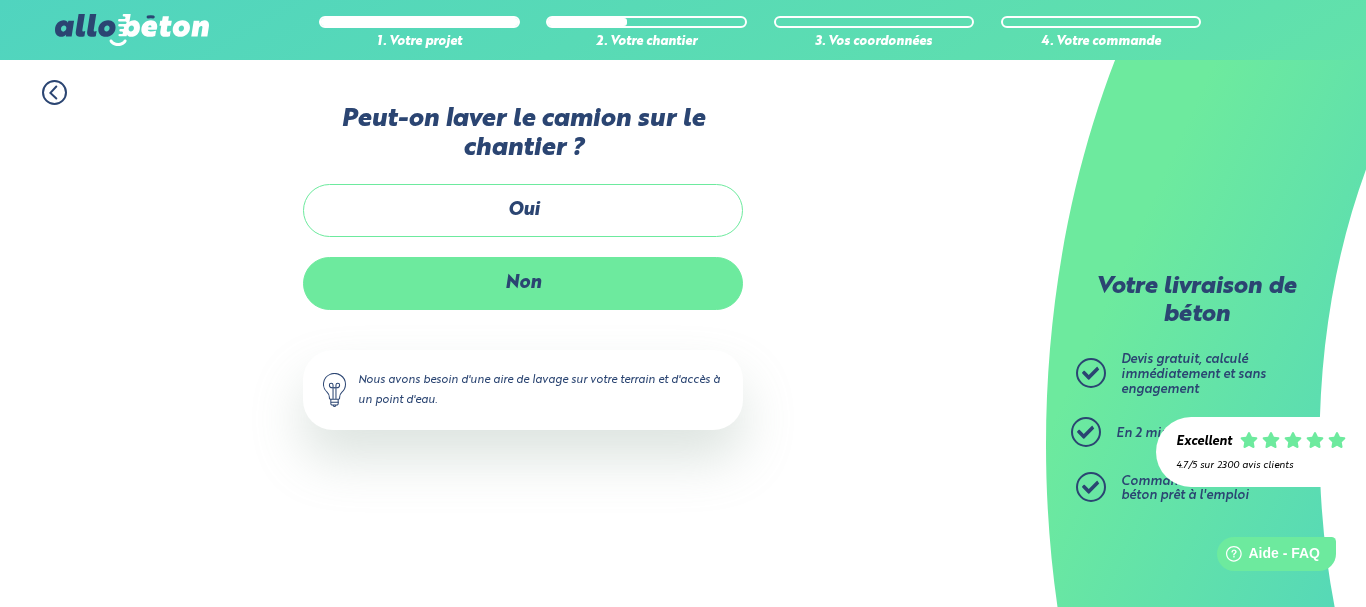 click on "Non" at bounding box center [523, 283] 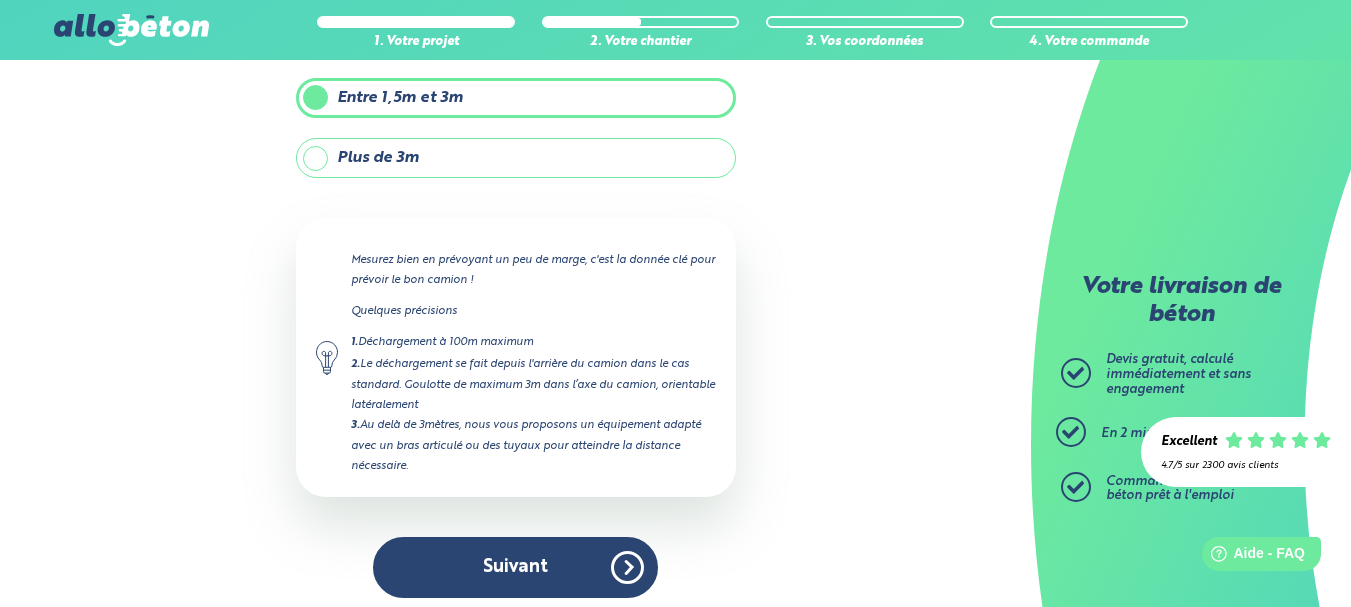 scroll, scrollTop: 207, scrollLeft: 0, axis: vertical 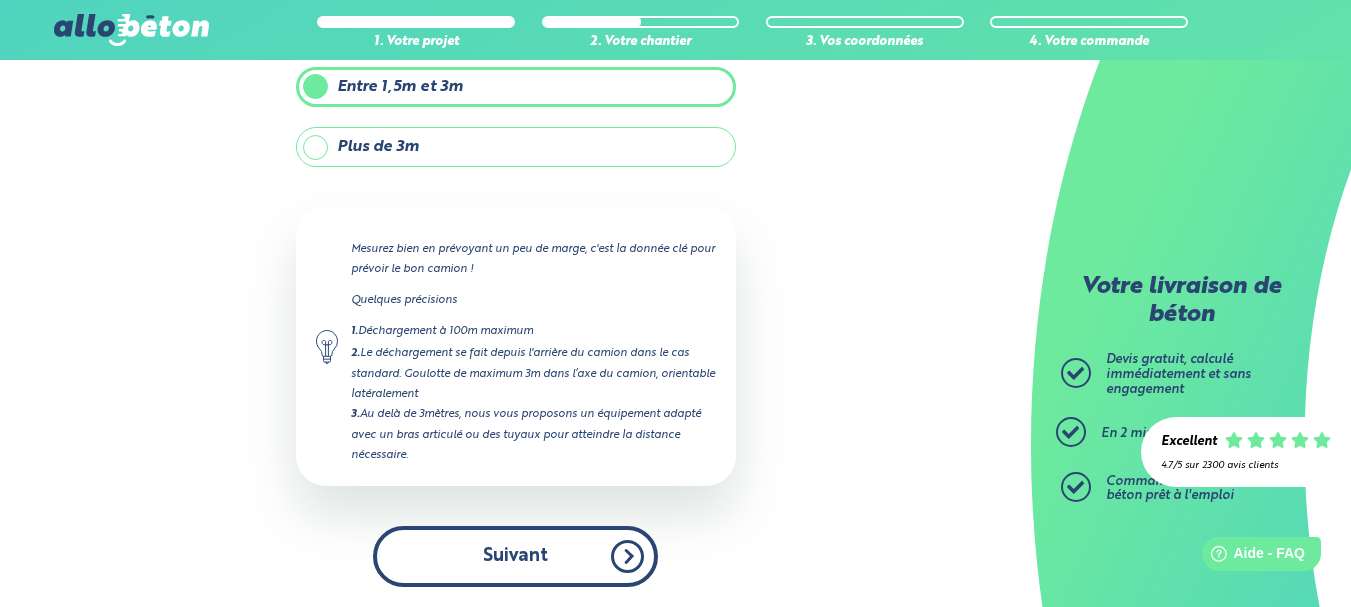 click on "Suivant" at bounding box center [515, 556] 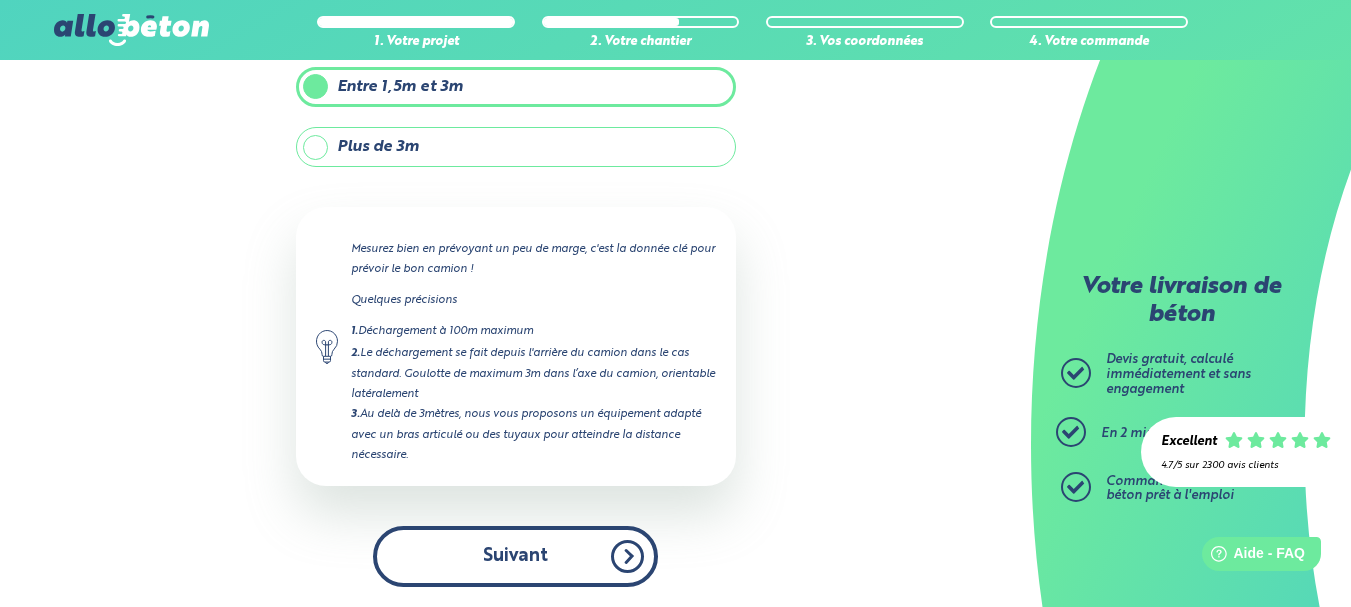 scroll, scrollTop: 0, scrollLeft: 0, axis: both 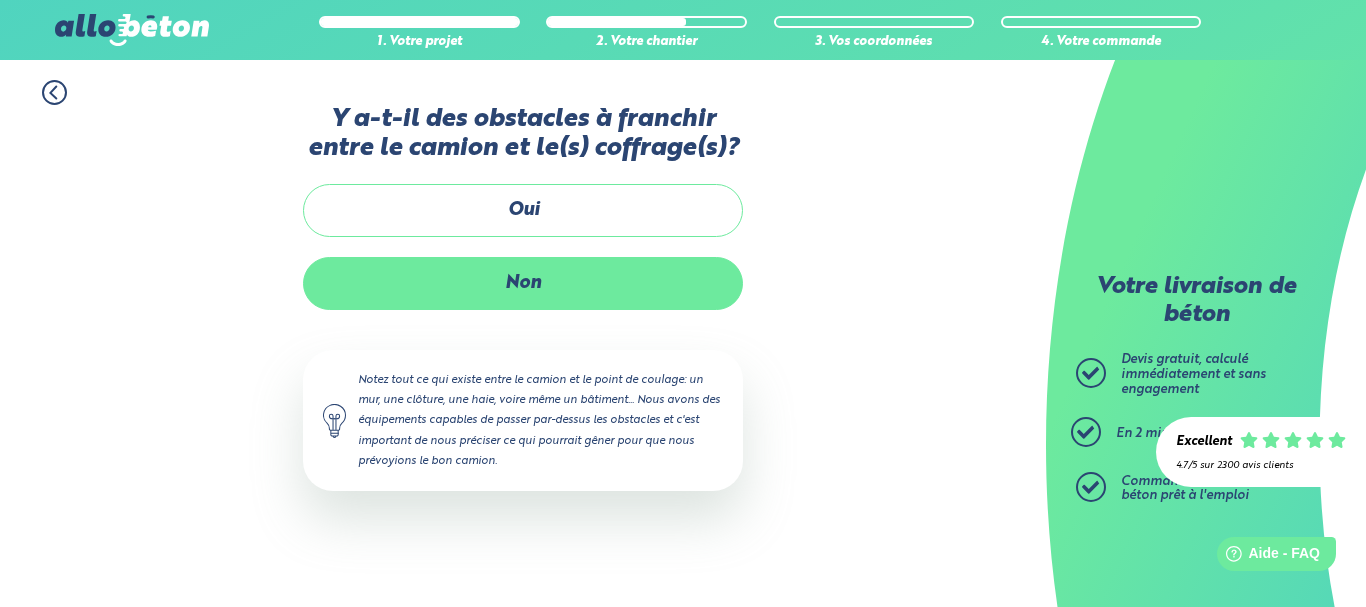 click on "Non" at bounding box center [523, 283] 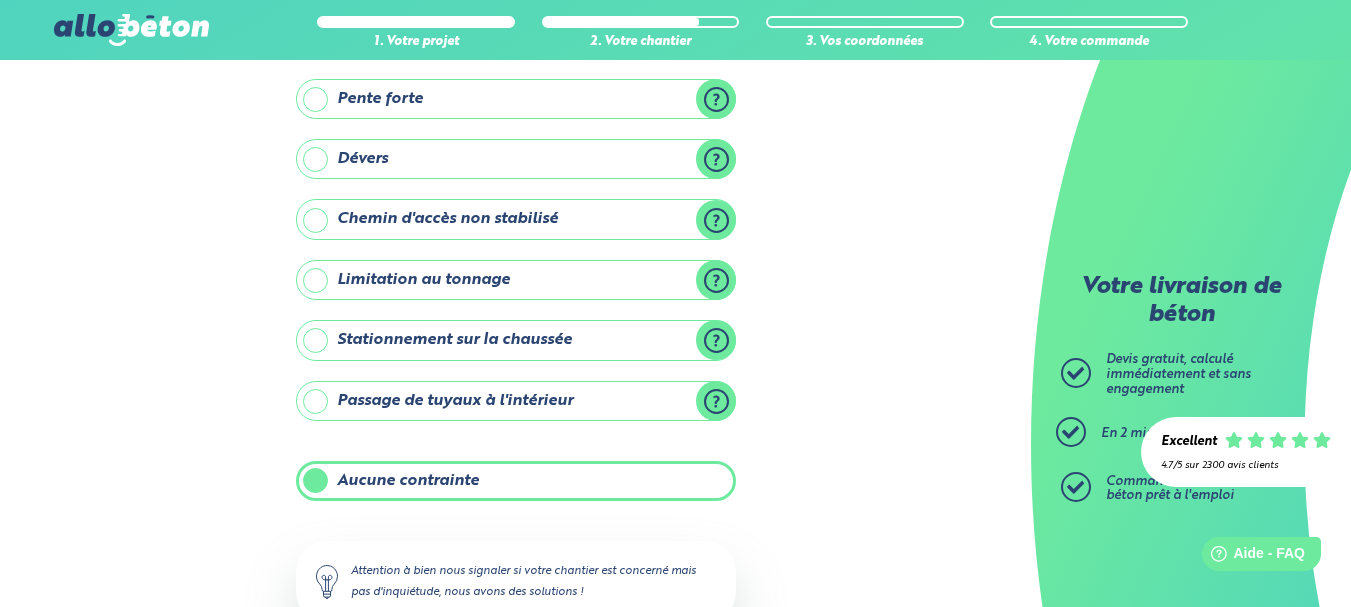 scroll, scrollTop: 281, scrollLeft: 0, axis: vertical 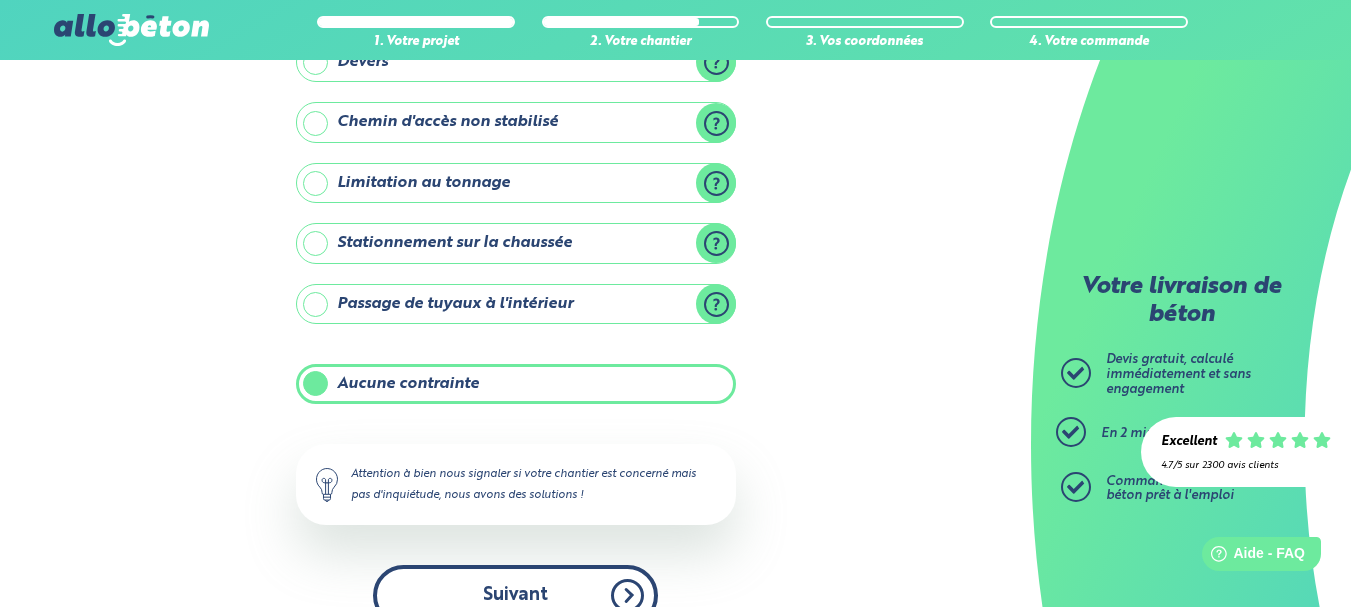 click on "Suivant" at bounding box center (515, 595) 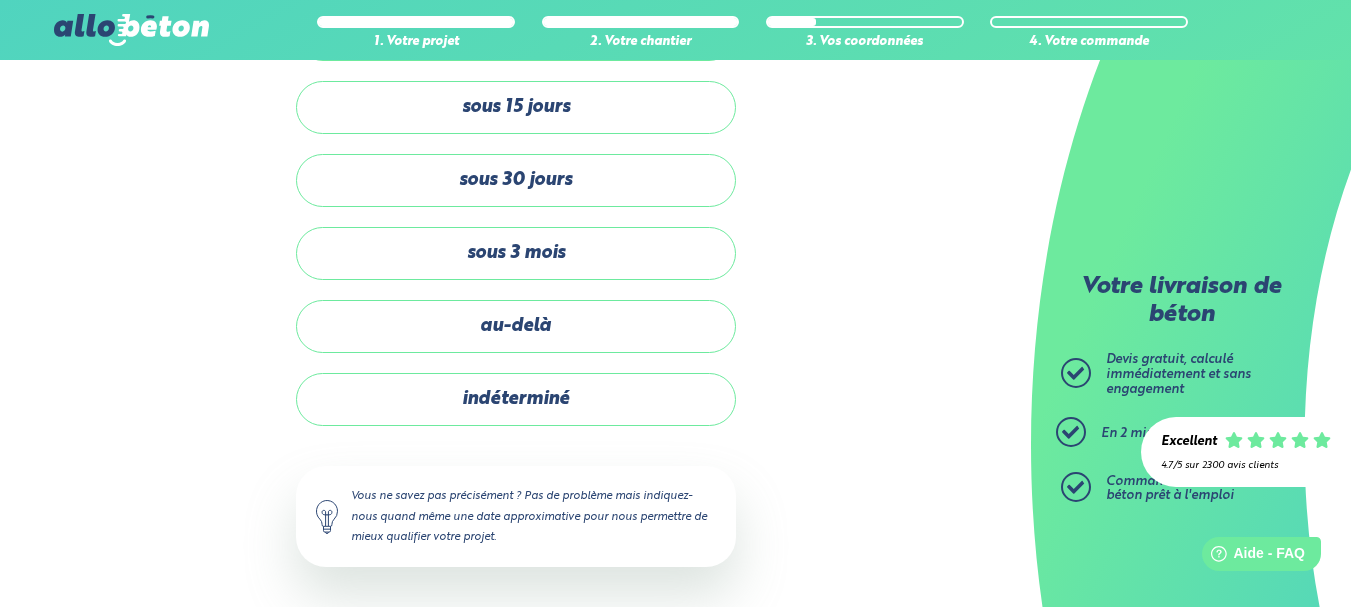scroll, scrollTop: 147, scrollLeft: 0, axis: vertical 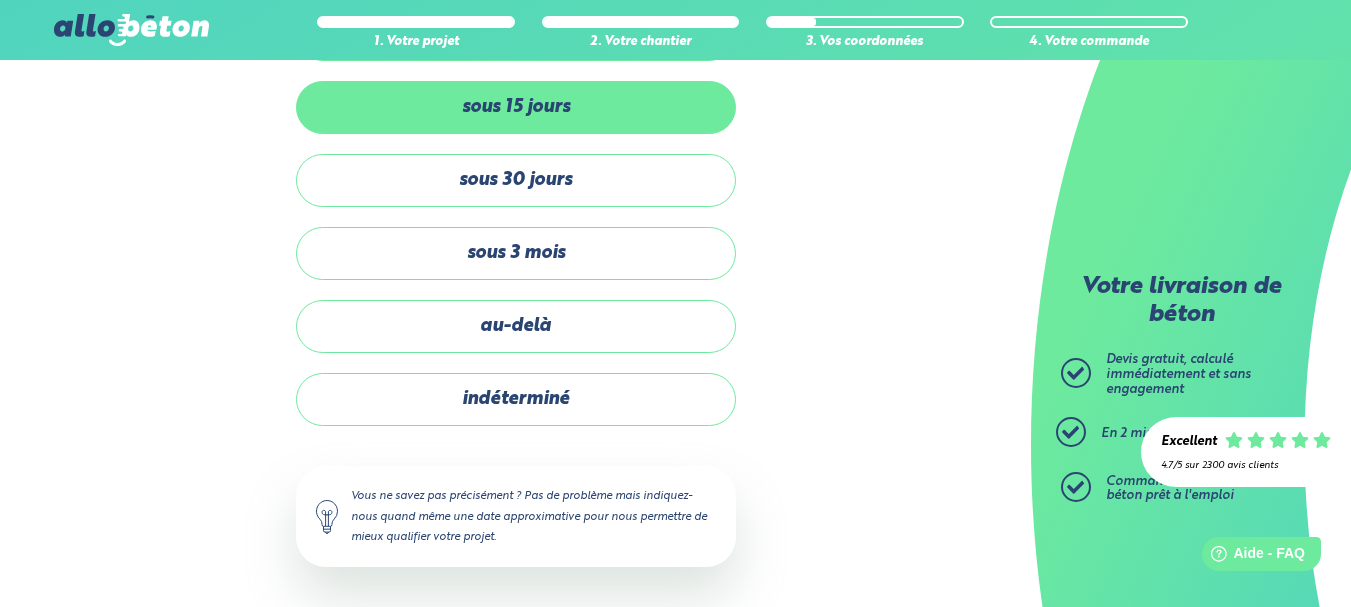 click on "sous 15 jours" at bounding box center (516, 107) 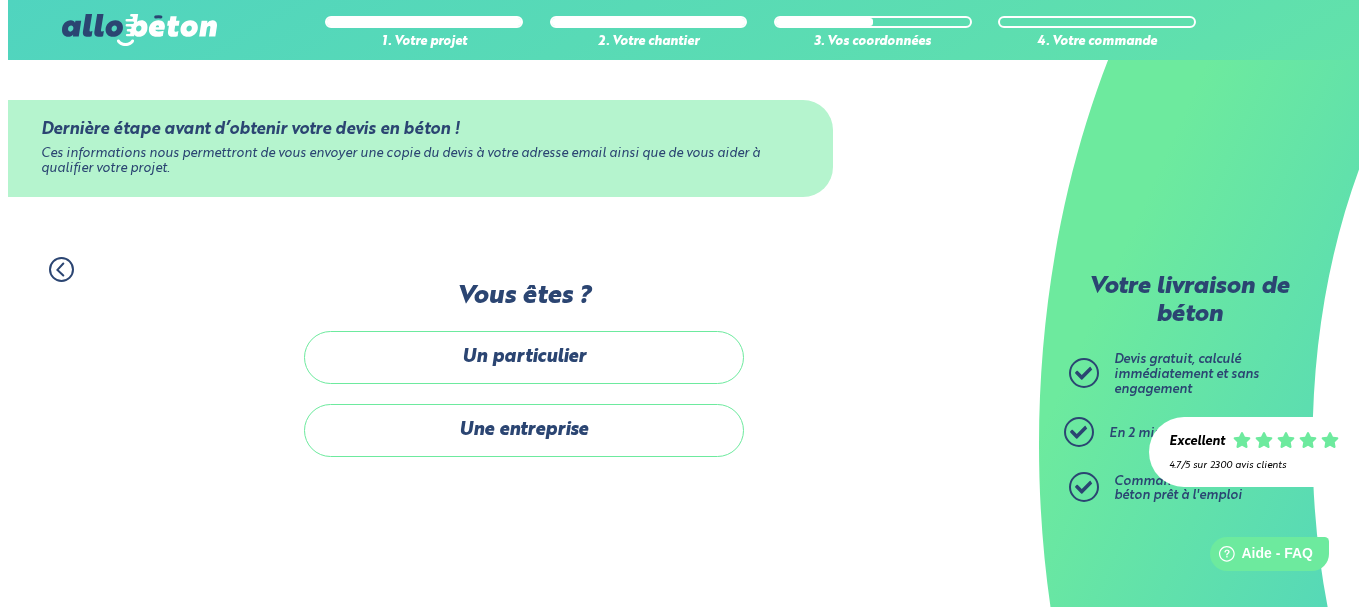 scroll, scrollTop: 0, scrollLeft: 0, axis: both 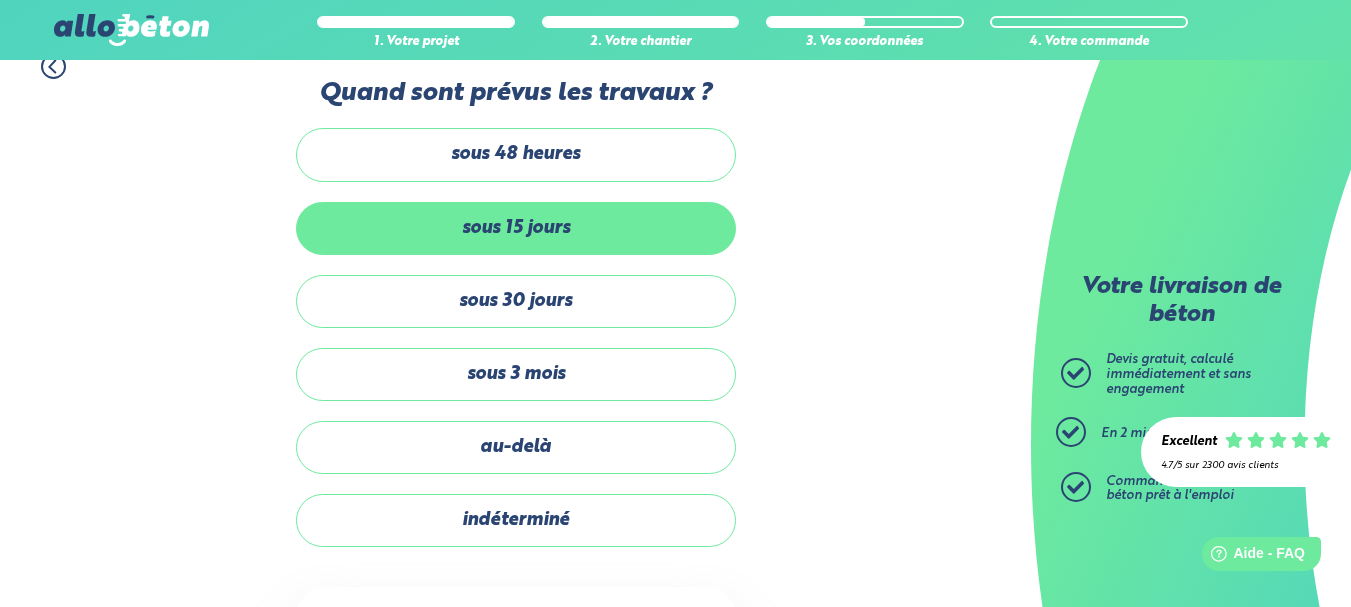 click on "sous 15 jours" at bounding box center (516, 228) 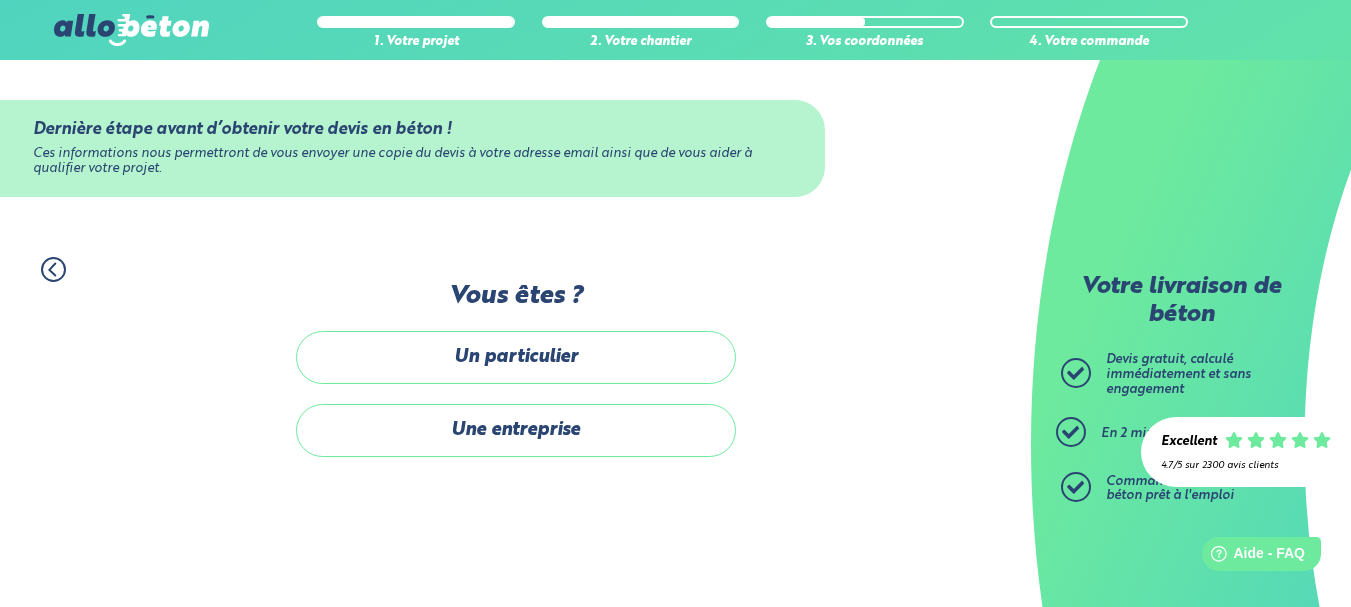 scroll, scrollTop: 0, scrollLeft: 0, axis: both 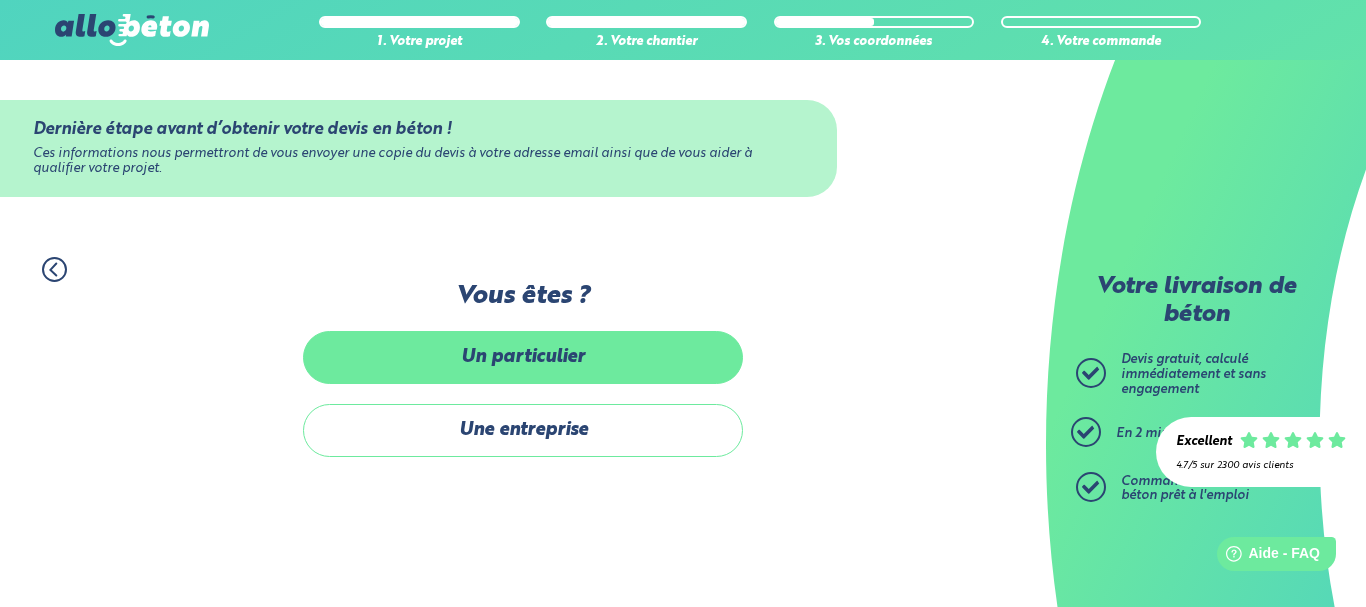 click on "Un particulier" at bounding box center (523, 357) 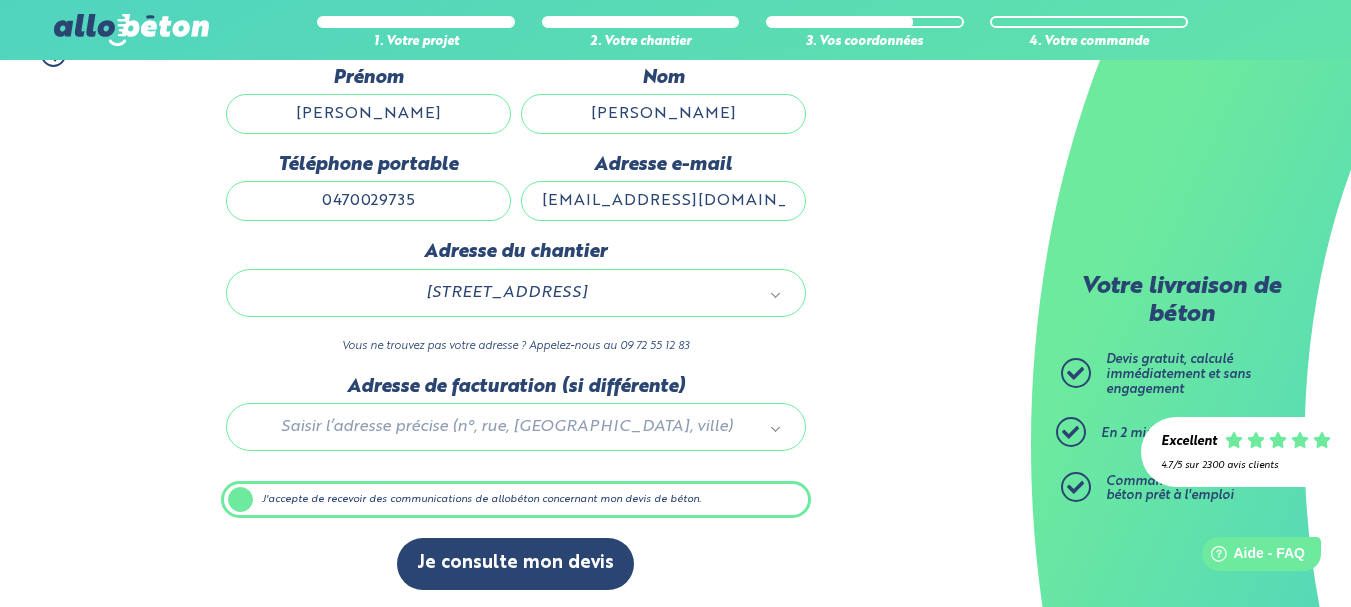 scroll, scrollTop: 218, scrollLeft: 0, axis: vertical 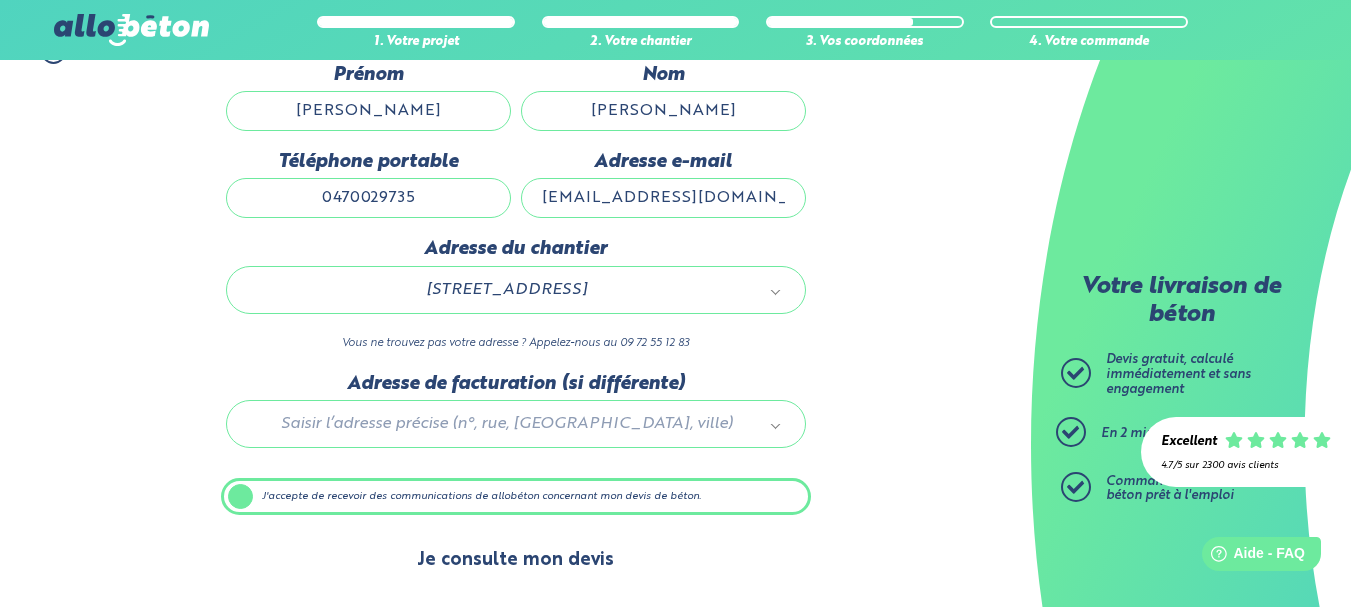click on "Je consulte mon devis" at bounding box center (515, 560) 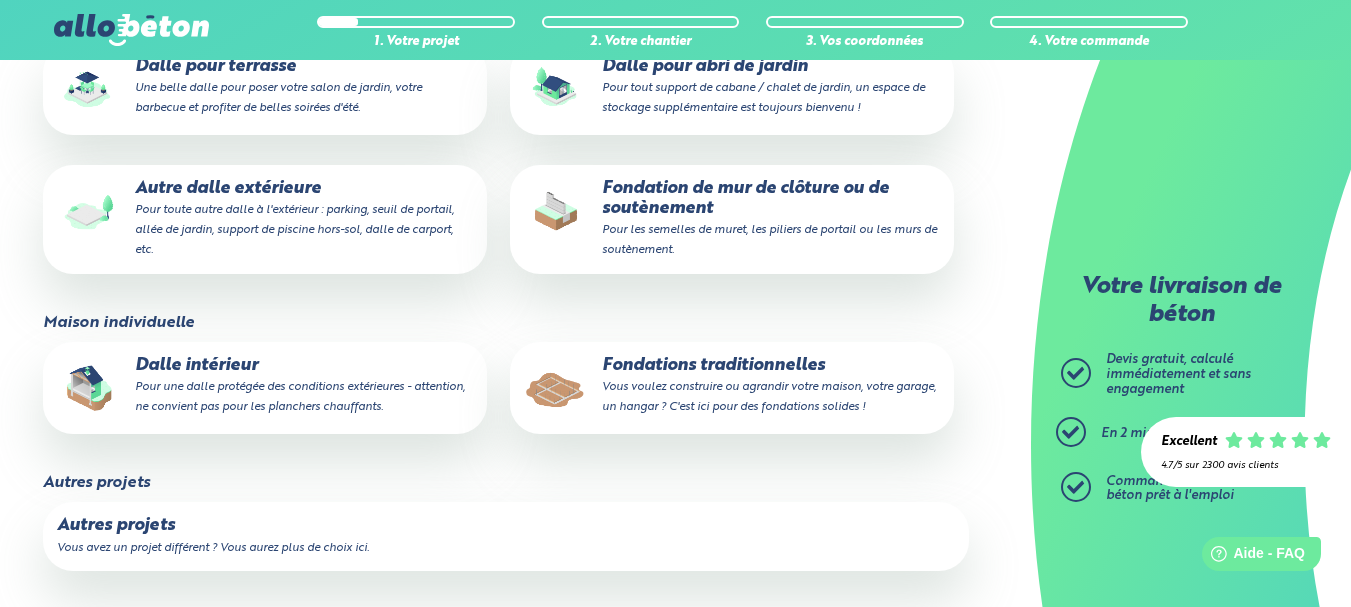 scroll, scrollTop: 353, scrollLeft: 0, axis: vertical 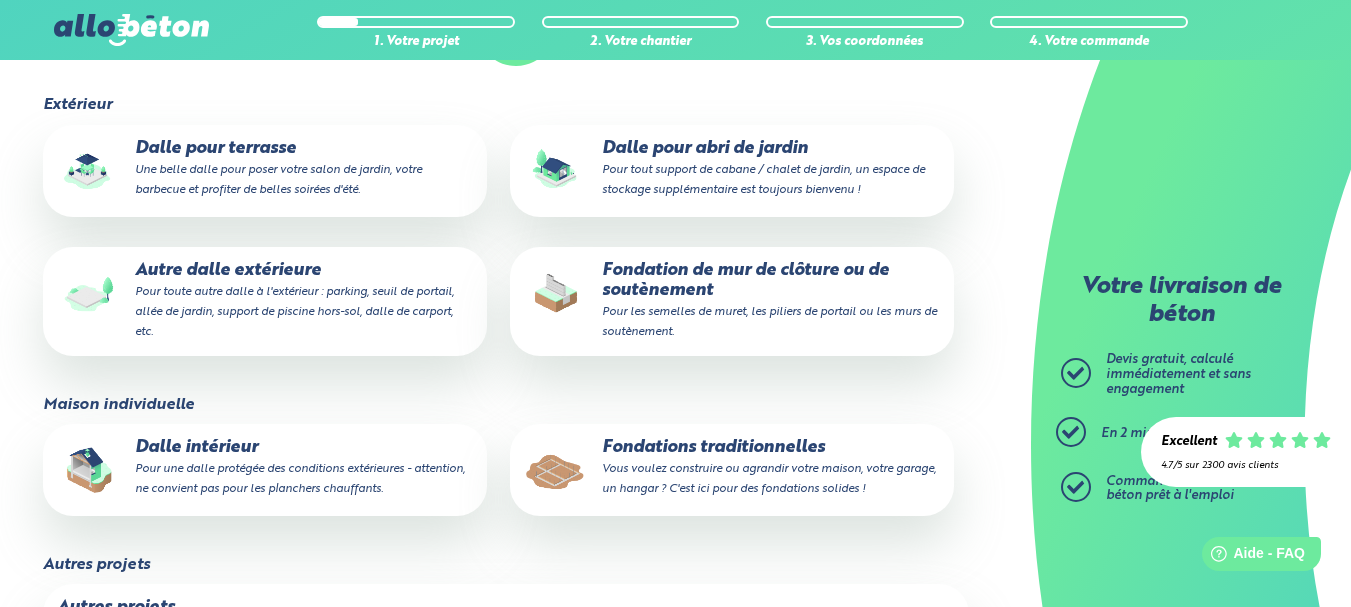 click on "Autre dalle extérieure
Pour toute autre dalle à l'extérieur : parking, seuil de portail, allée de jardin, support de piscine hors-sol, dalle de carport, etc." at bounding box center (265, 301) 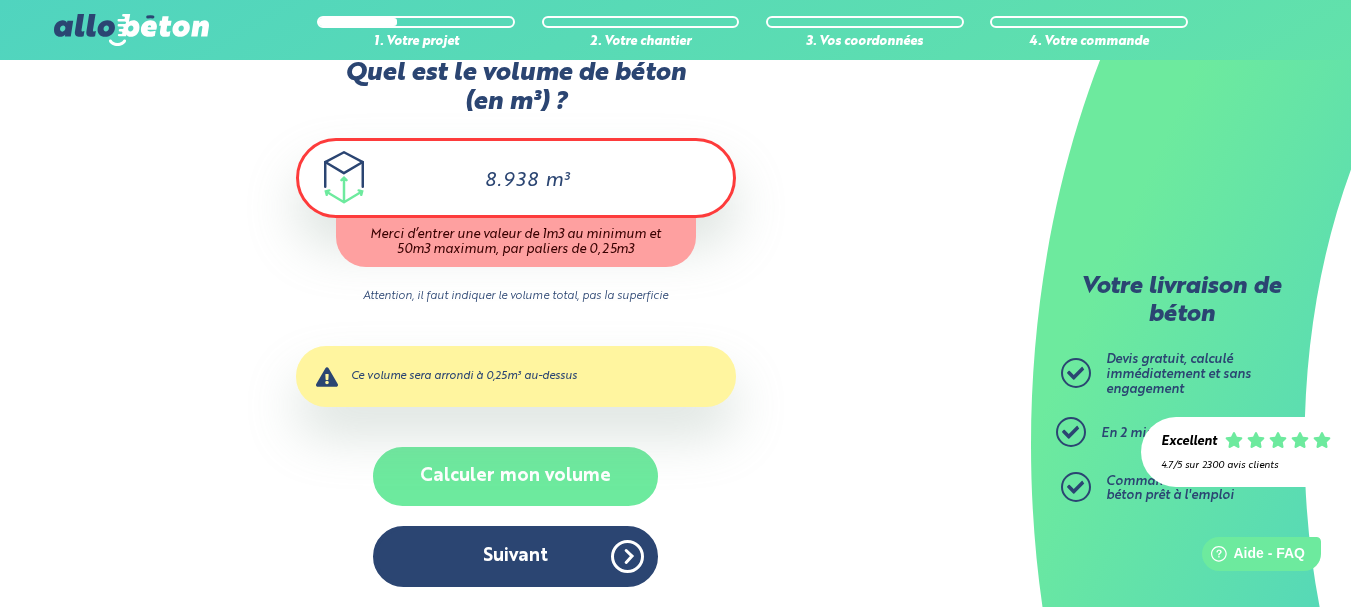 click on "Calculer mon volume" at bounding box center [515, 476] 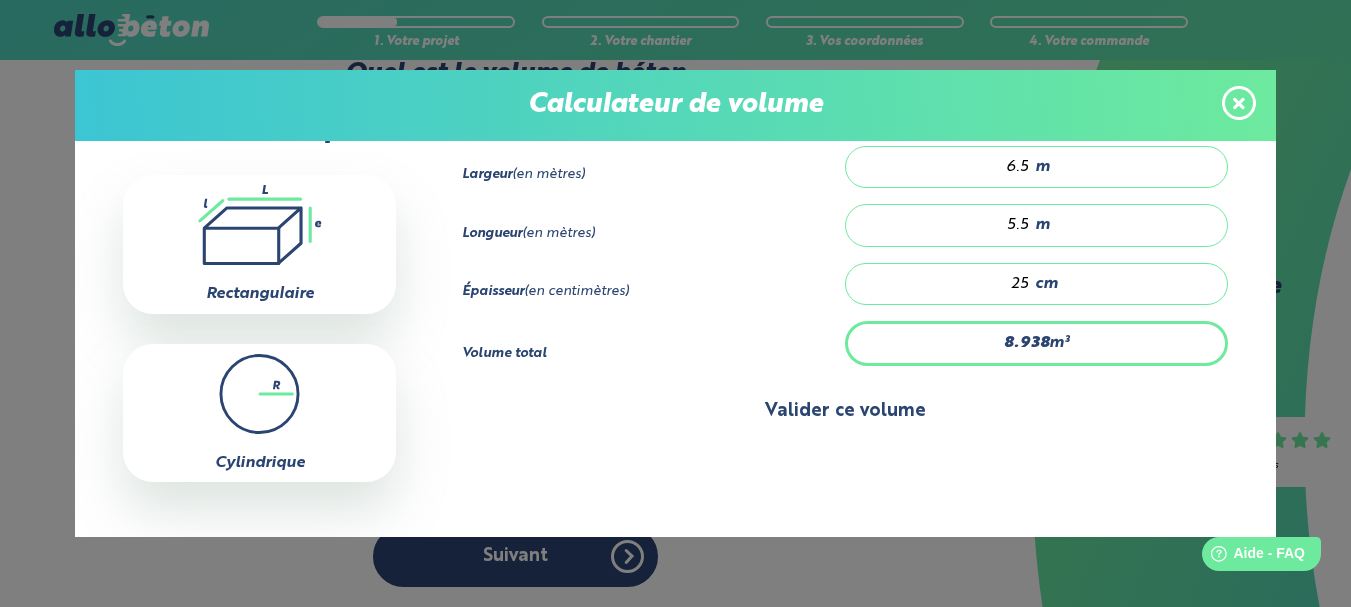click on "Valider ce volume" at bounding box center [845, 411] 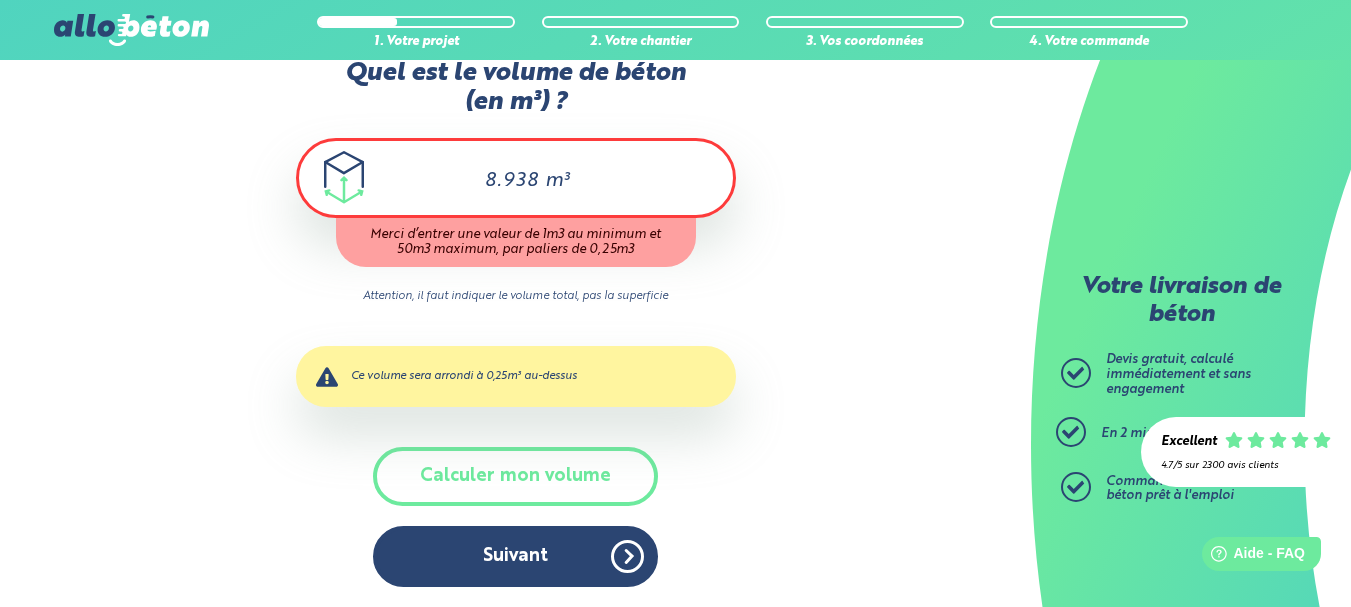 scroll, scrollTop: 115, scrollLeft: 0, axis: vertical 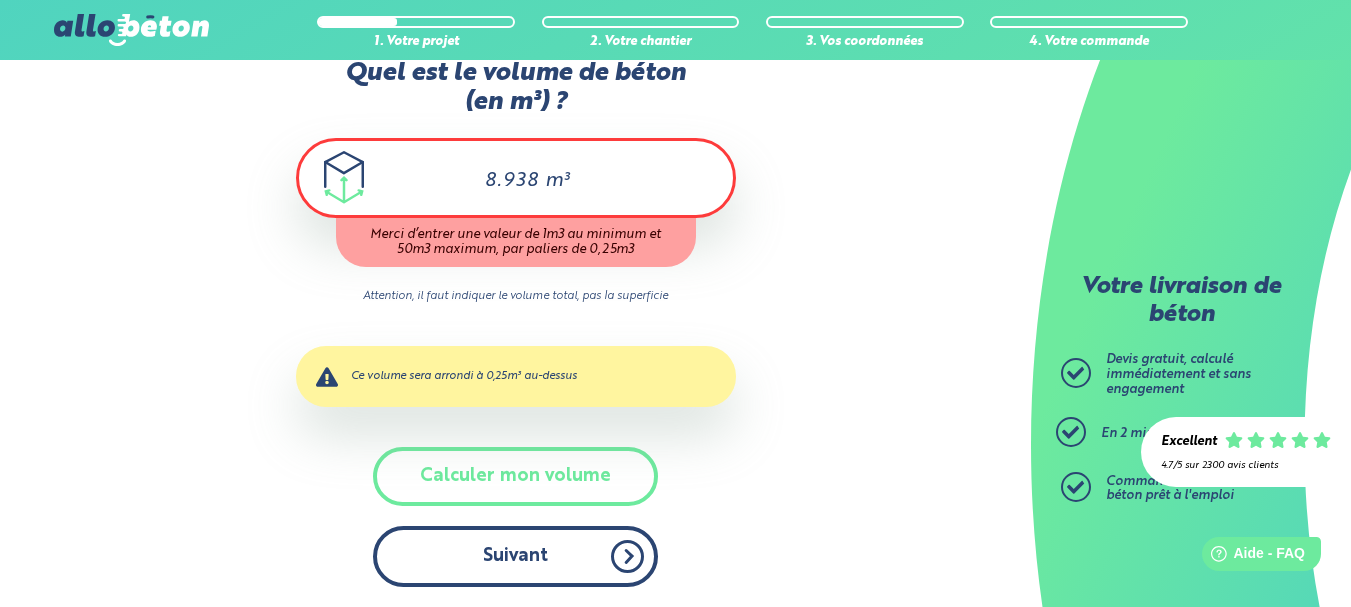click on "Suivant" at bounding box center (515, 556) 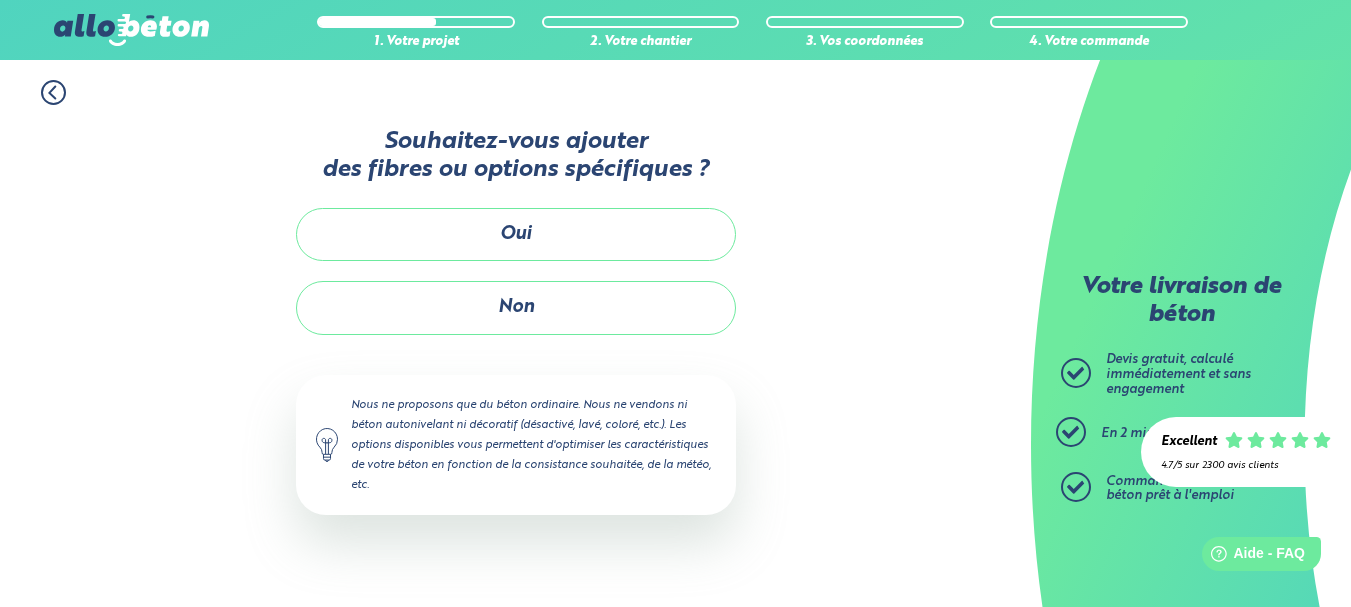scroll, scrollTop: 0, scrollLeft: 0, axis: both 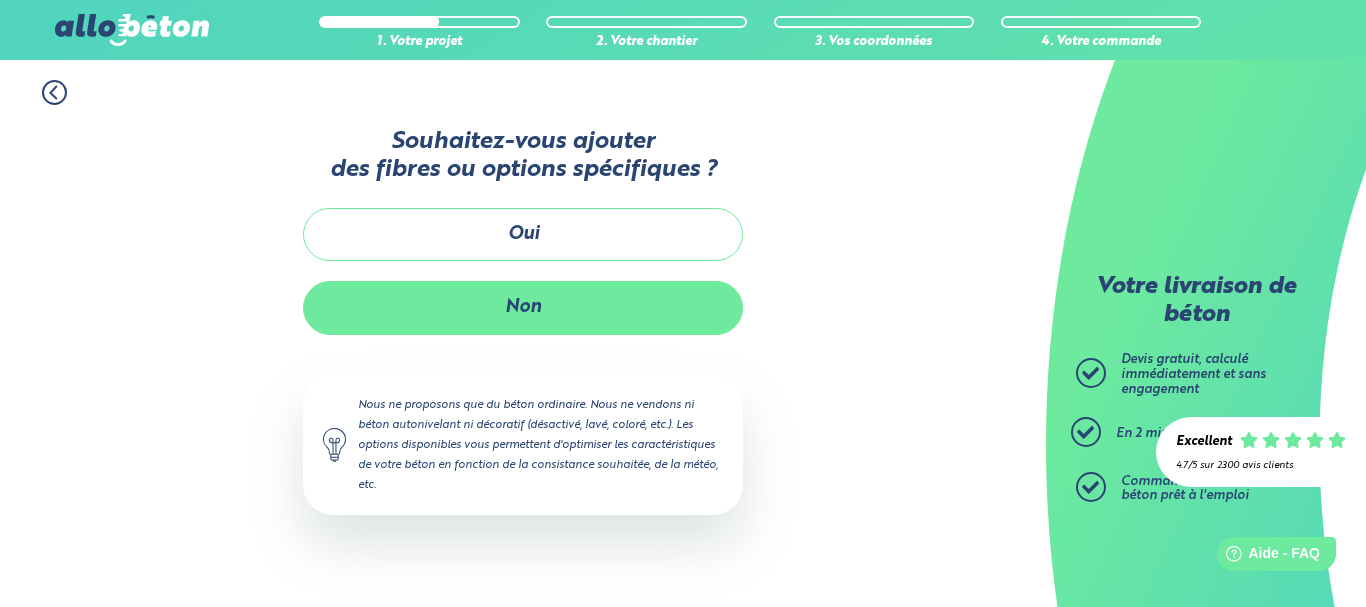 click on "Non" at bounding box center (523, 307) 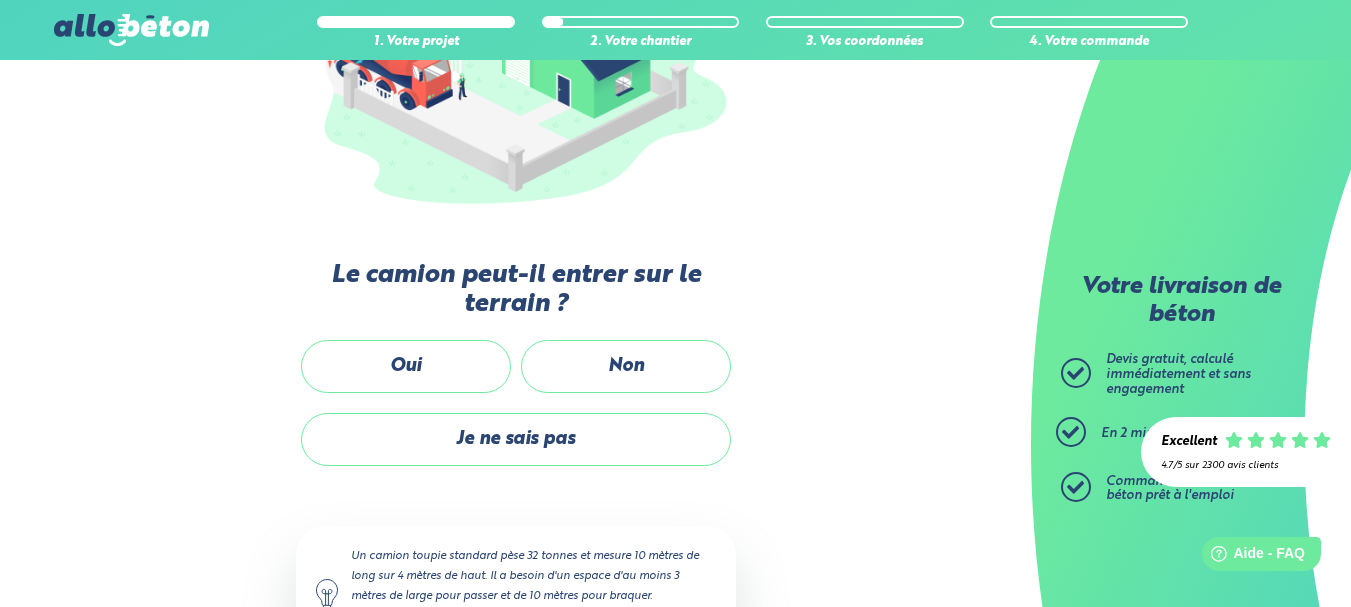 scroll, scrollTop: 359, scrollLeft: 0, axis: vertical 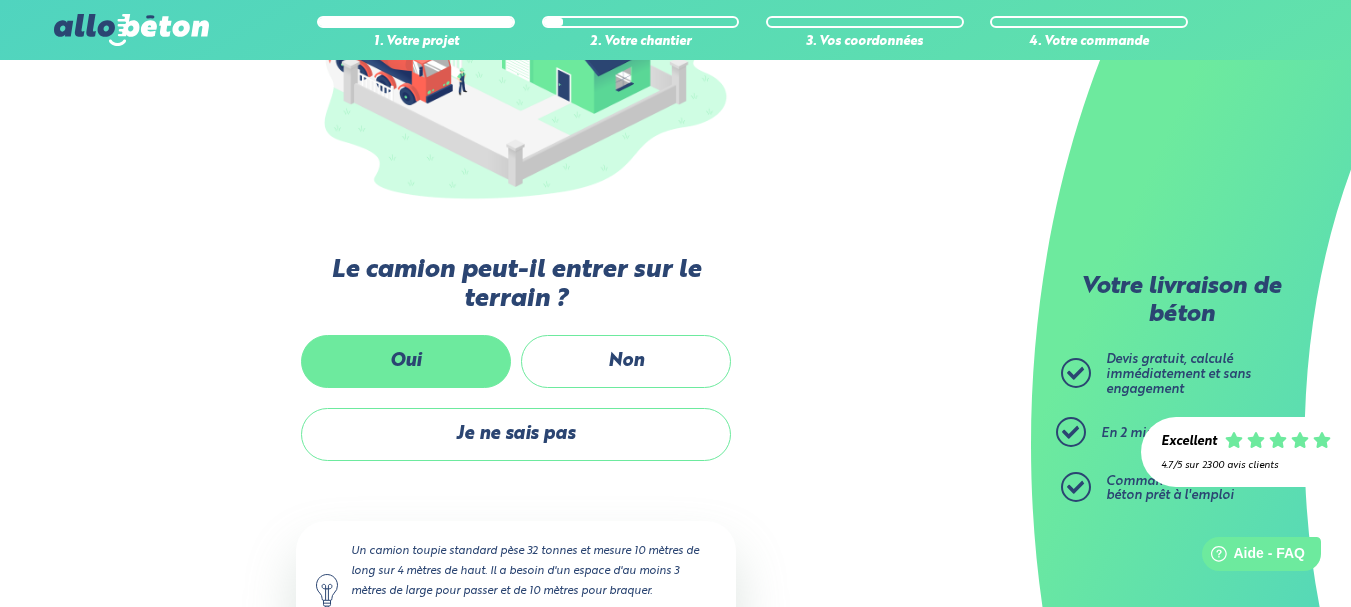 click on "Oui" at bounding box center (406, 361) 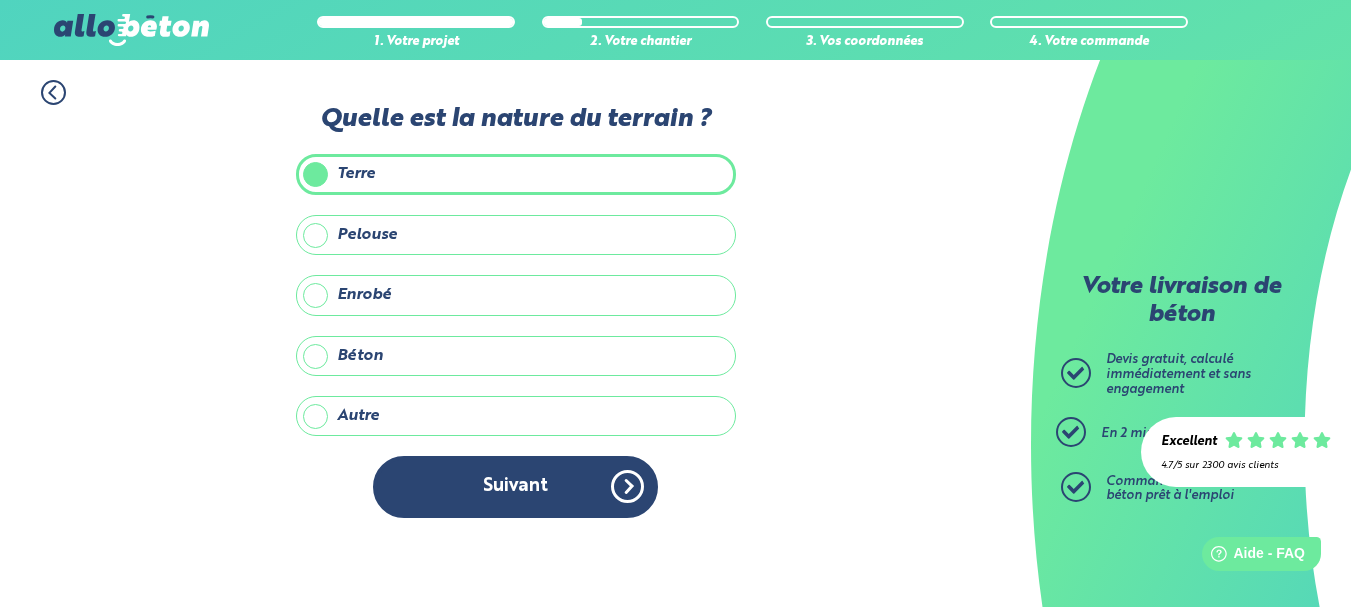scroll, scrollTop: 0, scrollLeft: 0, axis: both 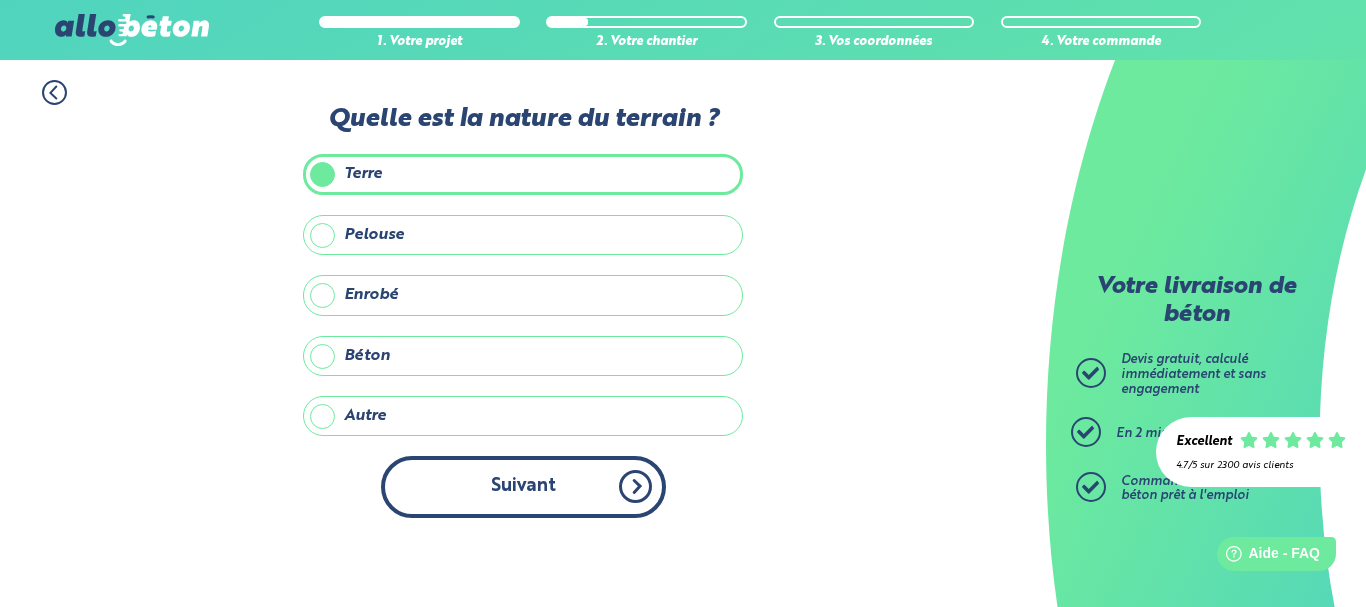click on "Suivant" at bounding box center [523, 486] 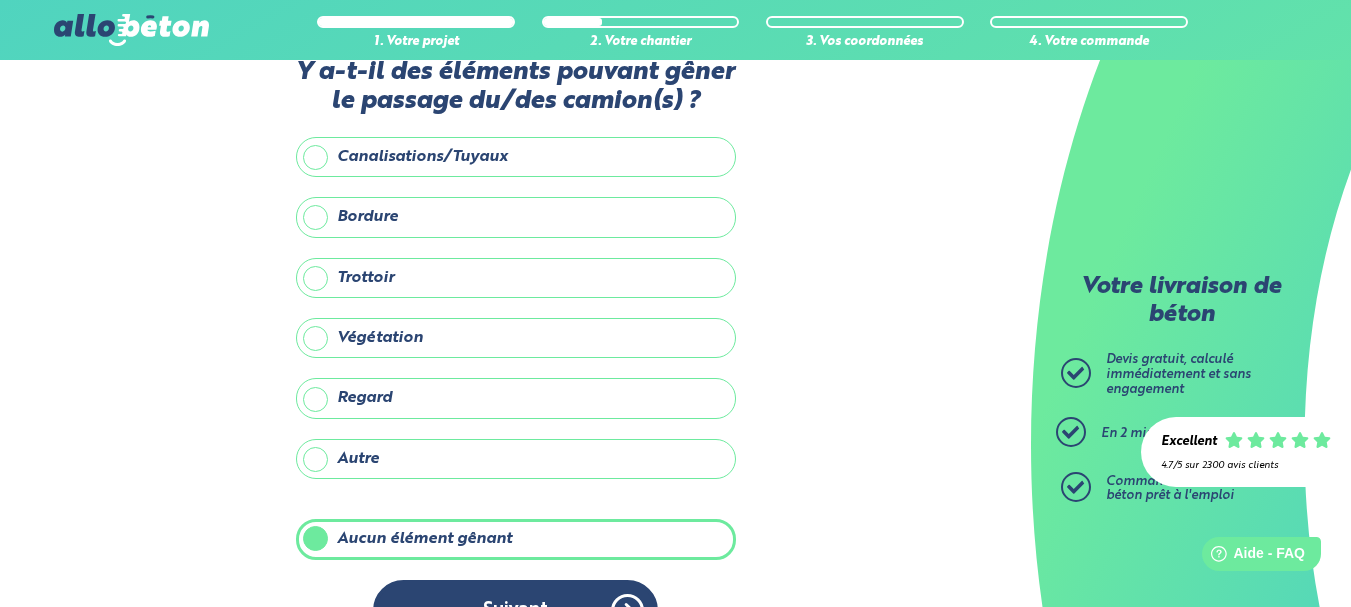 scroll, scrollTop: 101, scrollLeft: 0, axis: vertical 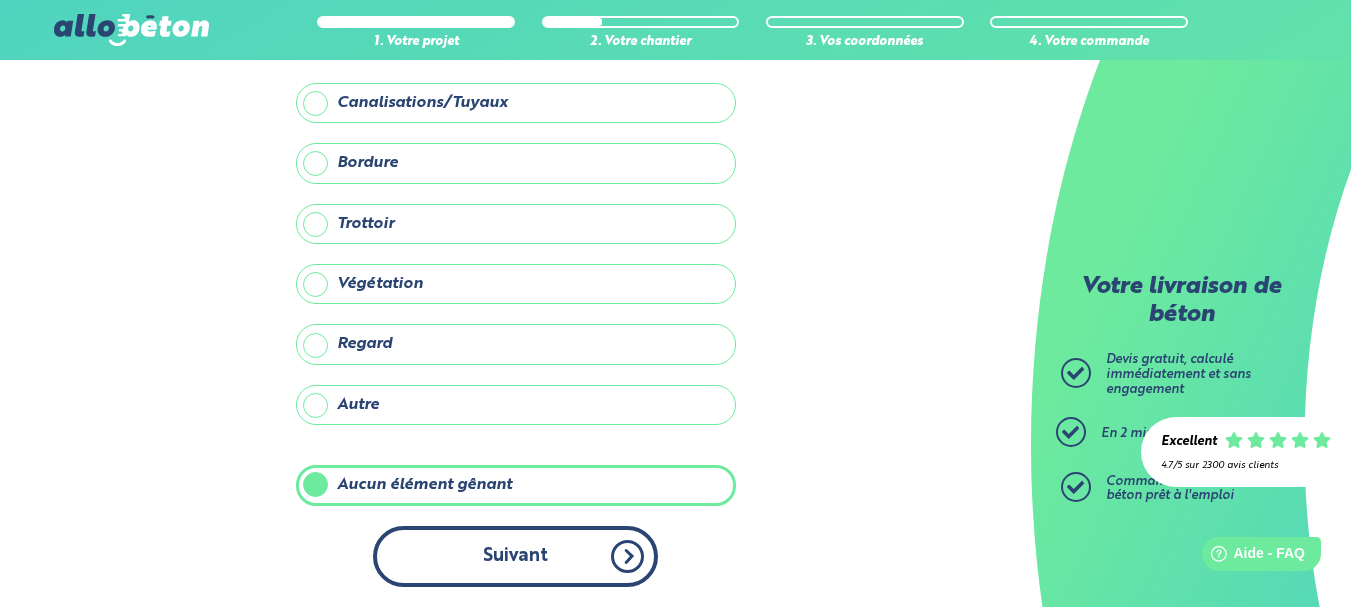 click on "Suivant" at bounding box center (515, 556) 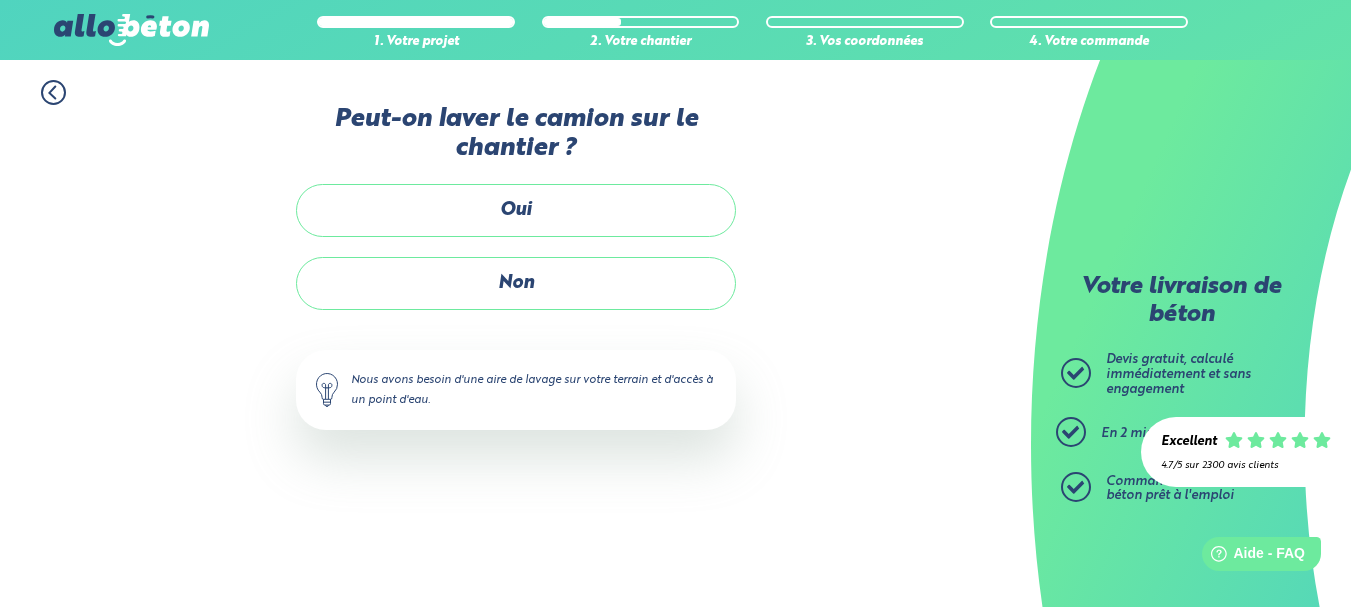 scroll, scrollTop: 0, scrollLeft: 0, axis: both 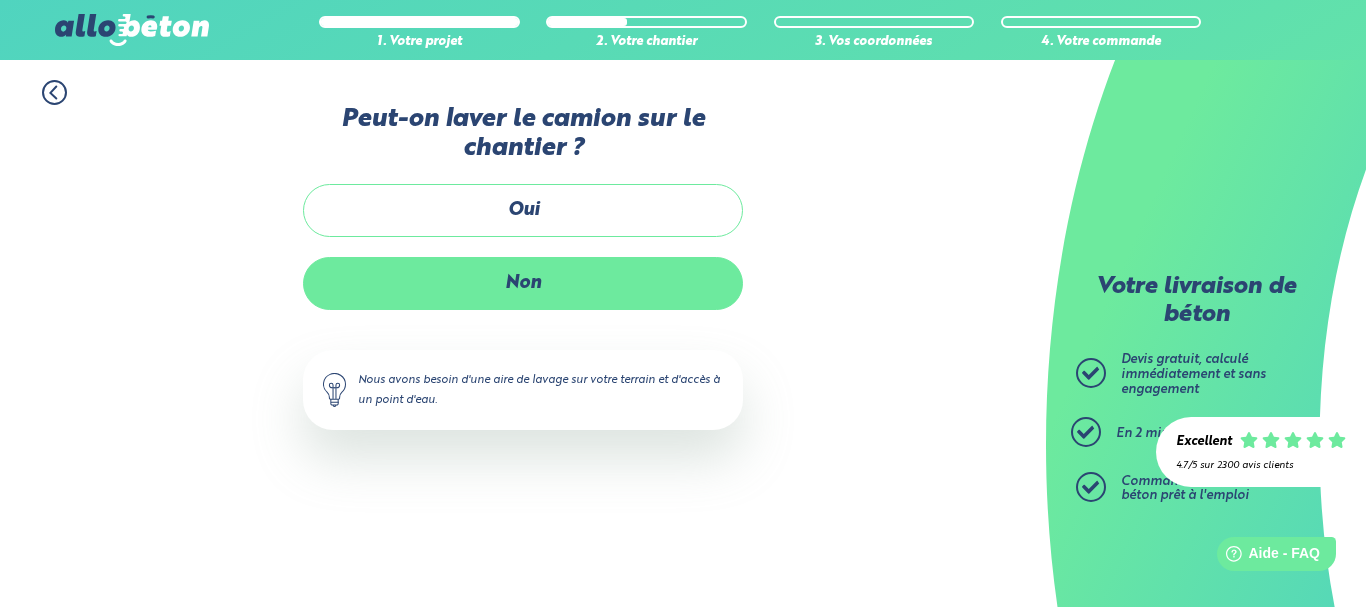 click on "Non" at bounding box center [523, 283] 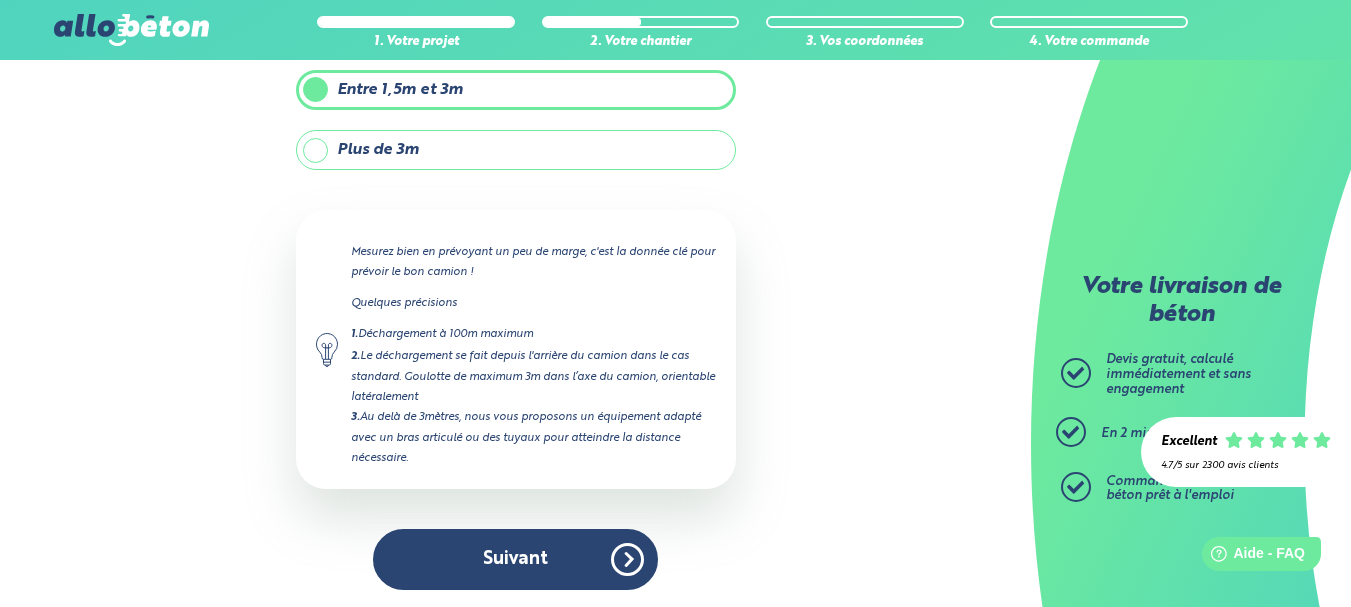 scroll, scrollTop: 207, scrollLeft: 0, axis: vertical 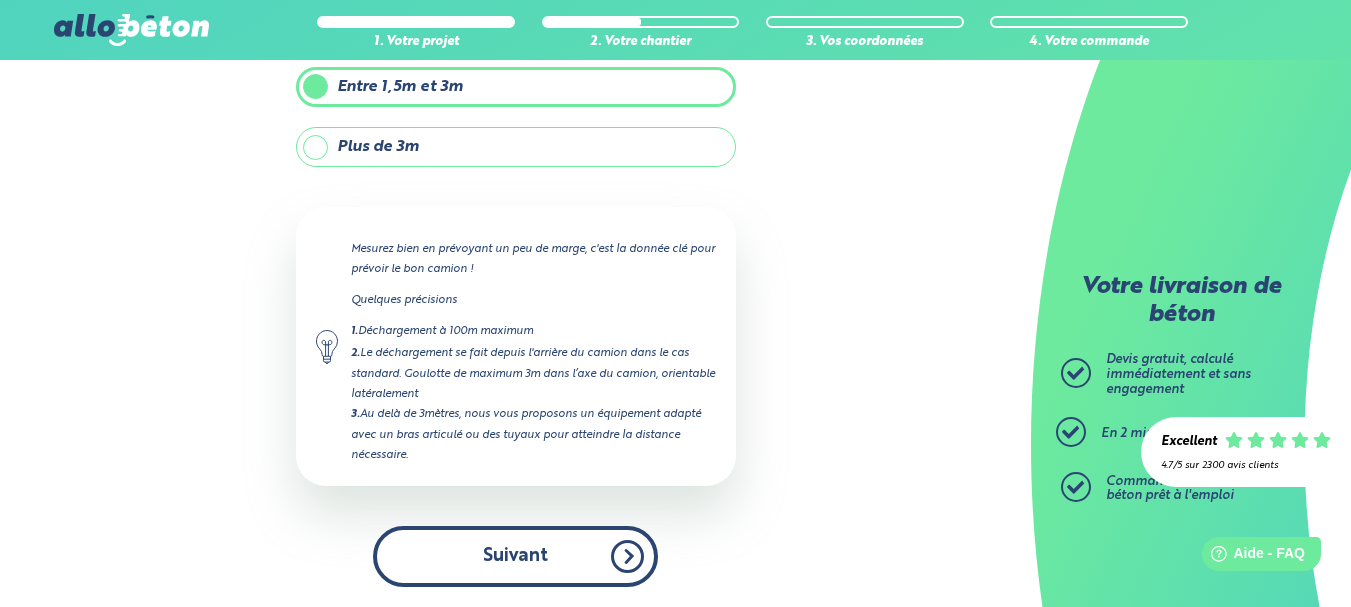click on "Suivant" at bounding box center [515, 556] 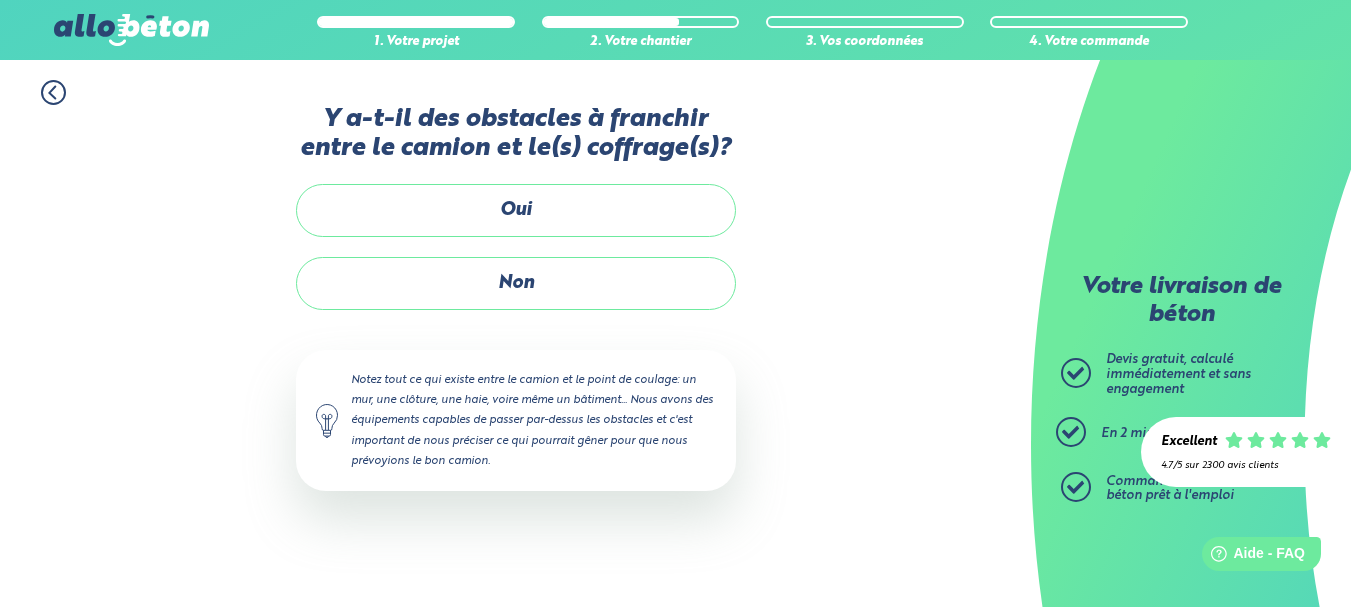 scroll, scrollTop: 0, scrollLeft: 0, axis: both 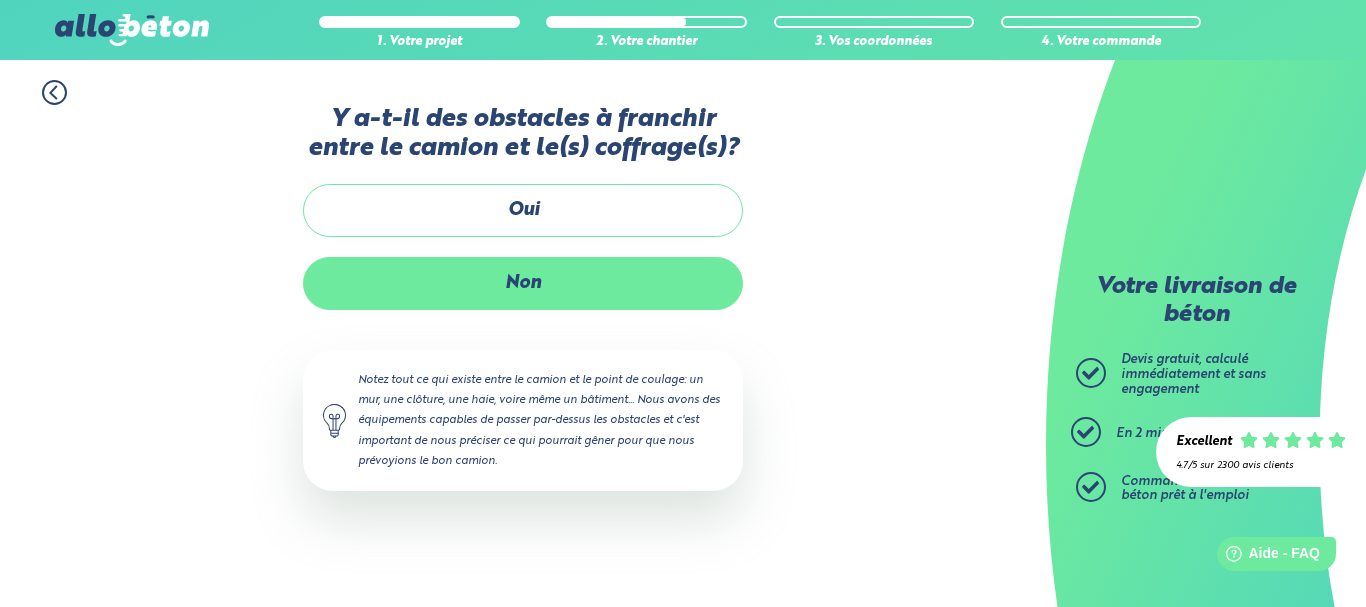 click on "Non" at bounding box center (523, 283) 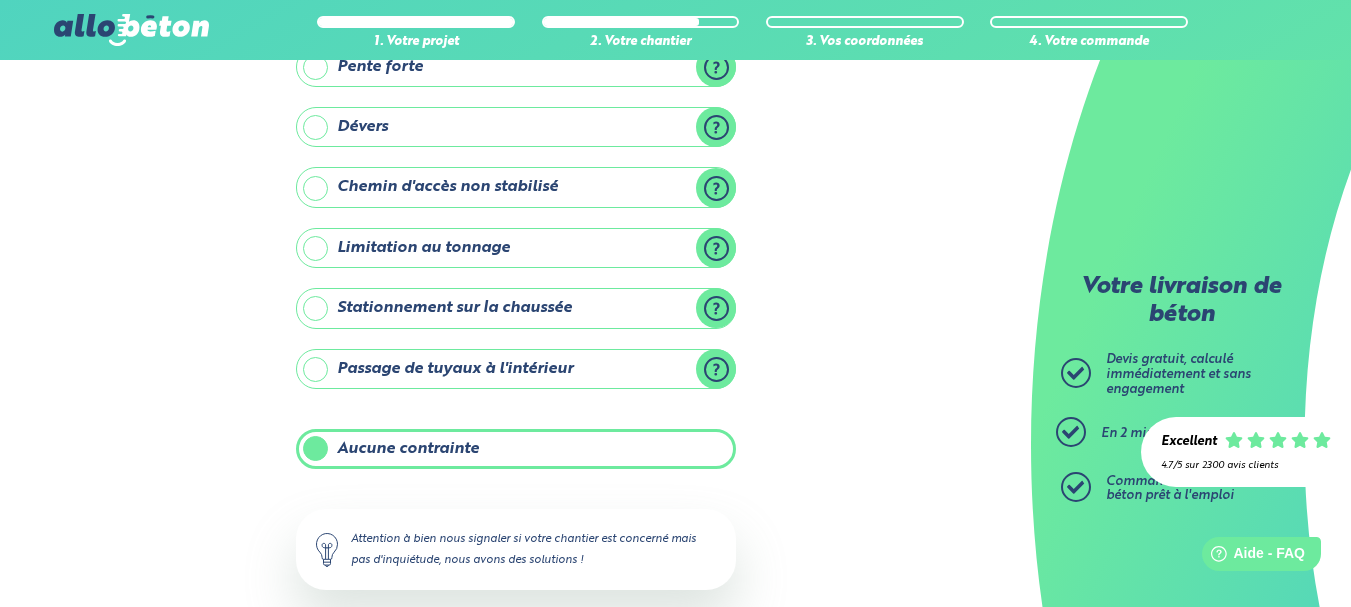 scroll, scrollTop: 320, scrollLeft: 0, axis: vertical 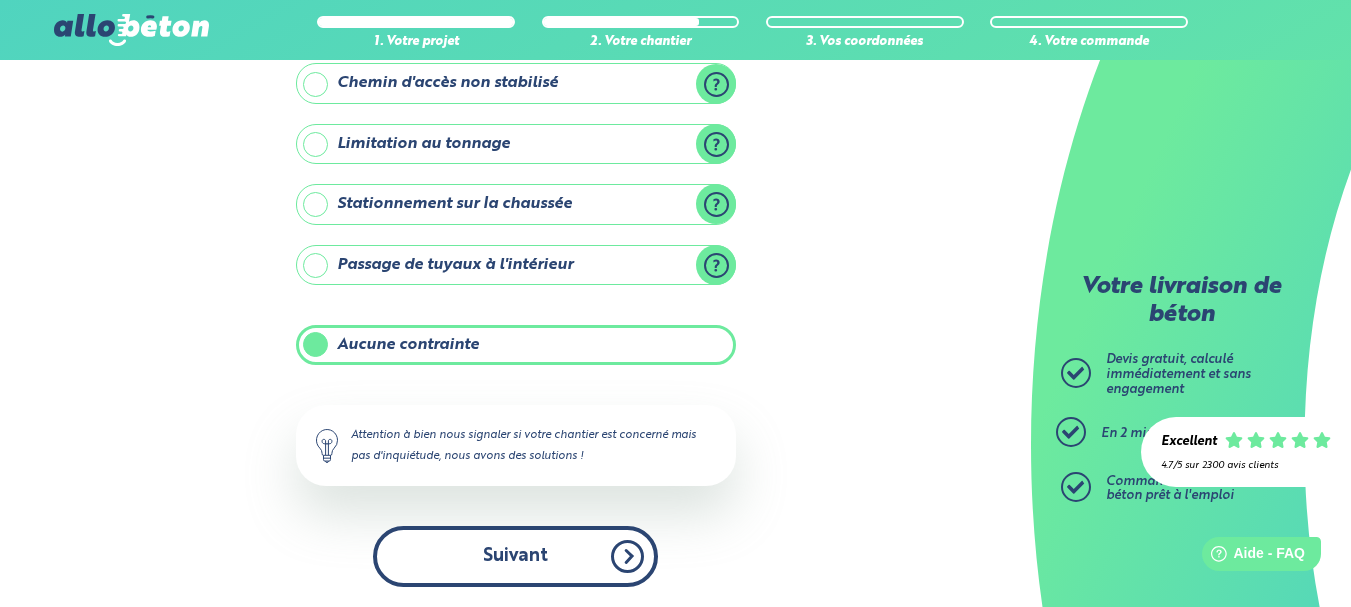 click on "Suivant" at bounding box center (515, 556) 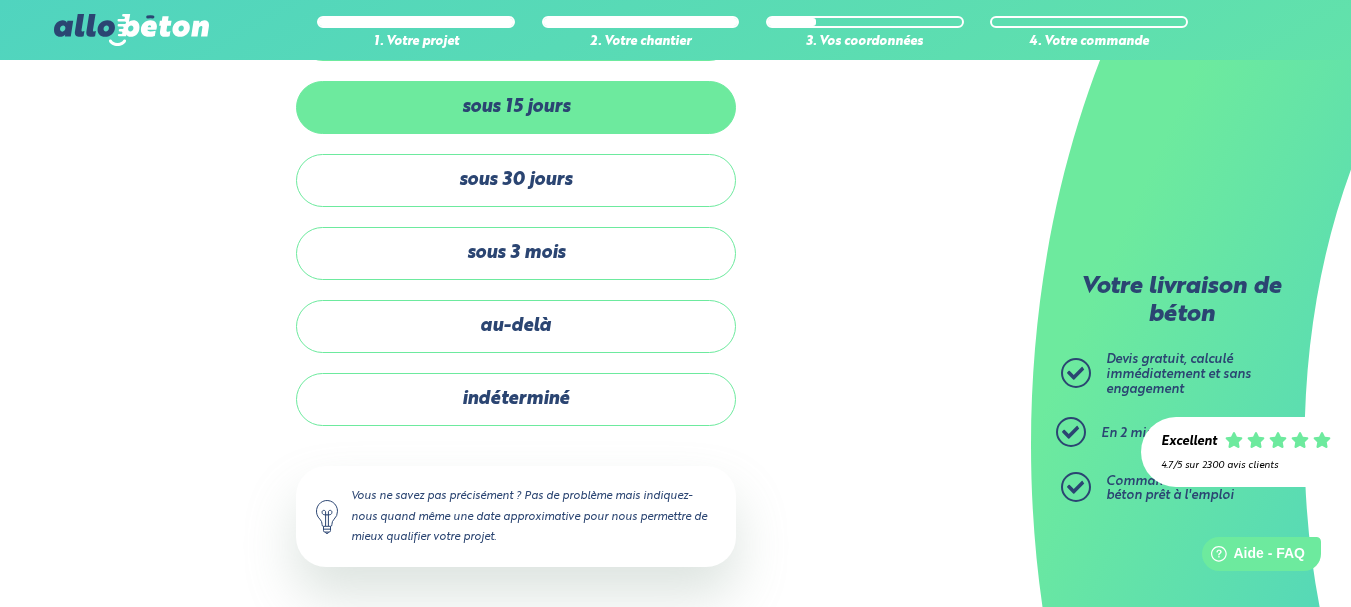 click on "sous 15 jours" at bounding box center (516, 107) 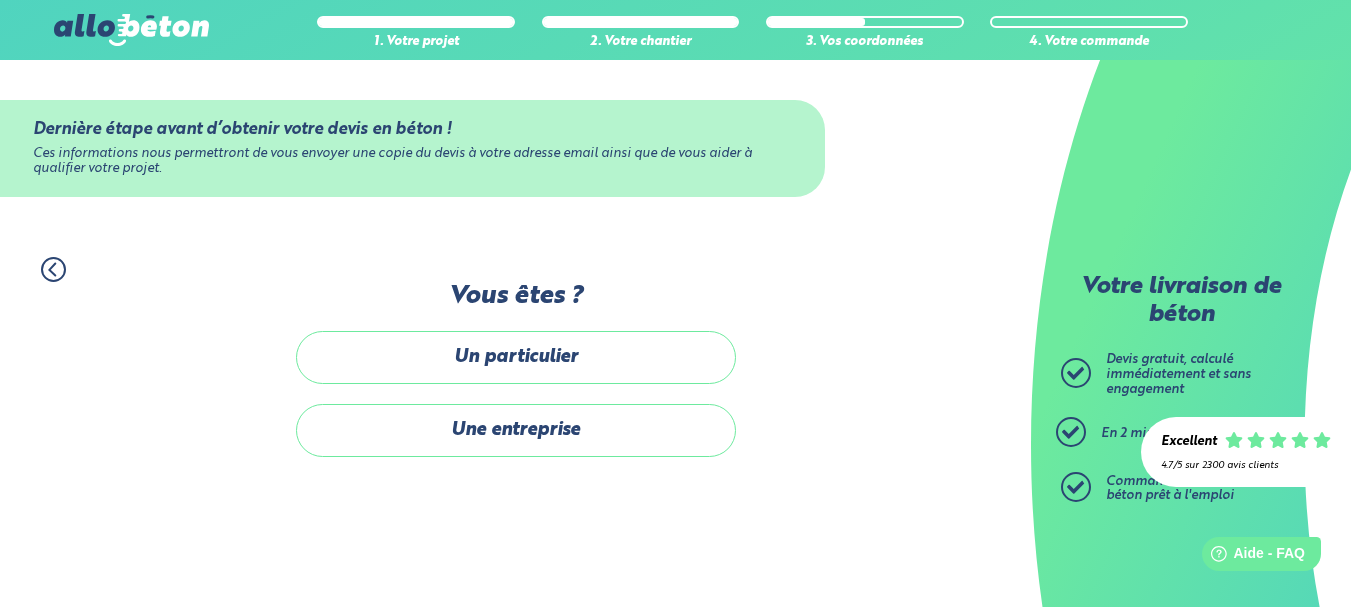 scroll, scrollTop: 0, scrollLeft: 0, axis: both 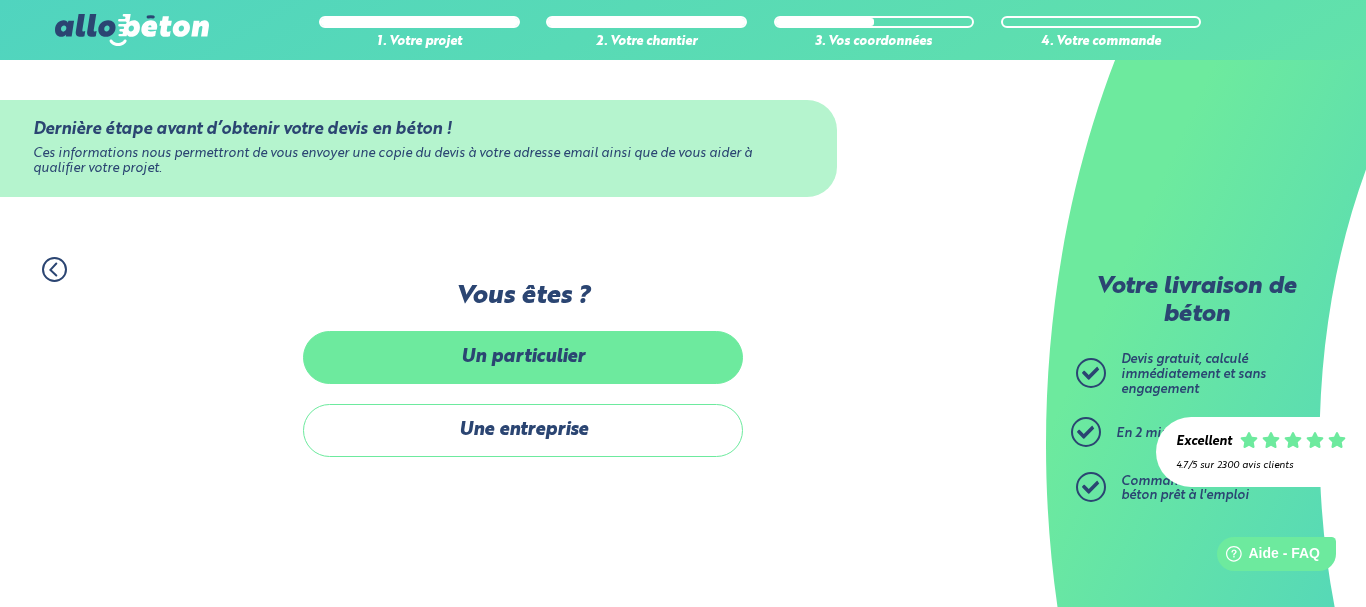 click on "Un particulier" at bounding box center [523, 357] 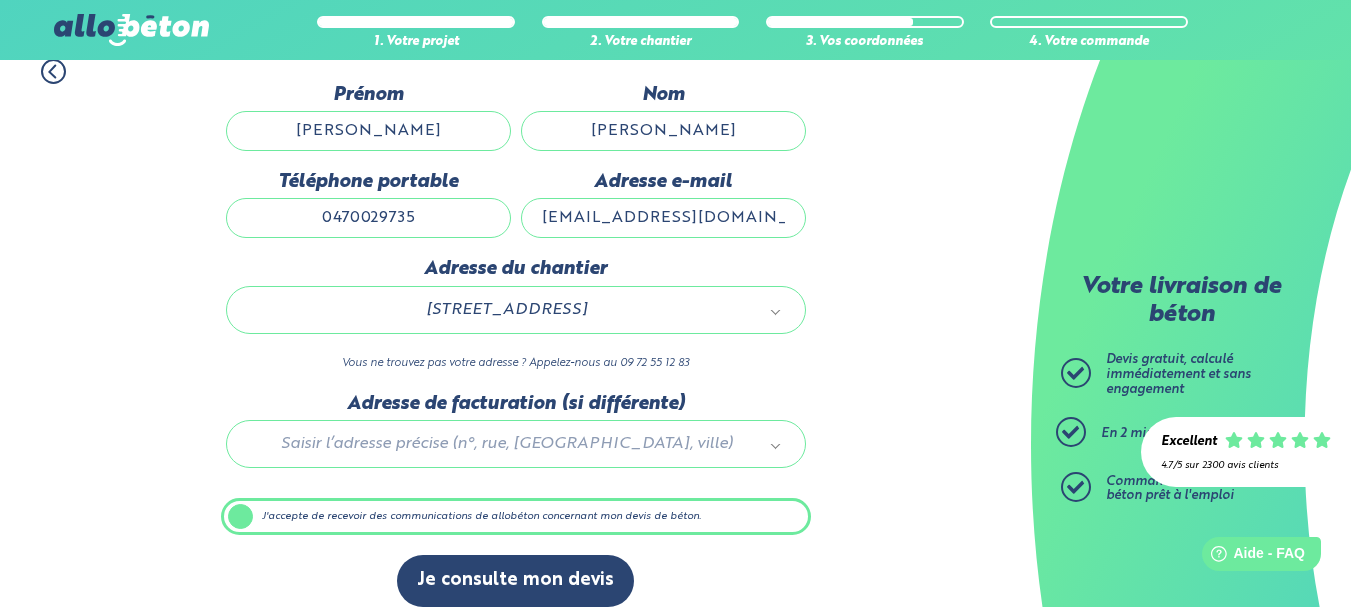 scroll, scrollTop: 218, scrollLeft: 0, axis: vertical 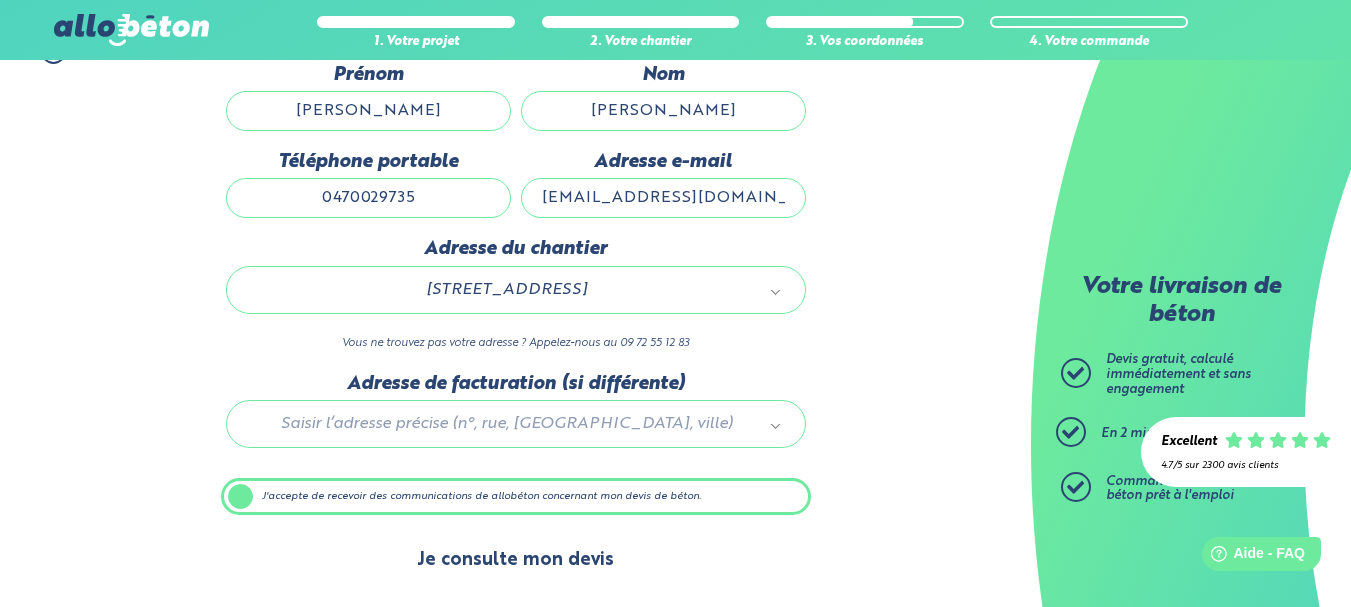 click on "Je consulte mon devis" at bounding box center [515, 560] 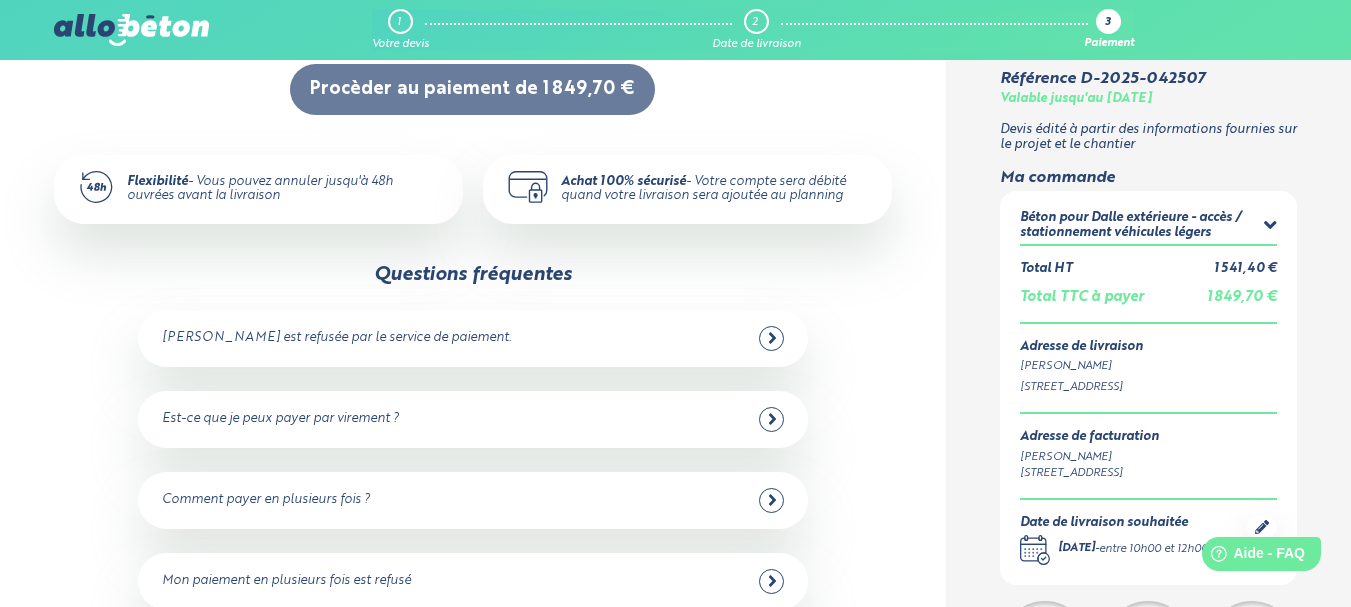 scroll, scrollTop: 0, scrollLeft: 0, axis: both 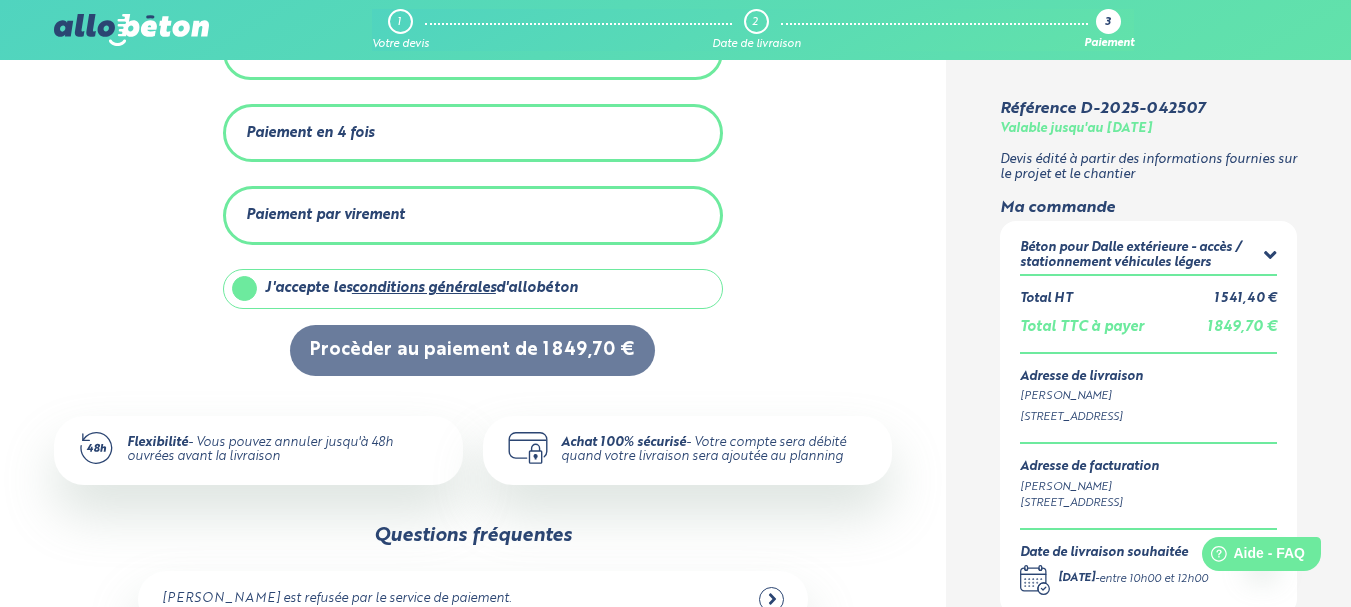 click on "Paiement par virement" at bounding box center (325, 215) 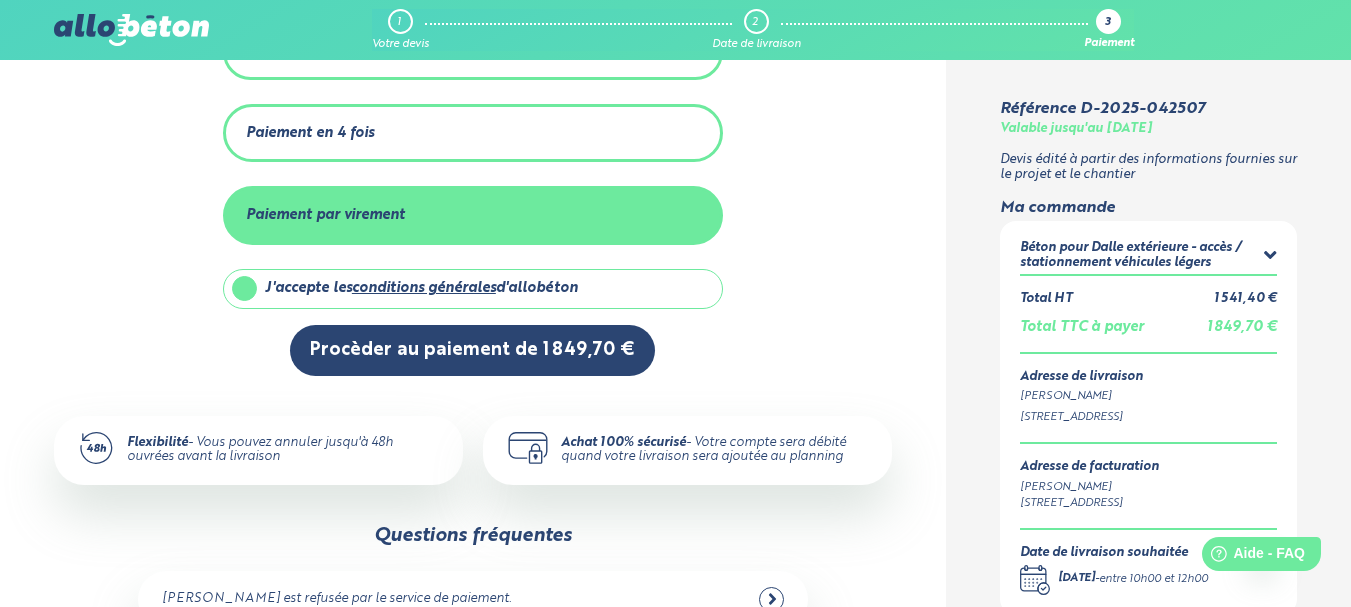 click on "Paiement par virement" at bounding box center [325, 215] 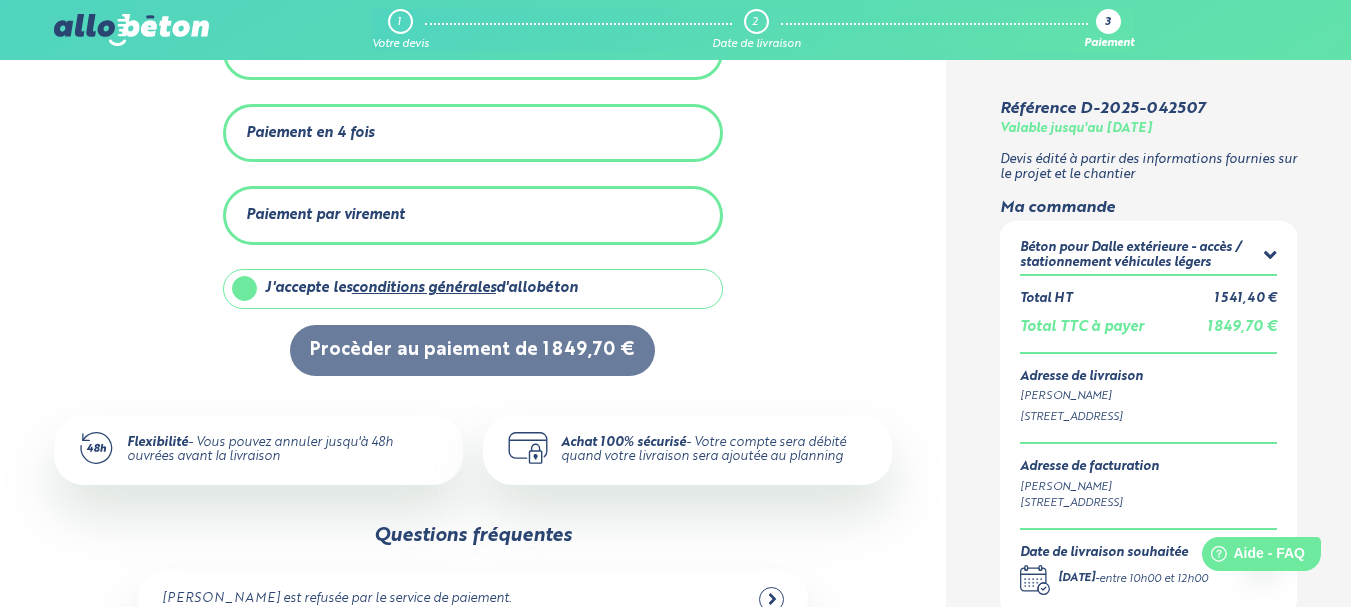 click on "Paiement par virement" at bounding box center (325, 215) 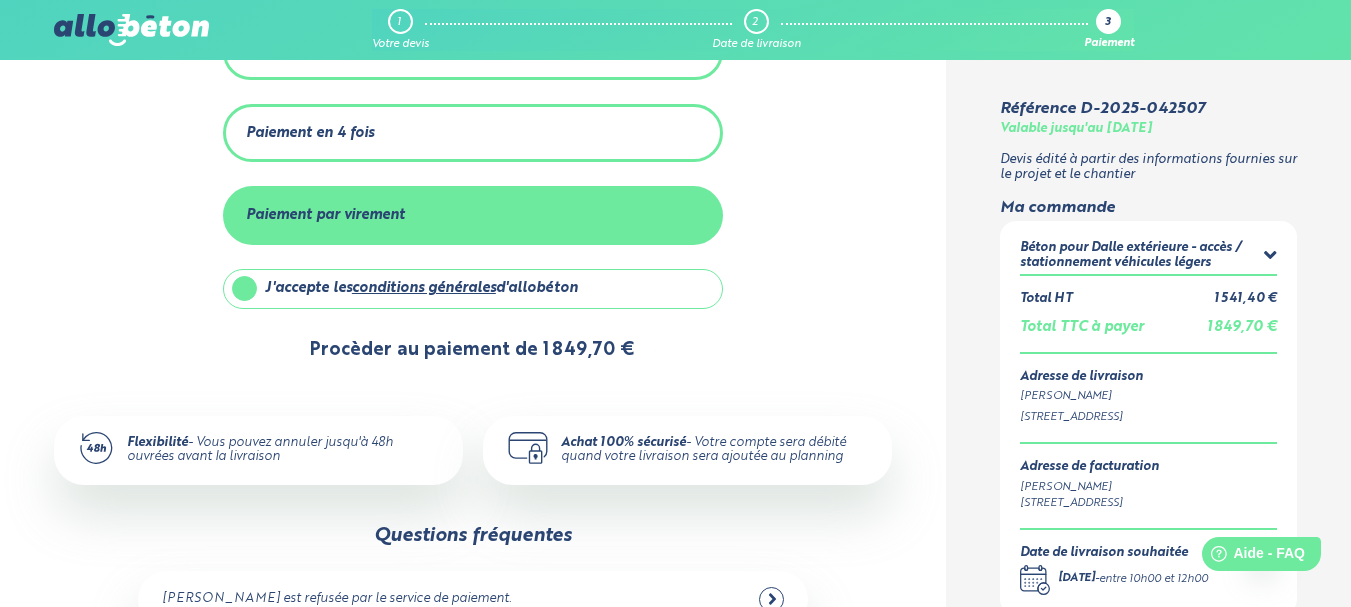 click on "Procèder au paiement de 1 849,70 €" at bounding box center (472, 350) 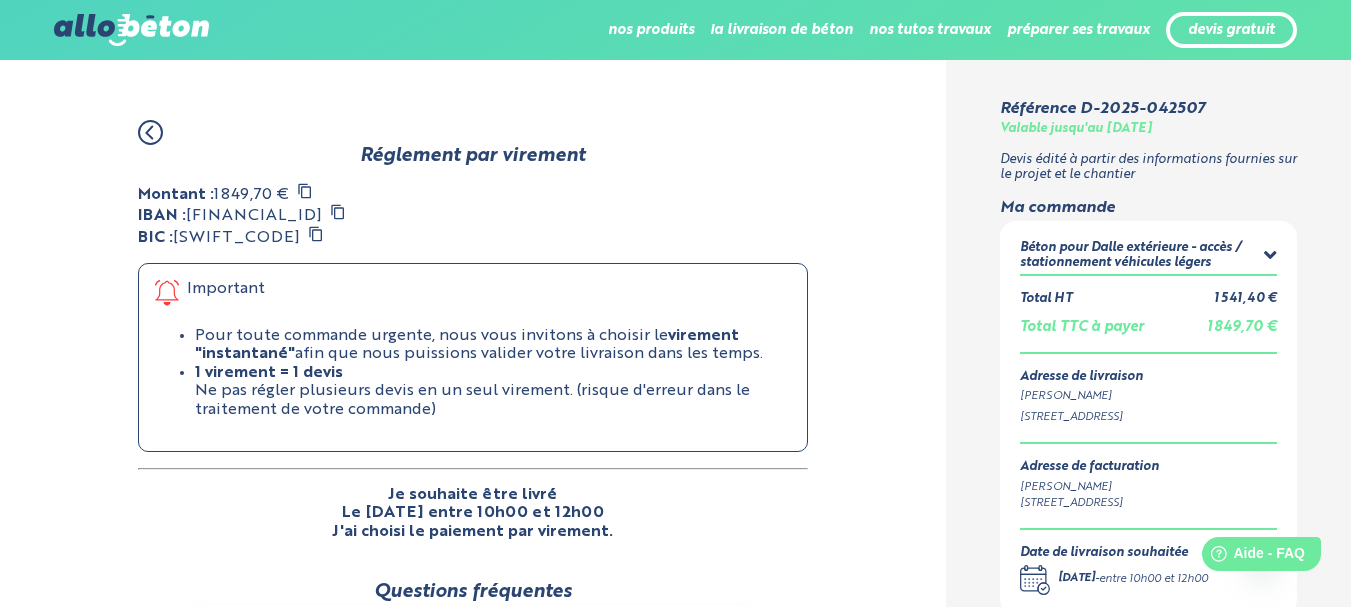 scroll, scrollTop: 0, scrollLeft: 0, axis: both 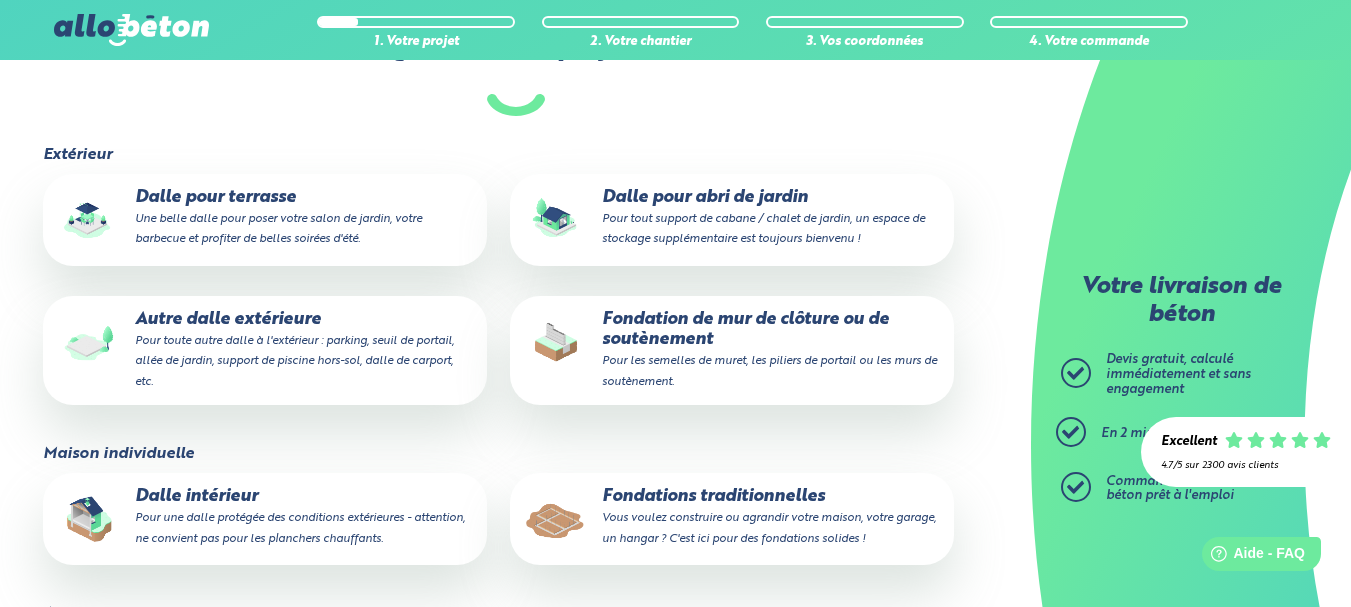 click on "Fondations traditionnelles
Vous voulez construire ou agrandir votre maison, votre garage, un hangar ? C'est ici pour des fondations solides !" at bounding box center [732, 517] 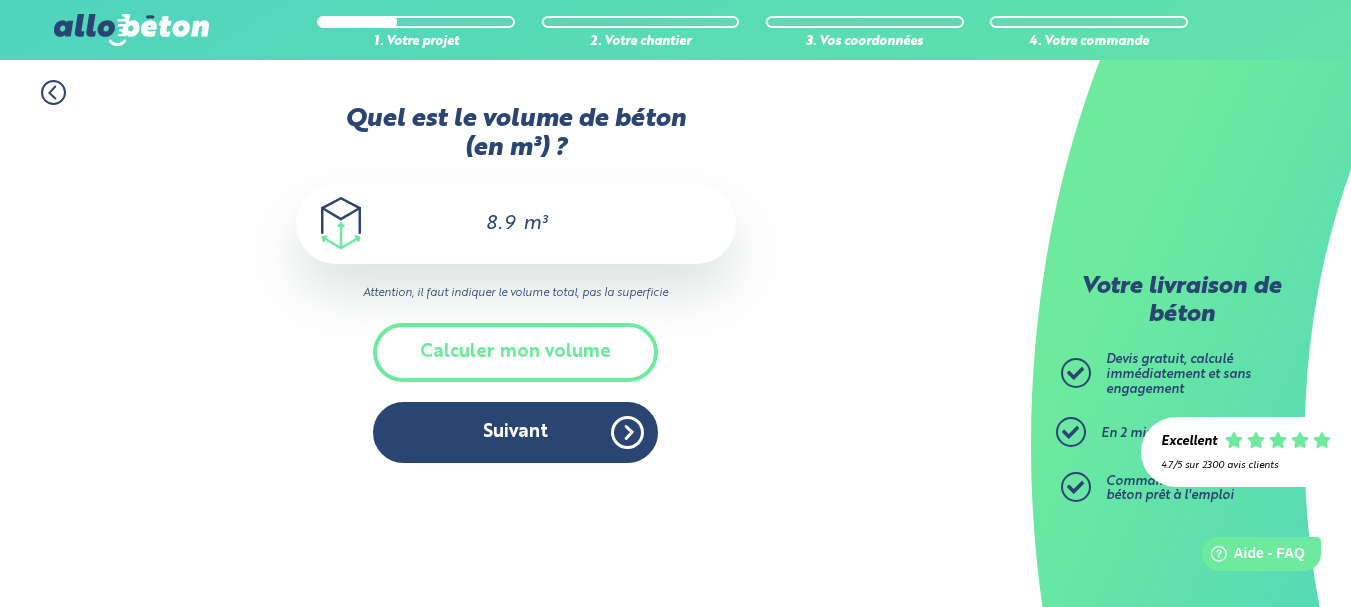 scroll, scrollTop: 0, scrollLeft: 0, axis: both 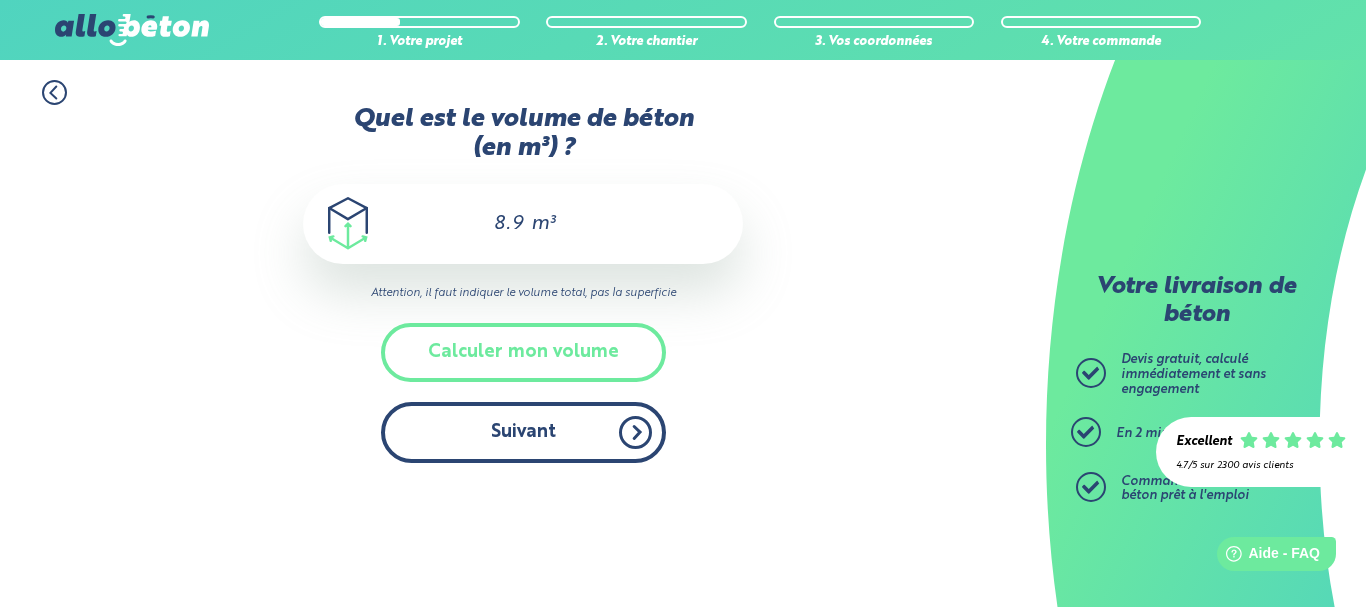 click on "Suivant" at bounding box center (523, 432) 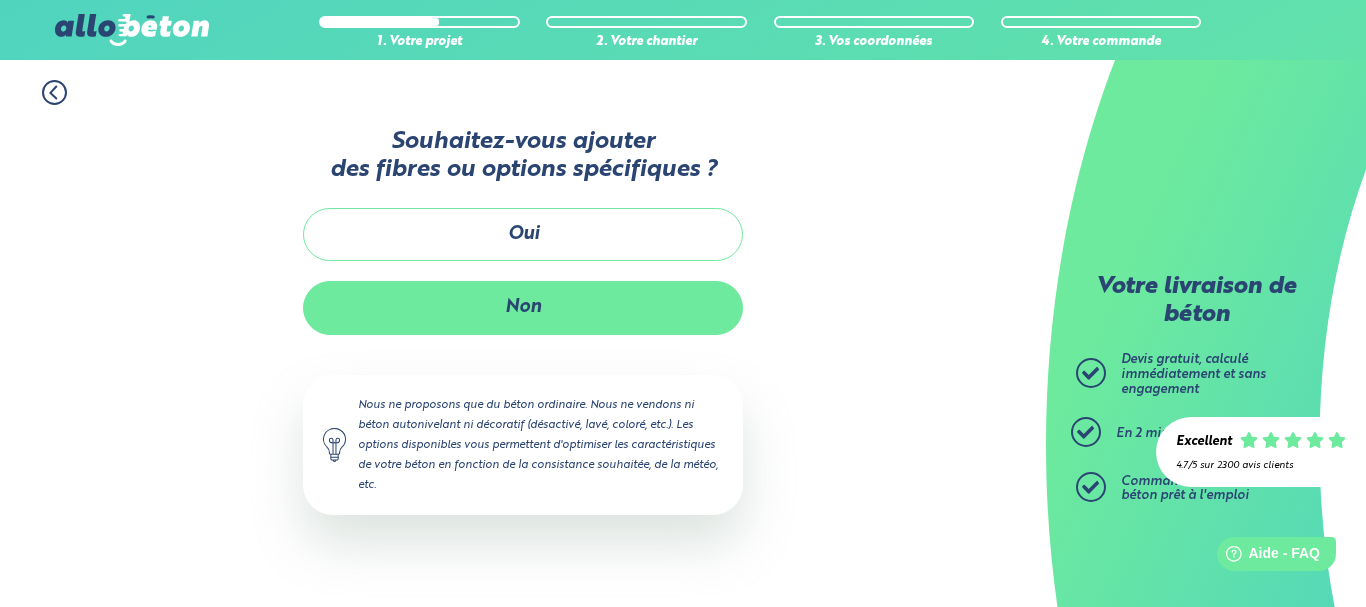 click on "Non" at bounding box center (523, 307) 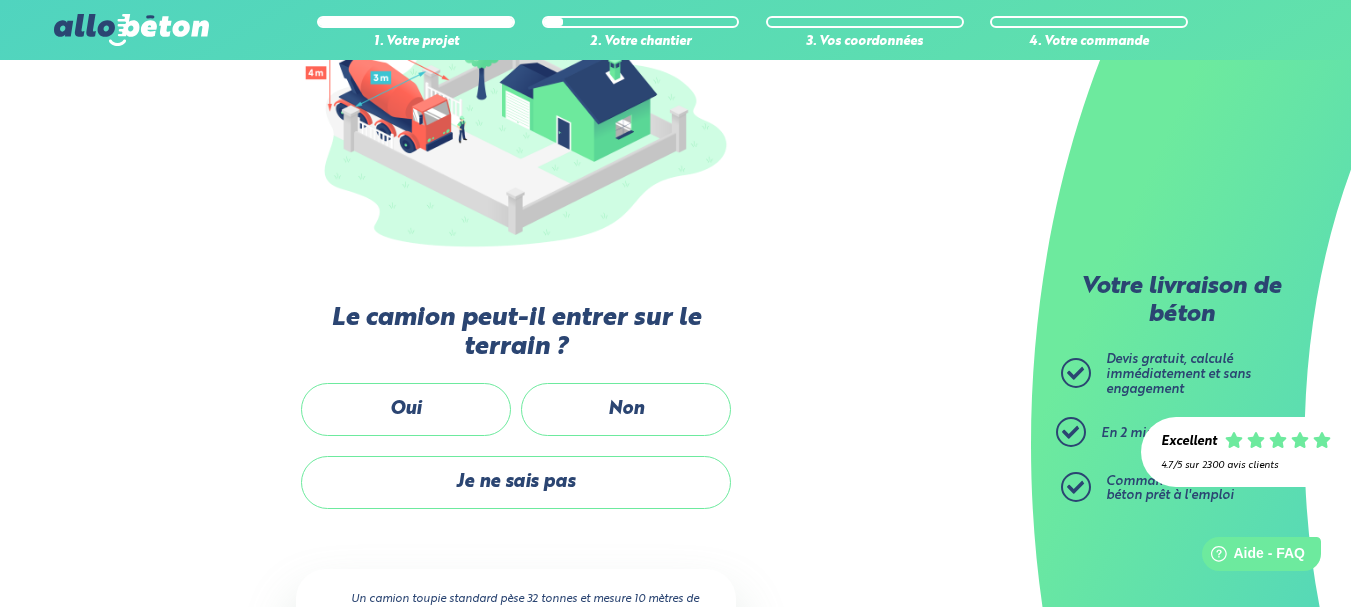 scroll, scrollTop: 365, scrollLeft: 0, axis: vertical 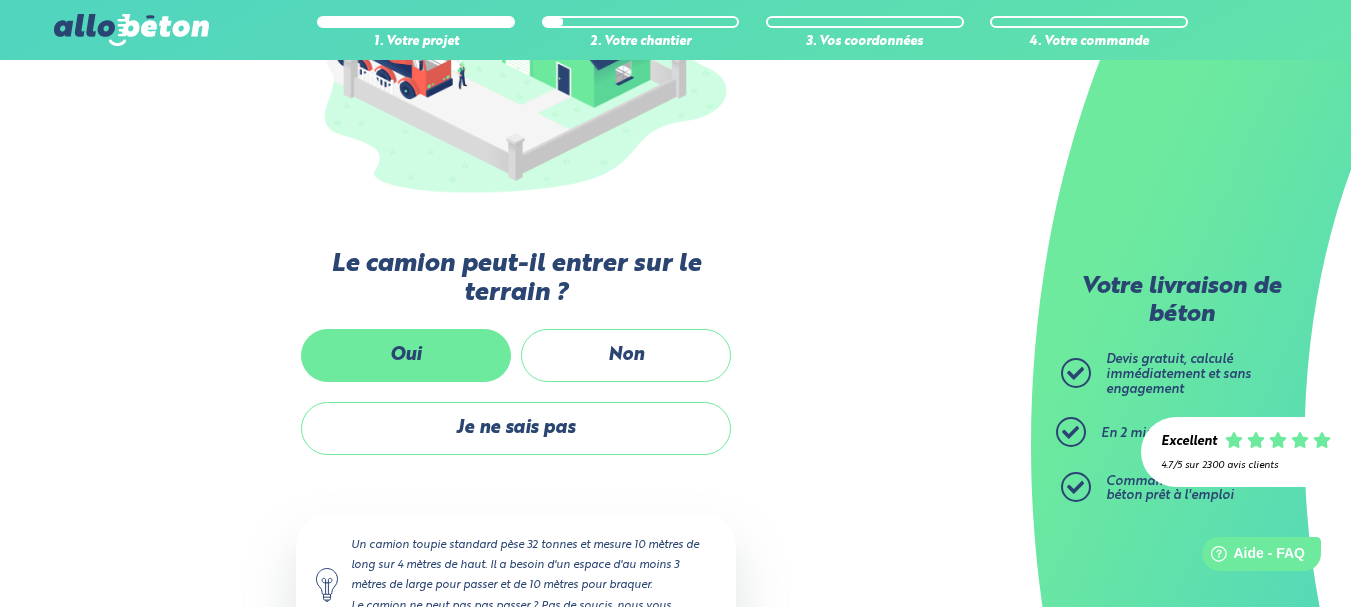 click on "Oui" at bounding box center (406, 355) 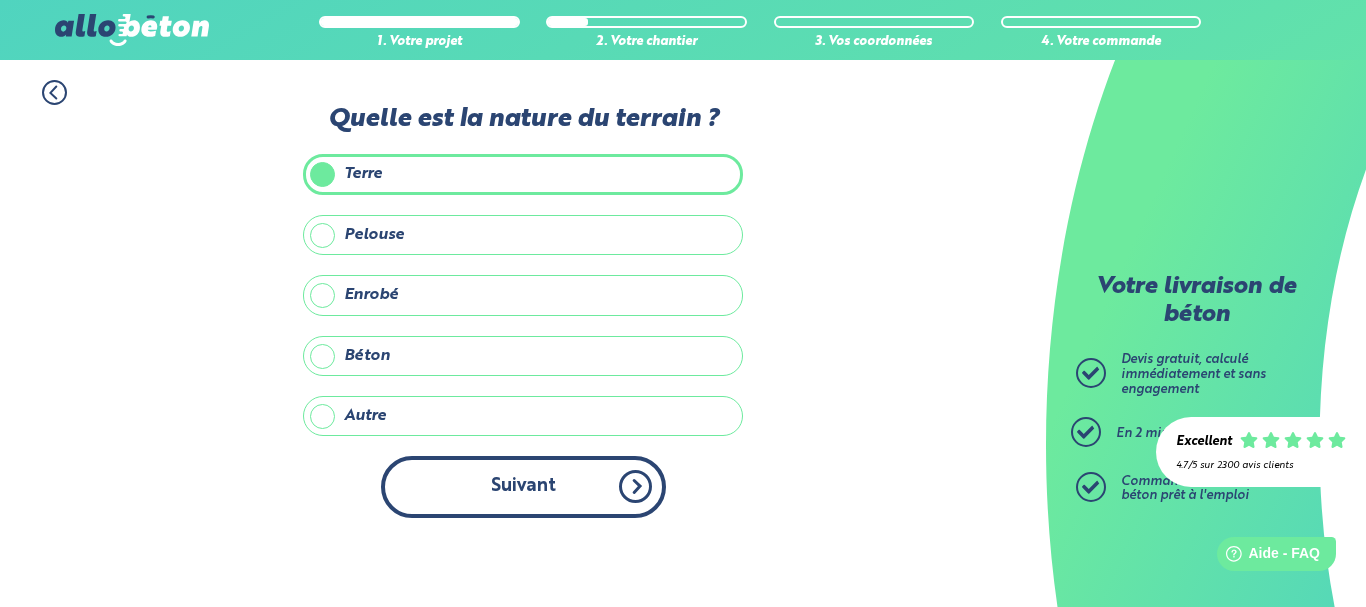click on "Suivant" at bounding box center [523, 486] 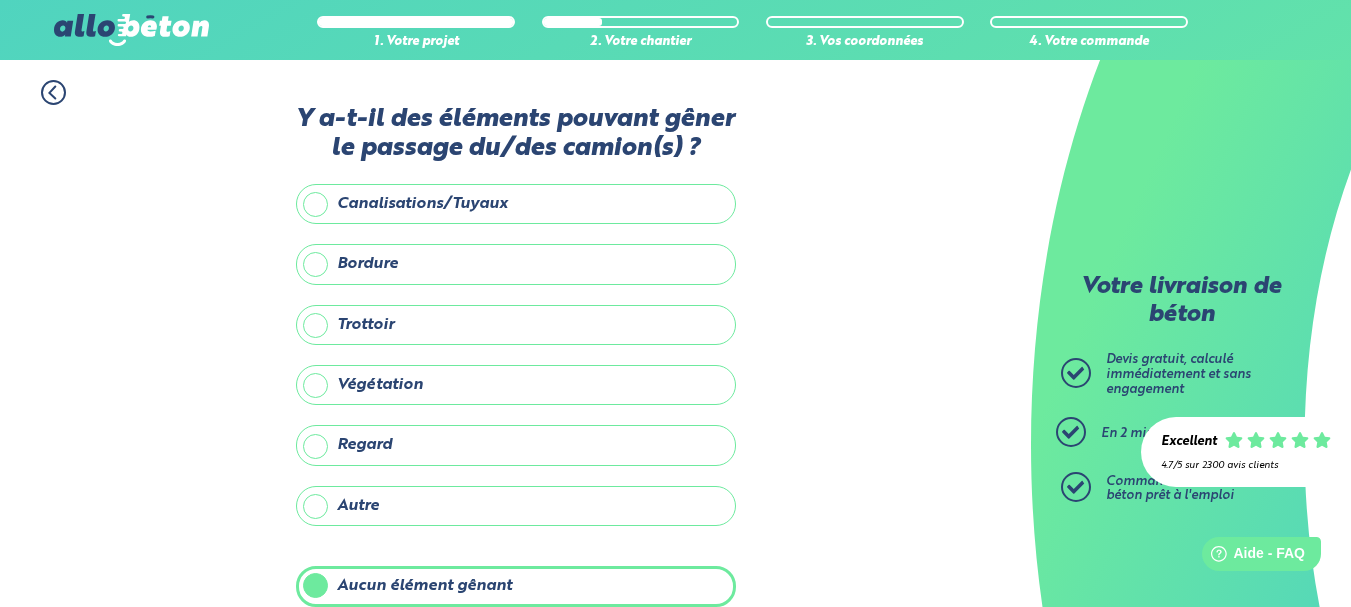 scroll, scrollTop: 101, scrollLeft: 0, axis: vertical 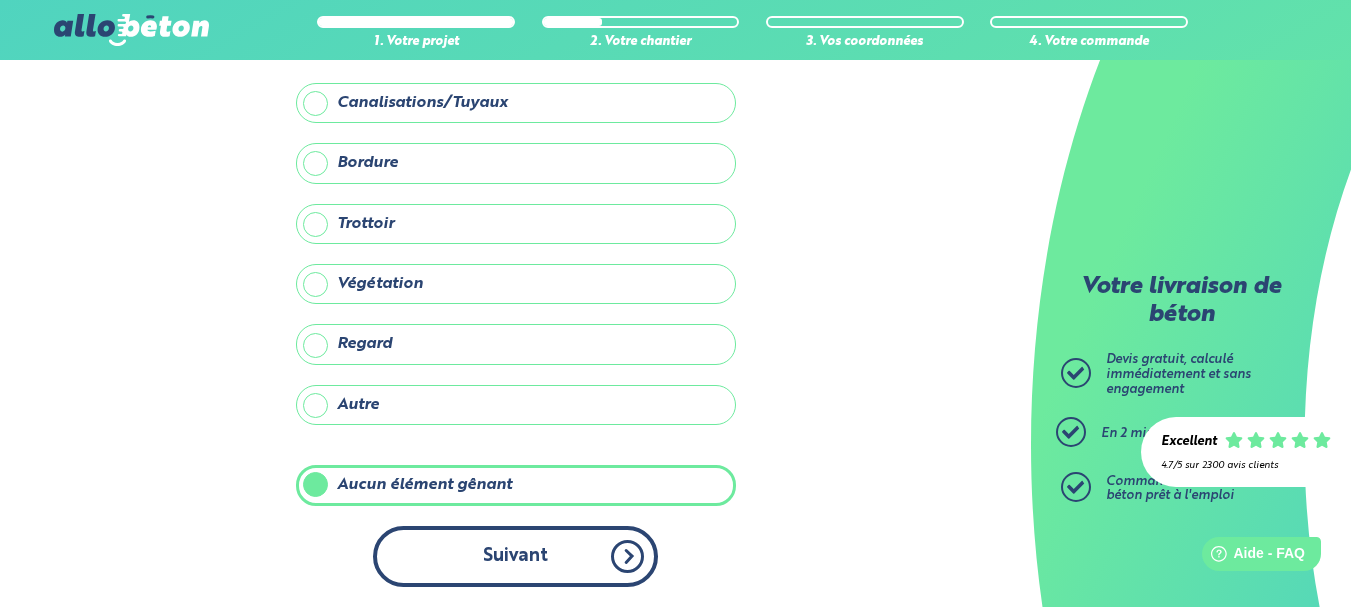 click on "Suivant" at bounding box center [515, 556] 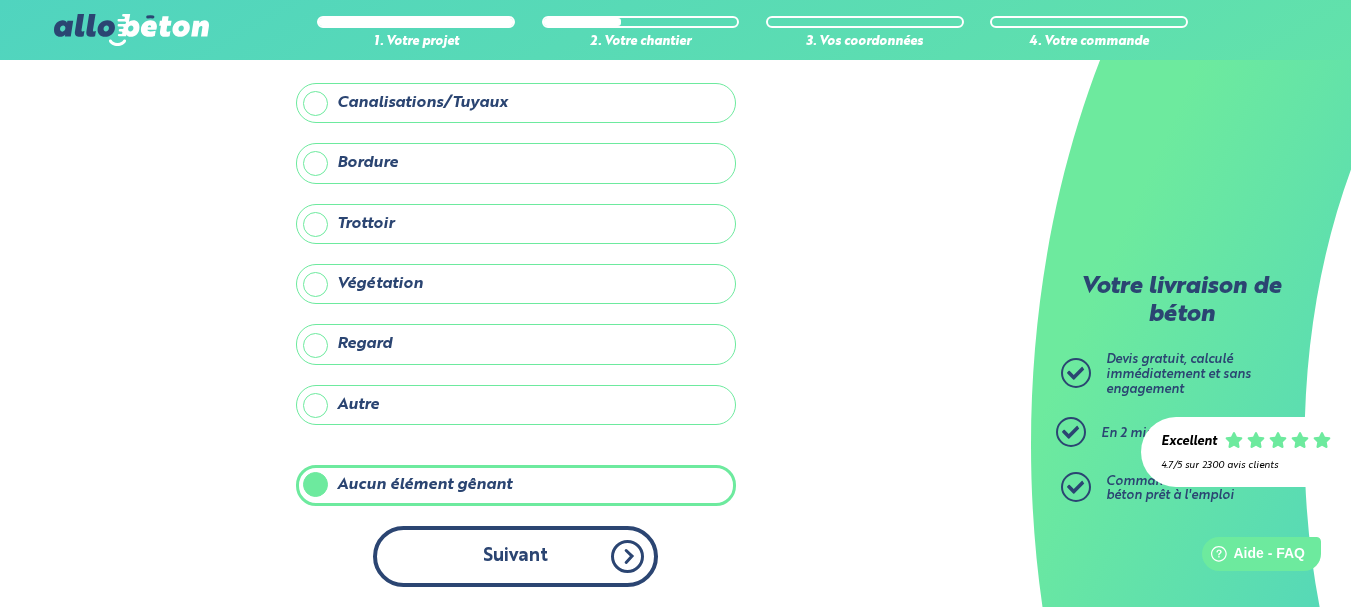 scroll, scrollTop: 0, scrollLeft: 0, axis: both 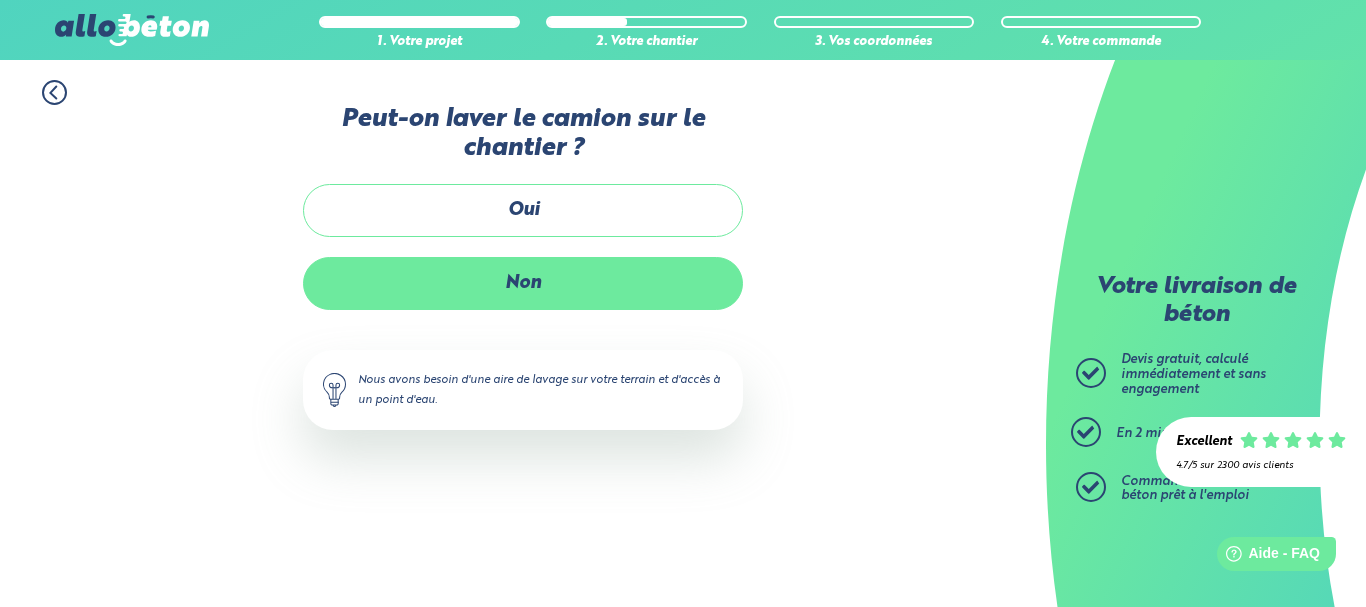 click on "Non" at bounding box center (523, 283) 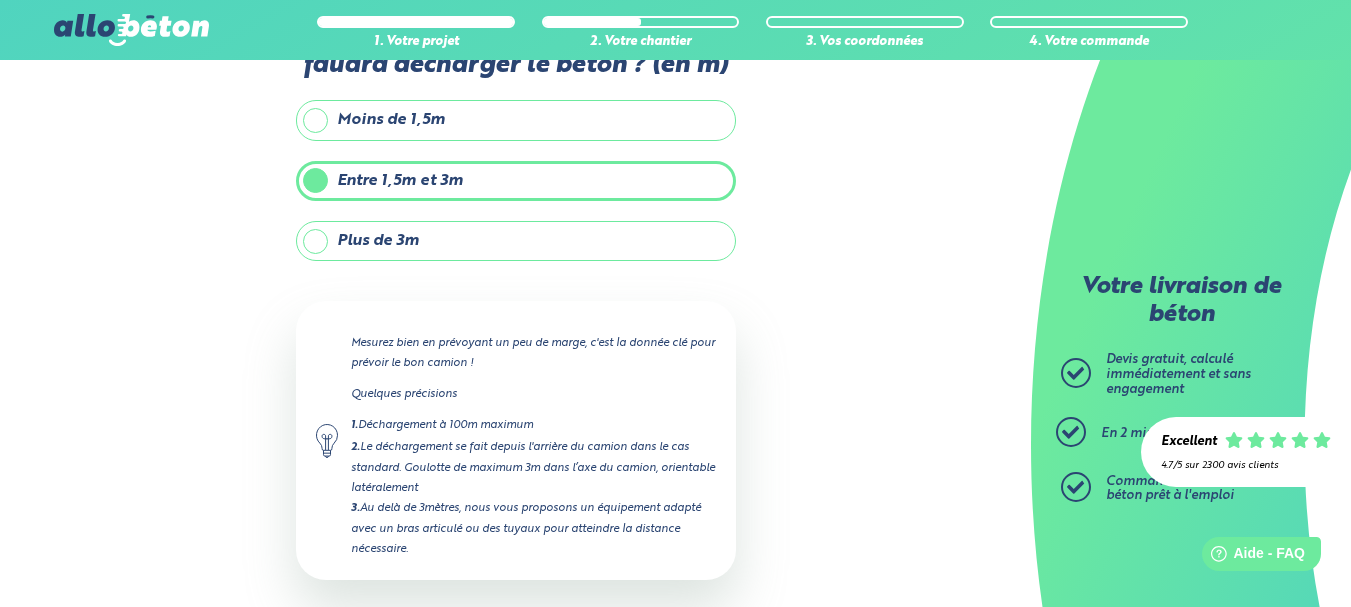 scroll, scrollTop: 207, scrollLeft: 0, axis: vertical 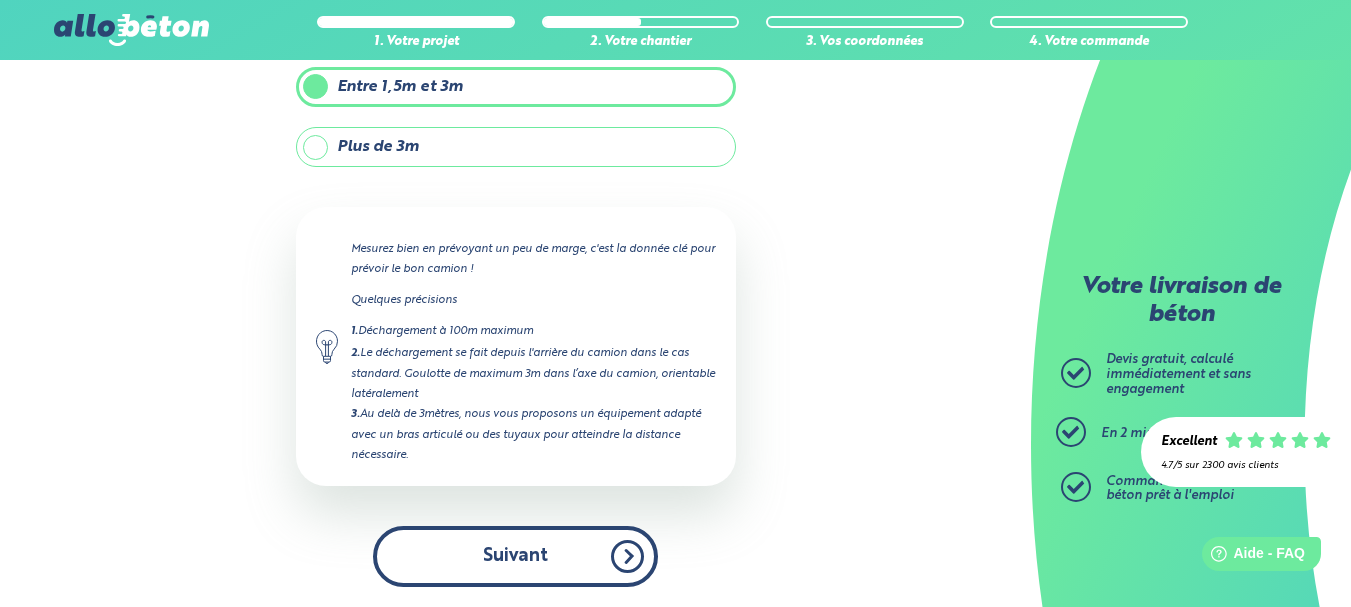 click on "Suivant" at bounding box center (515, 556) 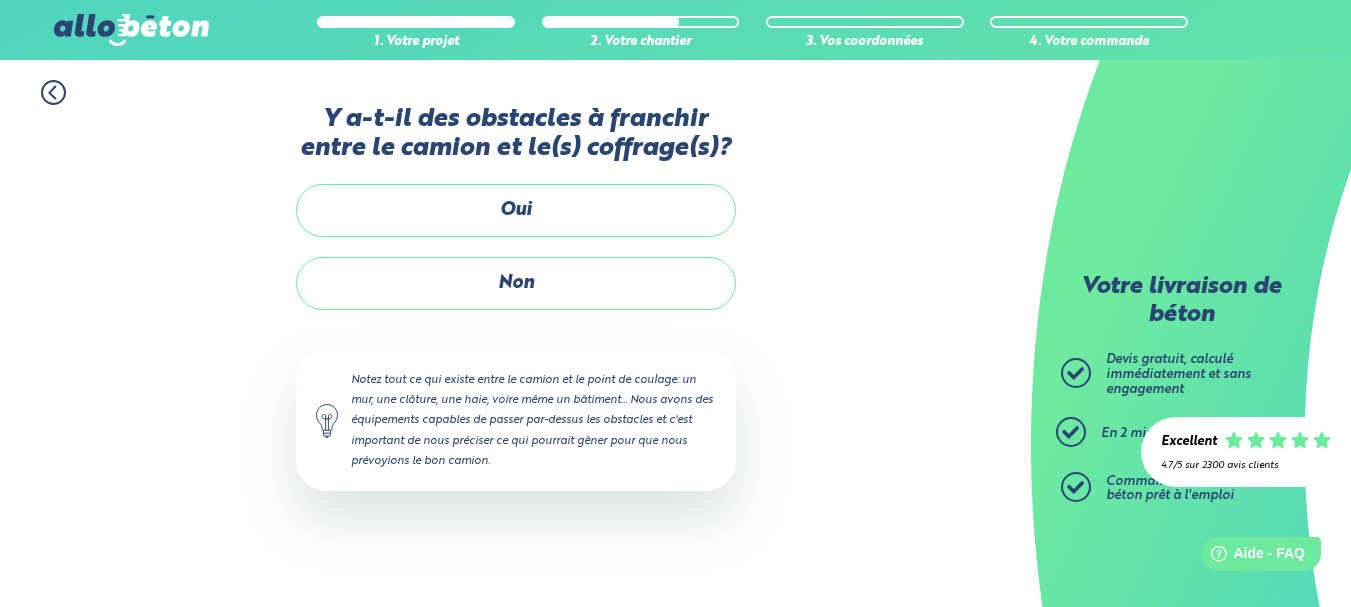 scroll, scrollTop: 0, scrollLeft: 0, axis: both 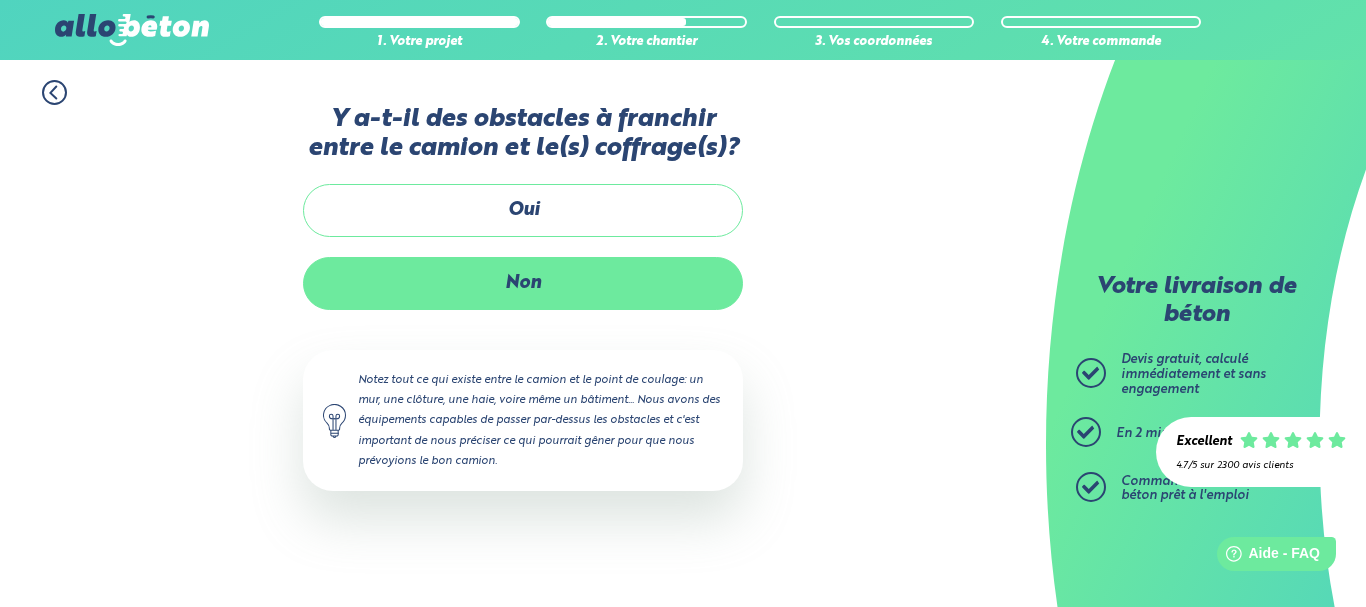 click on "Non" at bounding box center (523, 283) 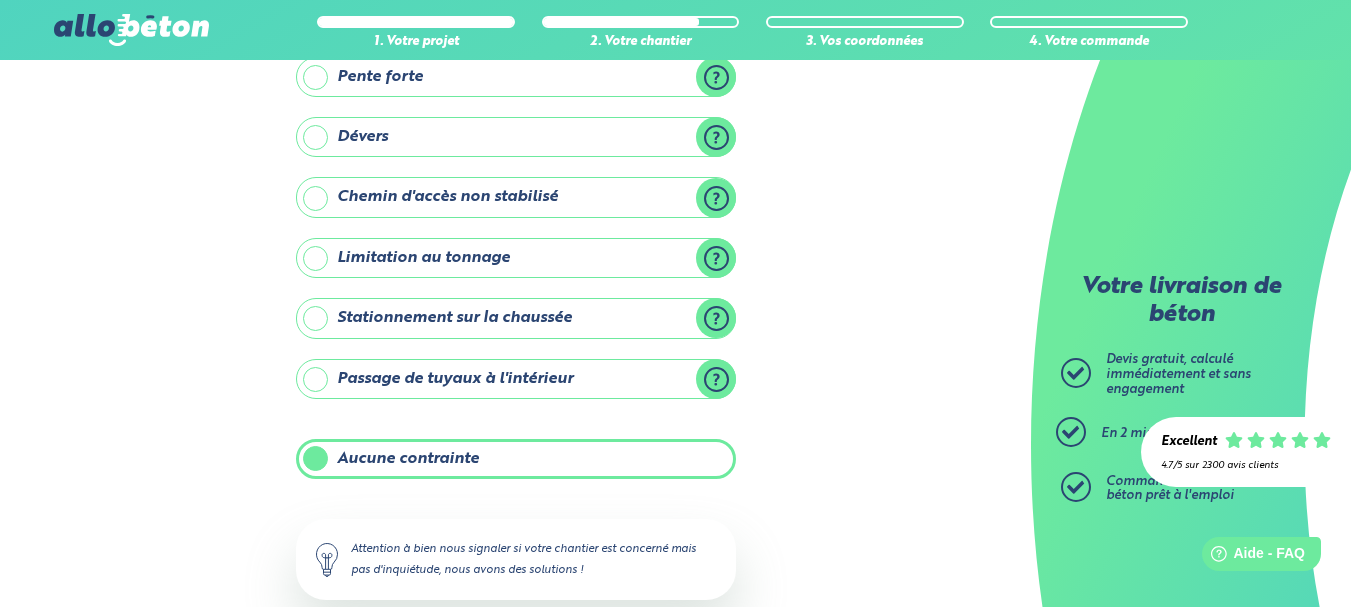 scroll, scrollTop: 320, scrollLeft: 0, axis: vertical 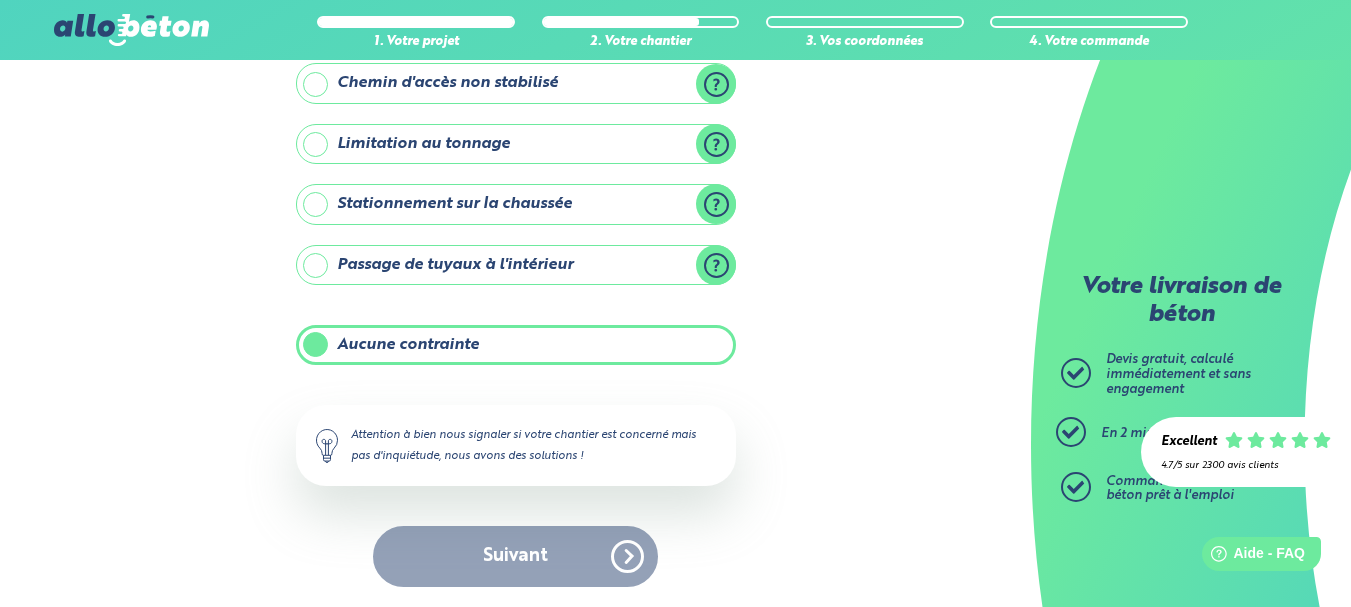 click on "Suivant" at bounding box center [516, 556] 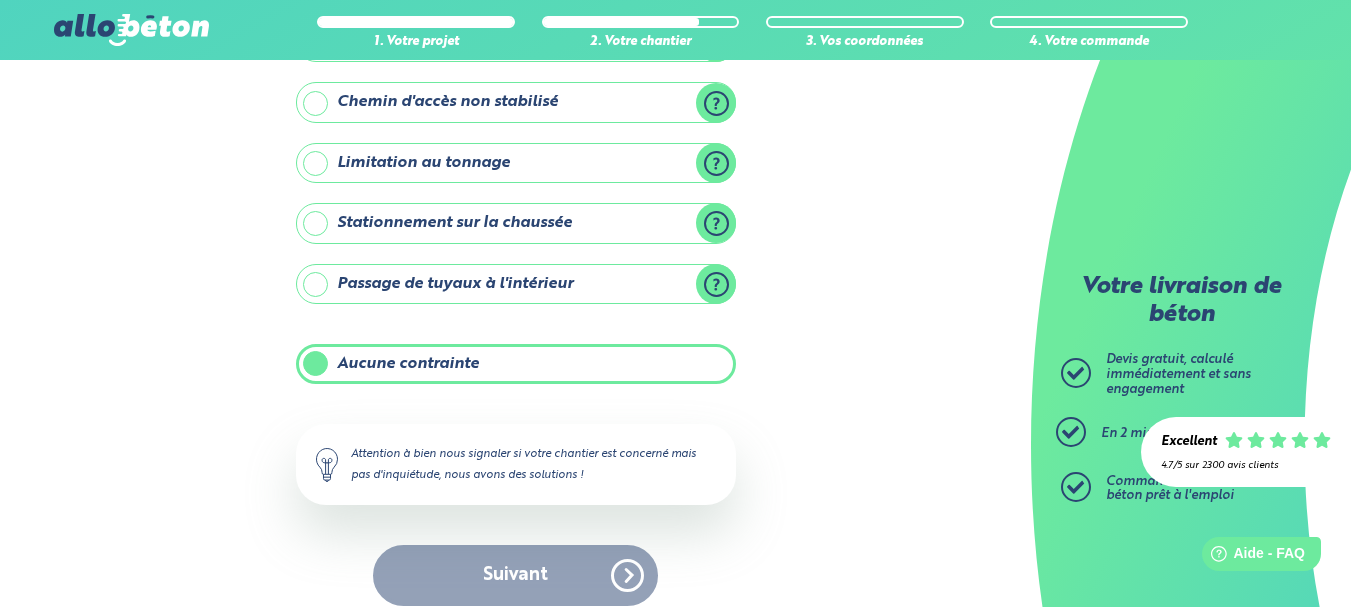scroll, scrollTop: 320, scrollLeft: 0, axis: vertical 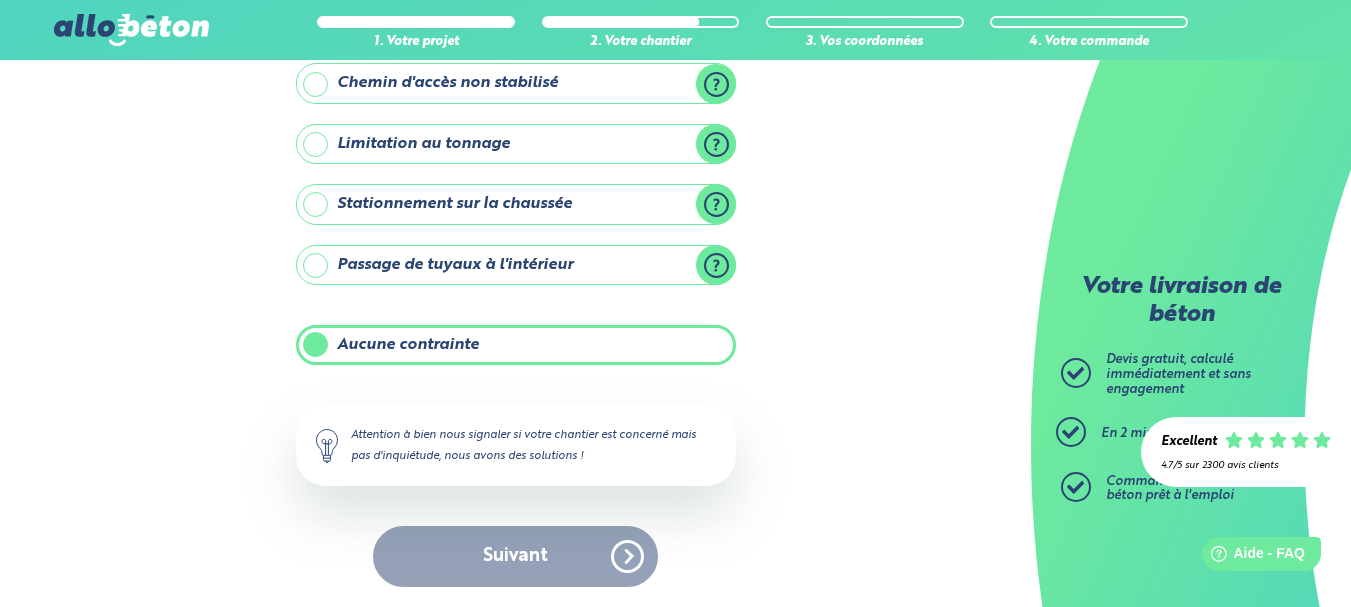 click on "Aucune contrainte" at bounding box center [516, 345] 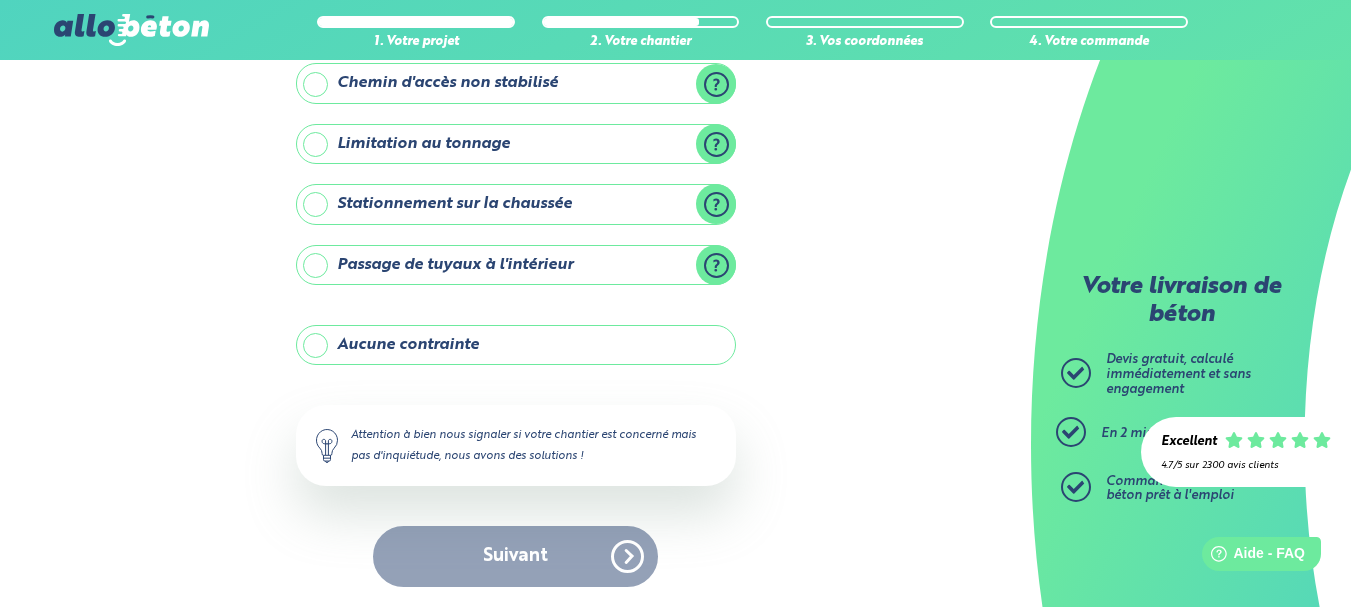 click on "Aucune contrainte" at bounding box center (516, 345) 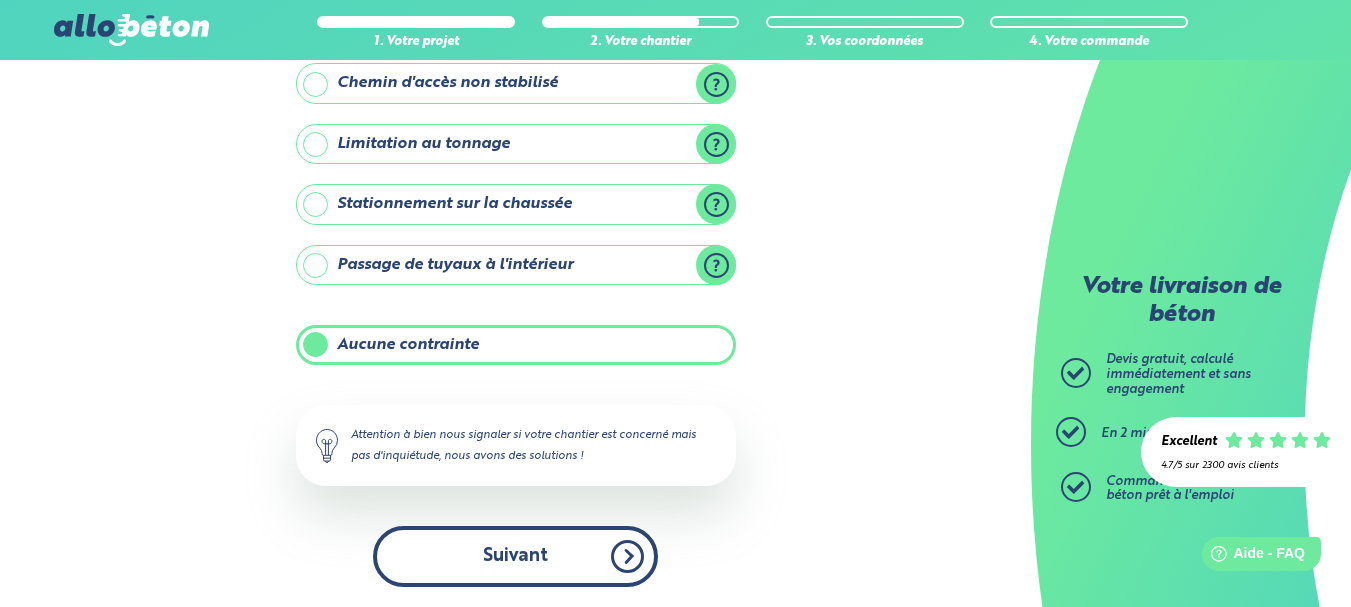 click on "Suivant" at bounding box center [515, 556] 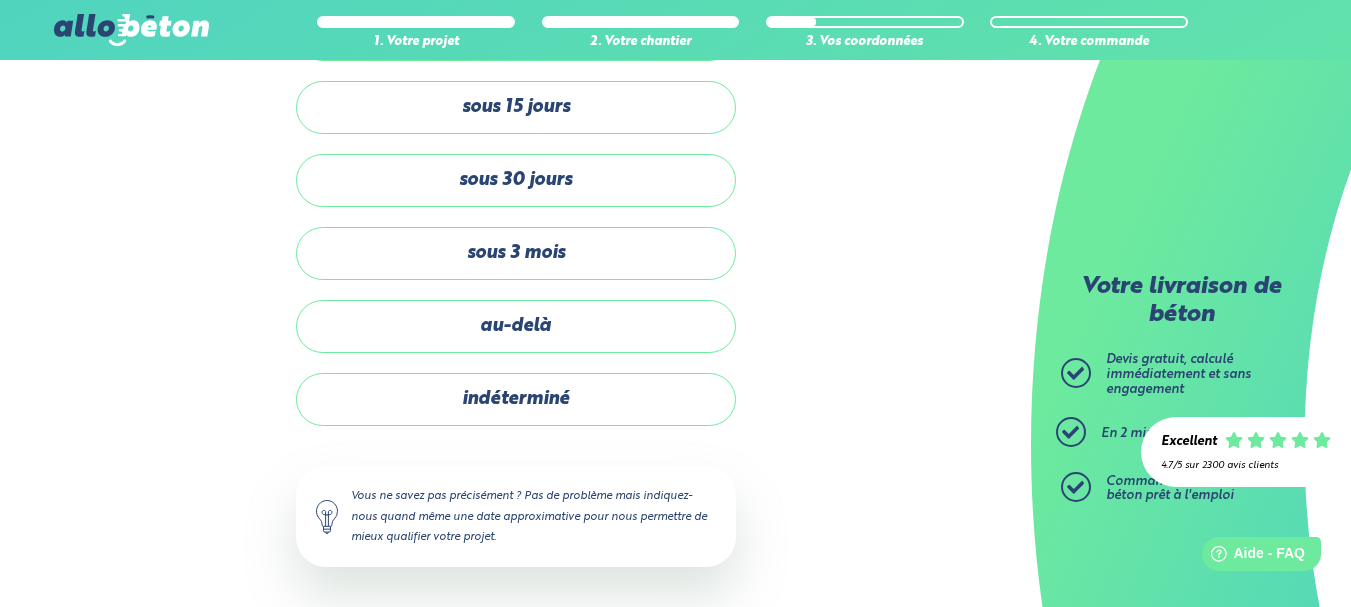 scroll, scrollTop: 147, scrollLeft: 0, axis: vertical 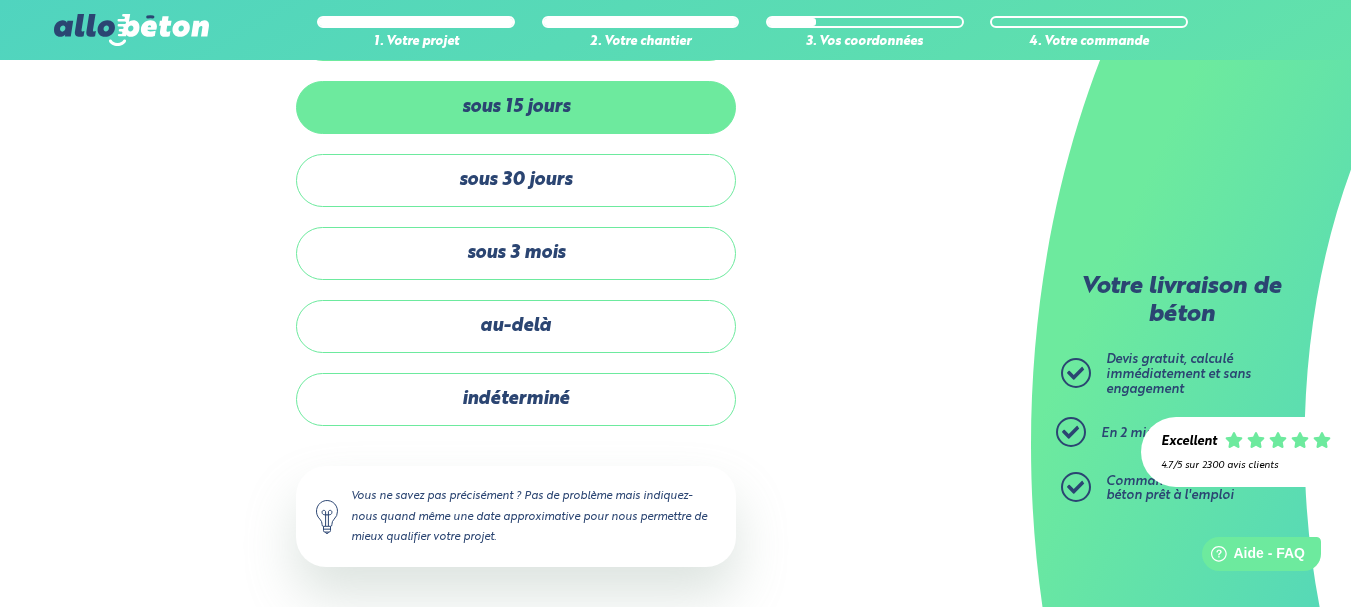 click on "sous 15 jours" at bounding box center [516, 107] 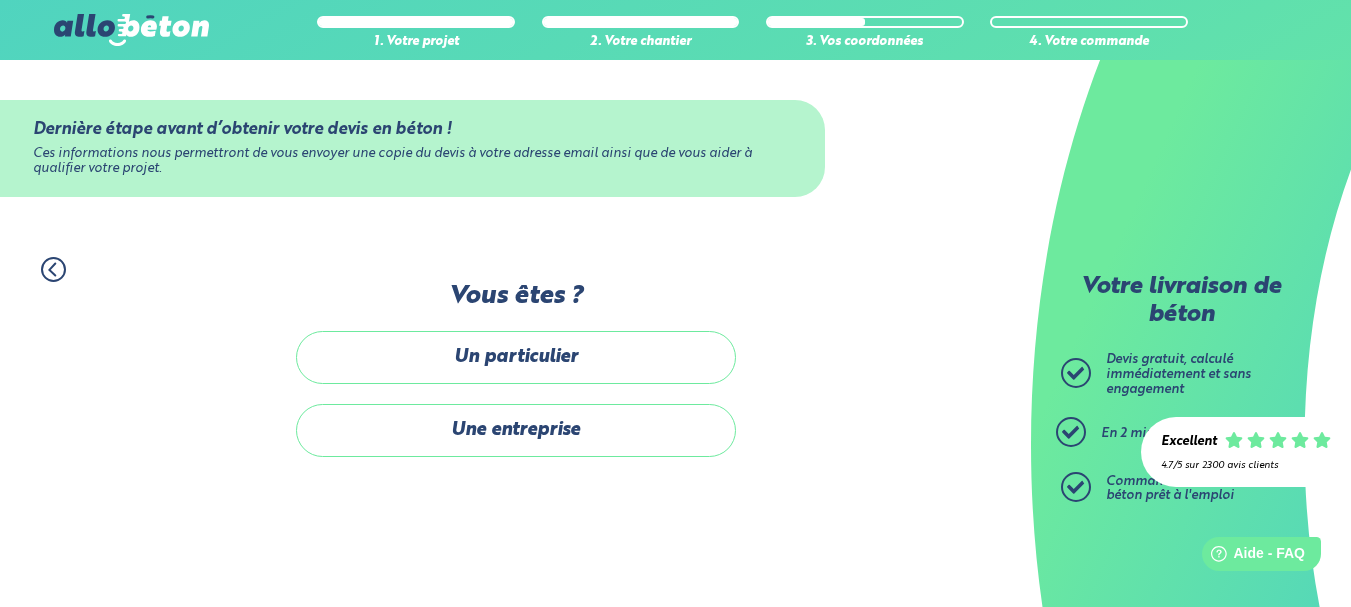 scroll, scrollTop: 0, scrollLeft: 0, axis: both 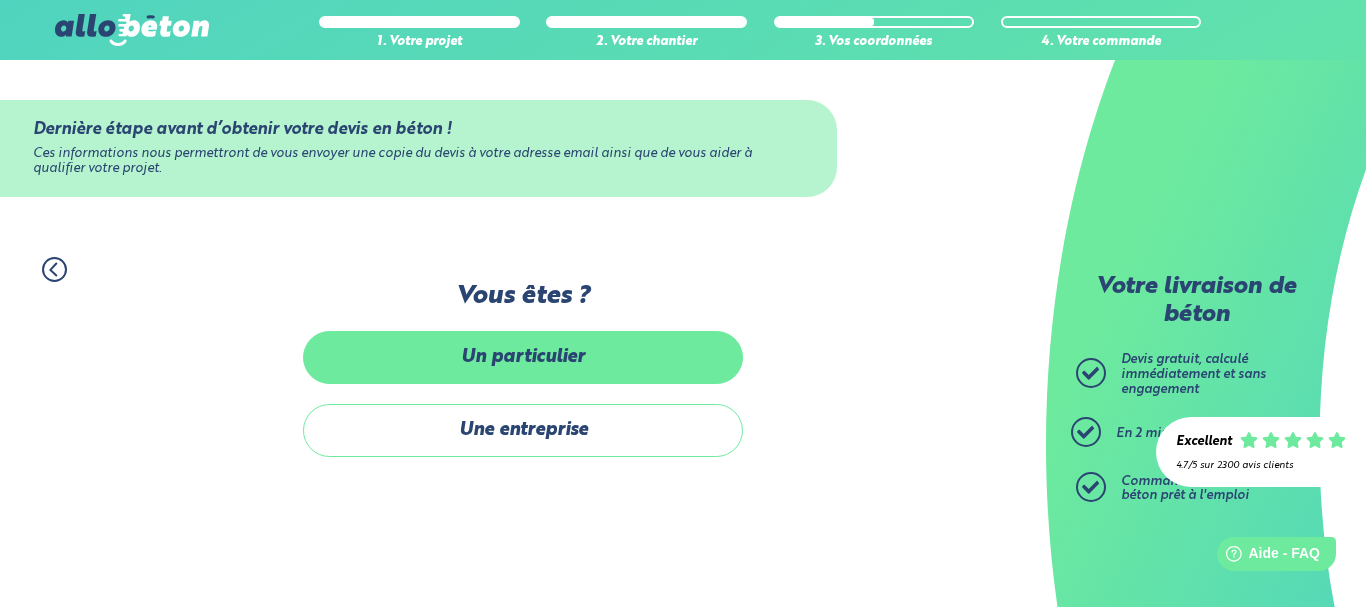 click on "Un particulier" at bounding box center (523, 357) 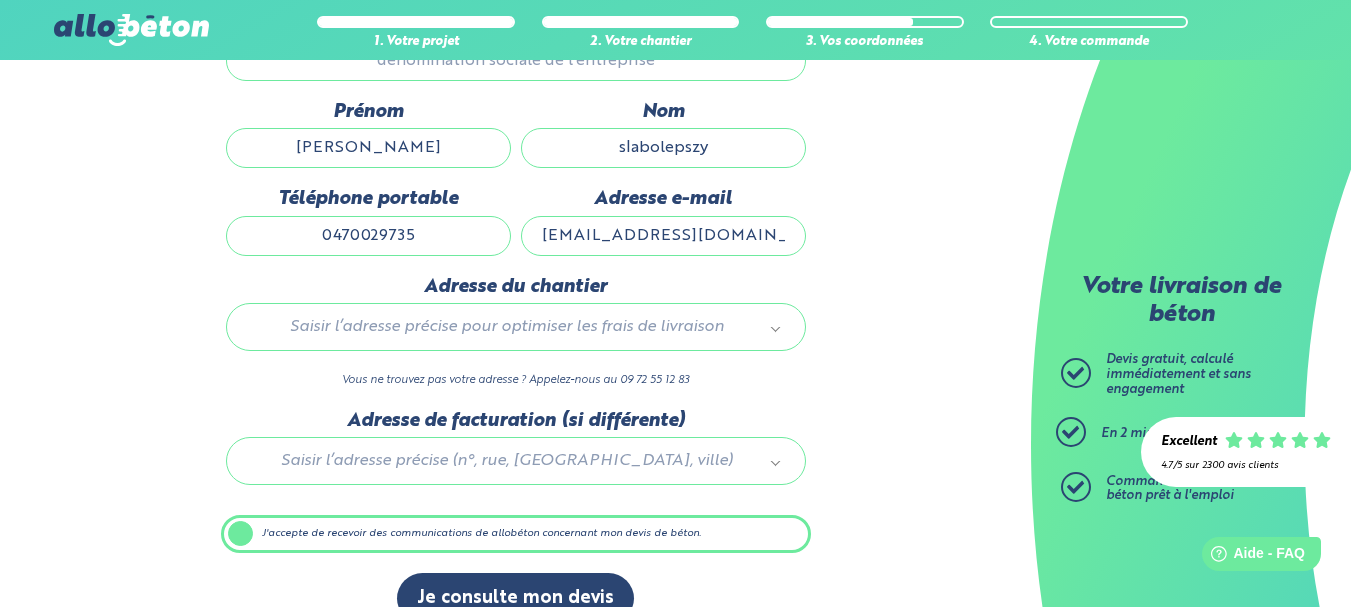 scroll, scrollTop: 305, scrollLeft: 0, axis: vertical 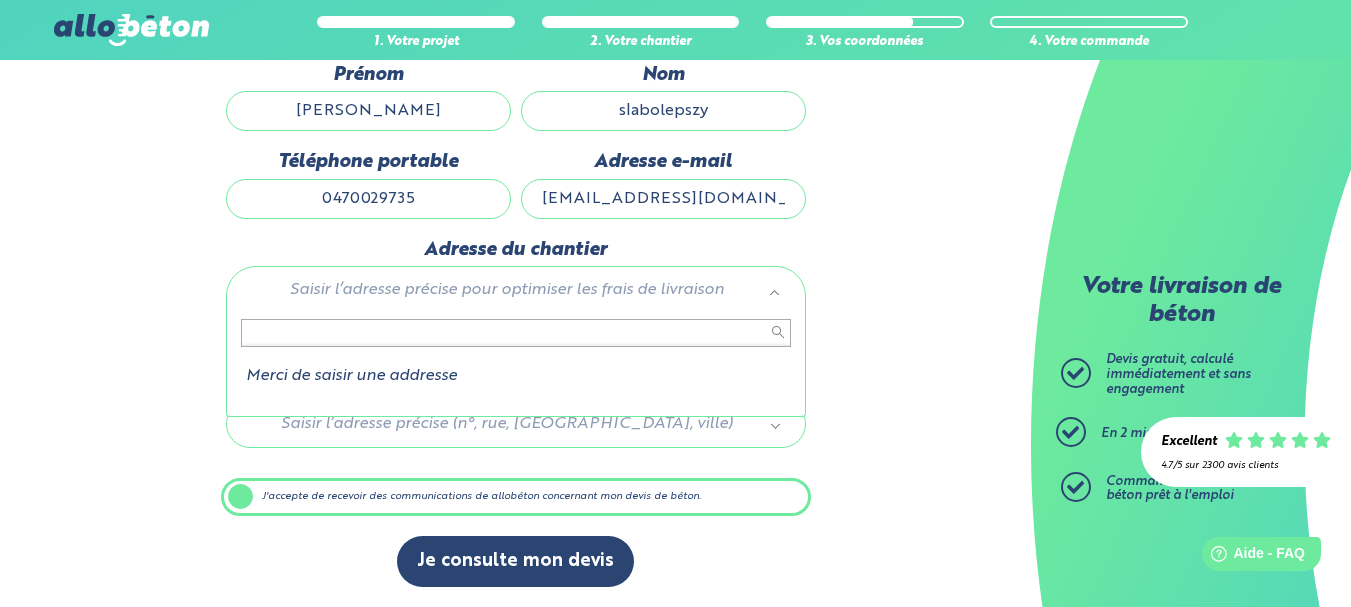 click at bounding box center (516, 333) 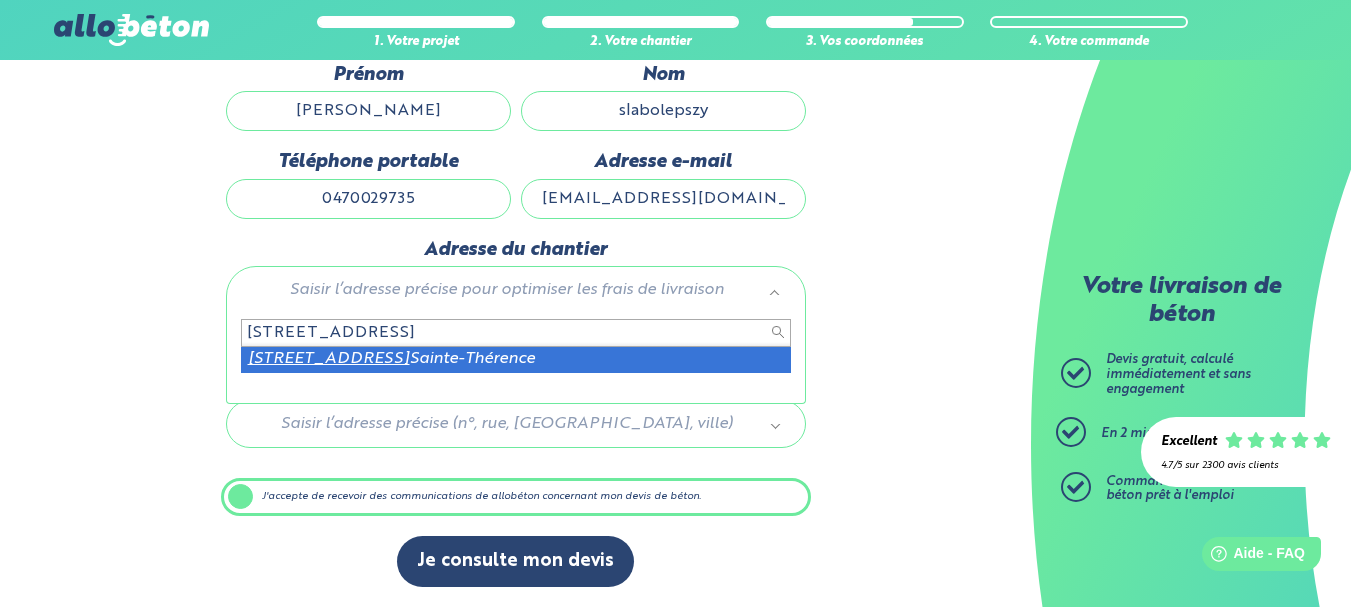 type on "1 rue du souvenir 03420" 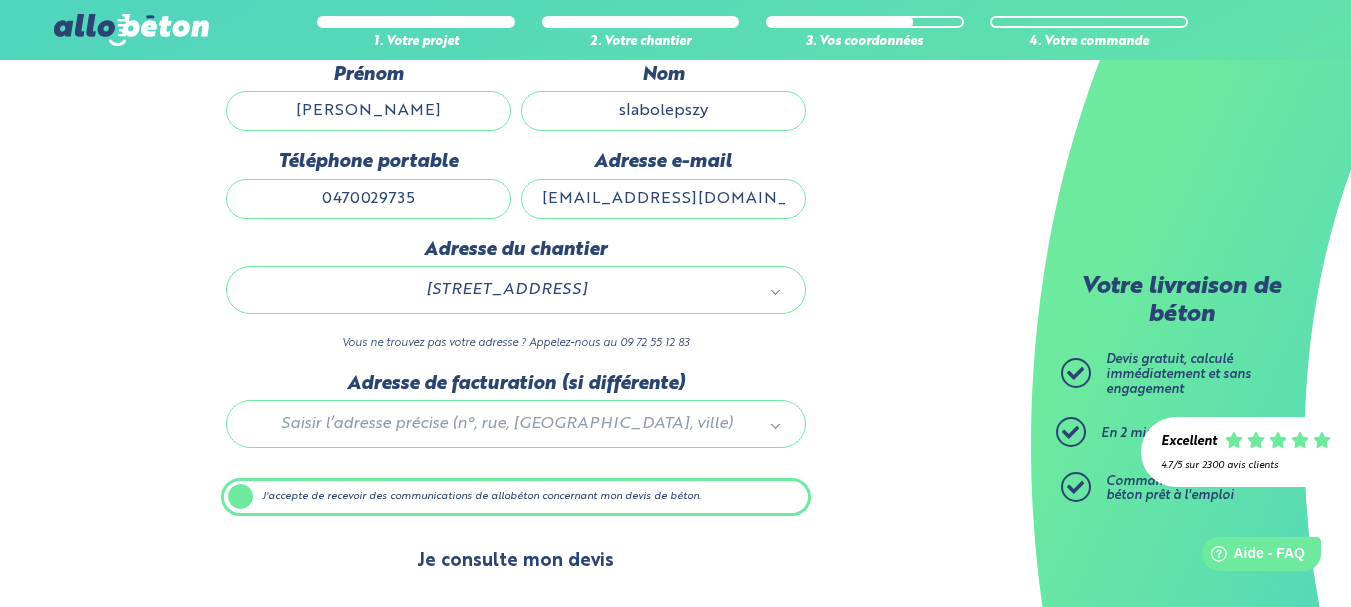 click on "Je consulte mon devis" at bounding box center [515, 561] 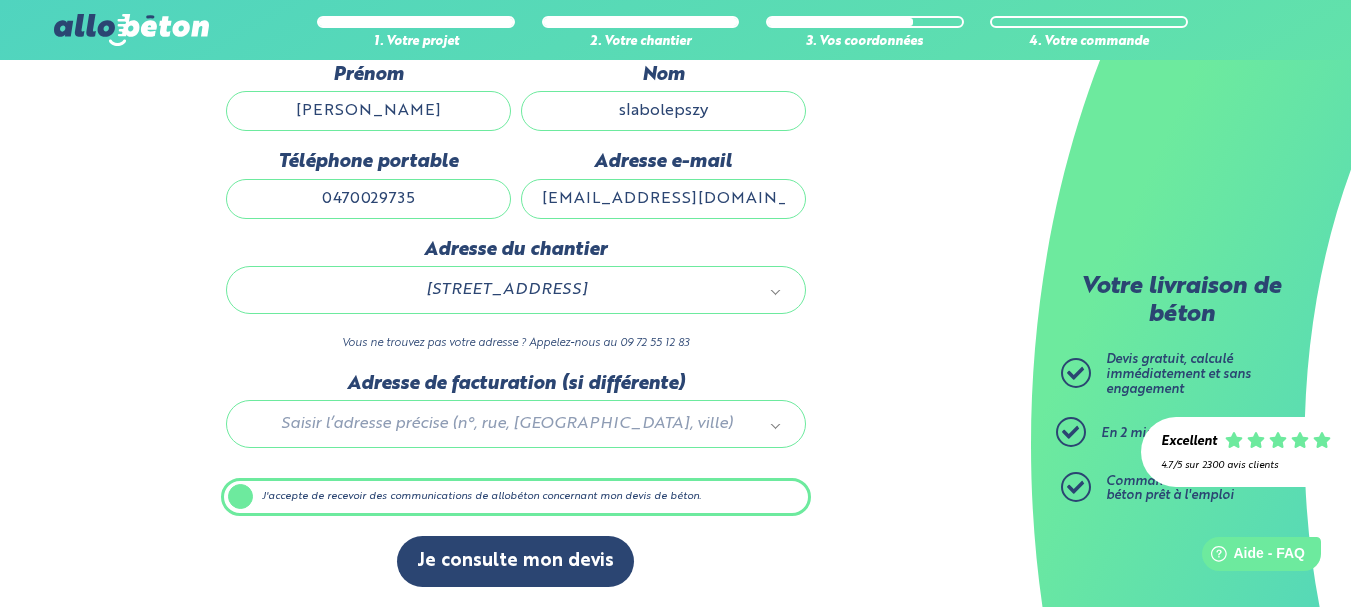 click on "J'accepte de recevoir des communications de allobéton concernant mon devis de béton." at bounding box center [516, 497] 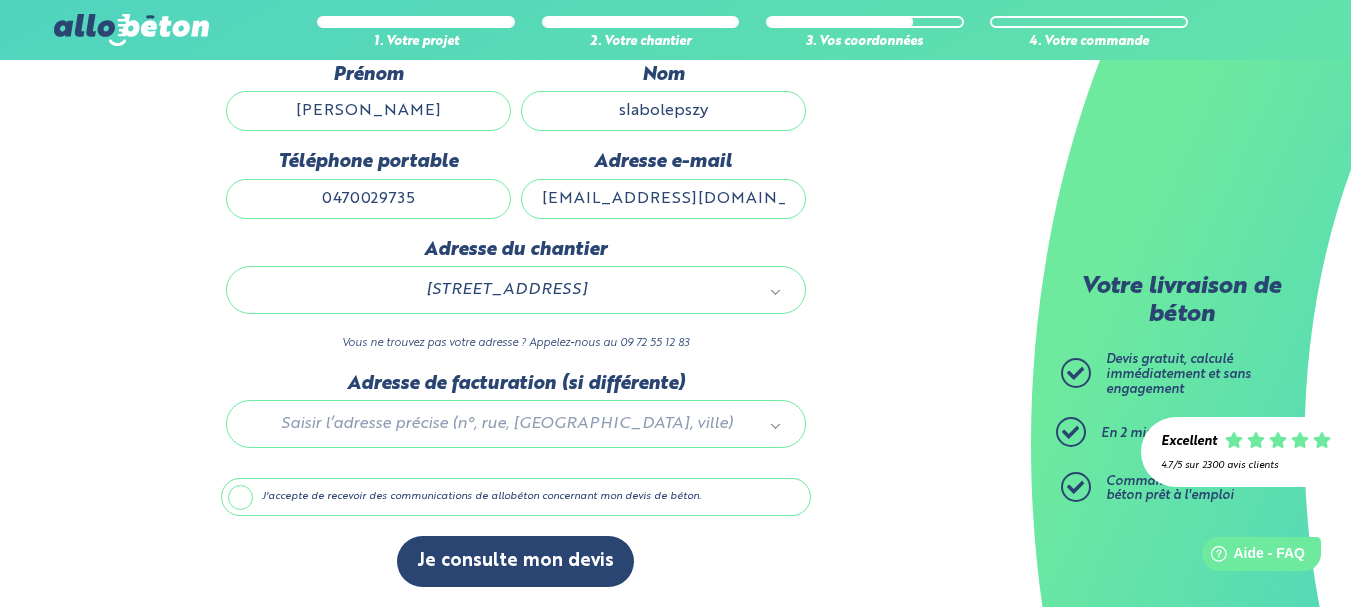 click on "J'accepte de recevoir des communications de allobéton concernant mon devis de béton." at bounding box center (516, 497) 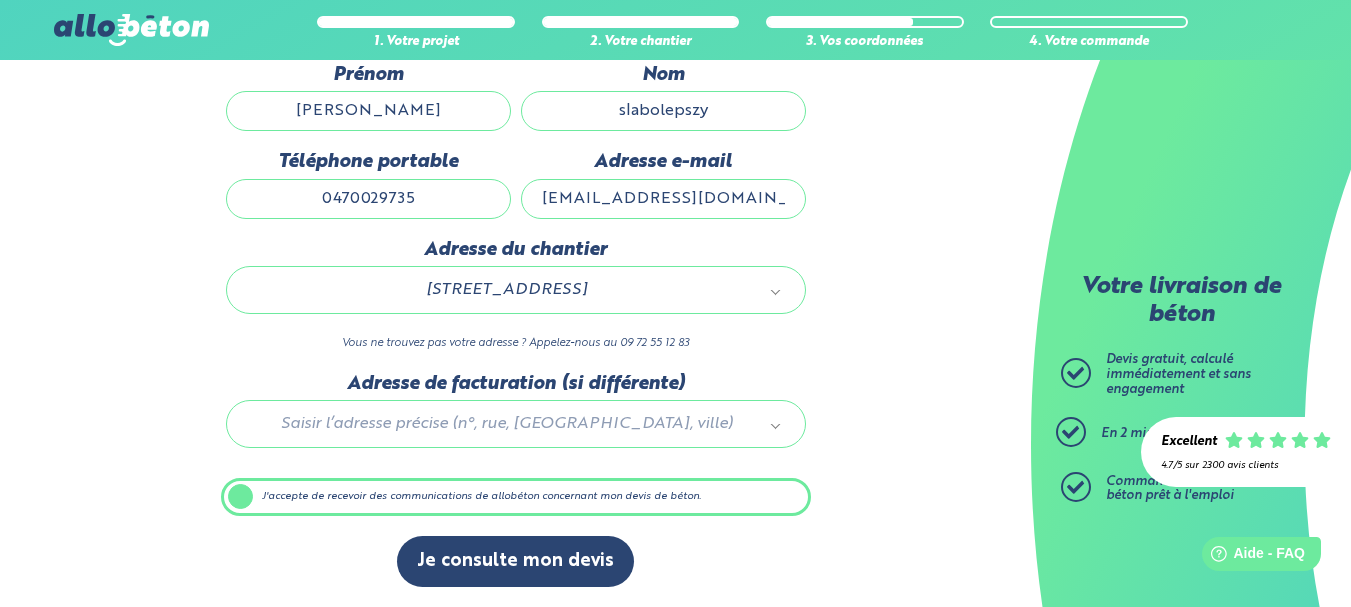 click on "1. Votre projet
2. Votre chantier
3. Vos coordonnées
4. Votre commande
Dernière étape avant d’obtenir votre devis en béton !
Ces informations nous permettront de vous envoyer une copie du devis à votre adresse mail ainsi que de vous aider à affiner votre projet.
Nom de l'entreprise
Prénom benoit              Nom slabolepszy              Téléphone portable 0470029735              Adresse e-mail" at bounding box center (515, 270) 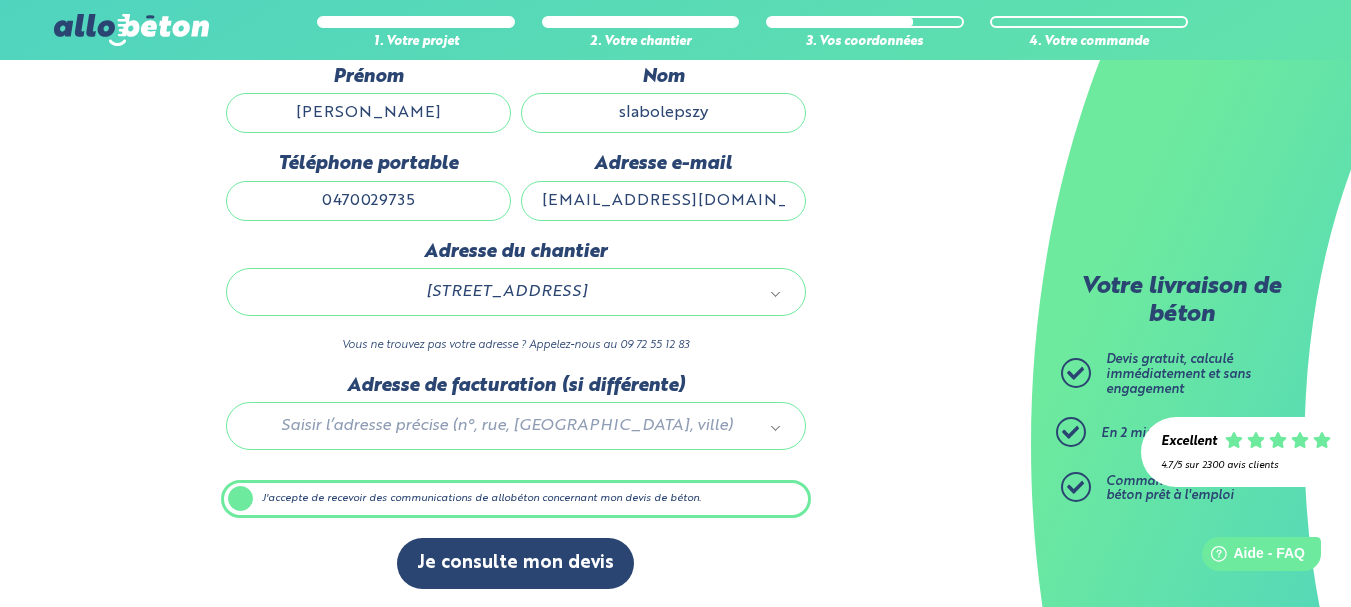 scroll, scrollTop: 305, scrollLeft: 0, axis: vertical 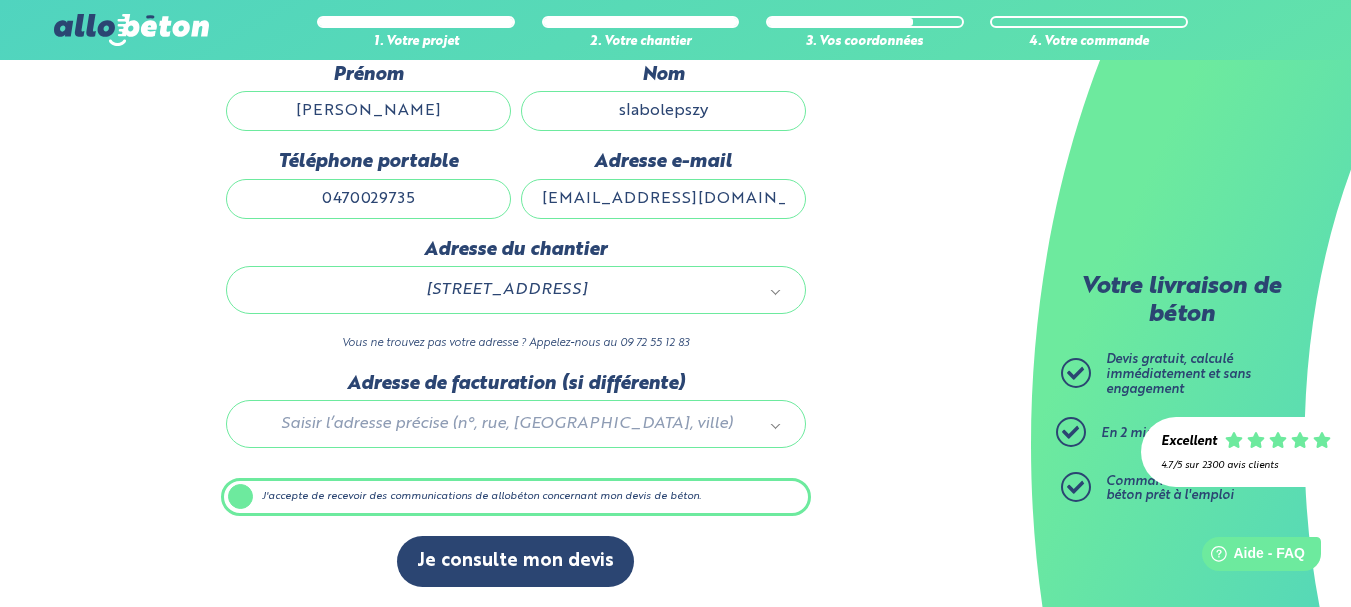 click at bounding box center (516, 420) 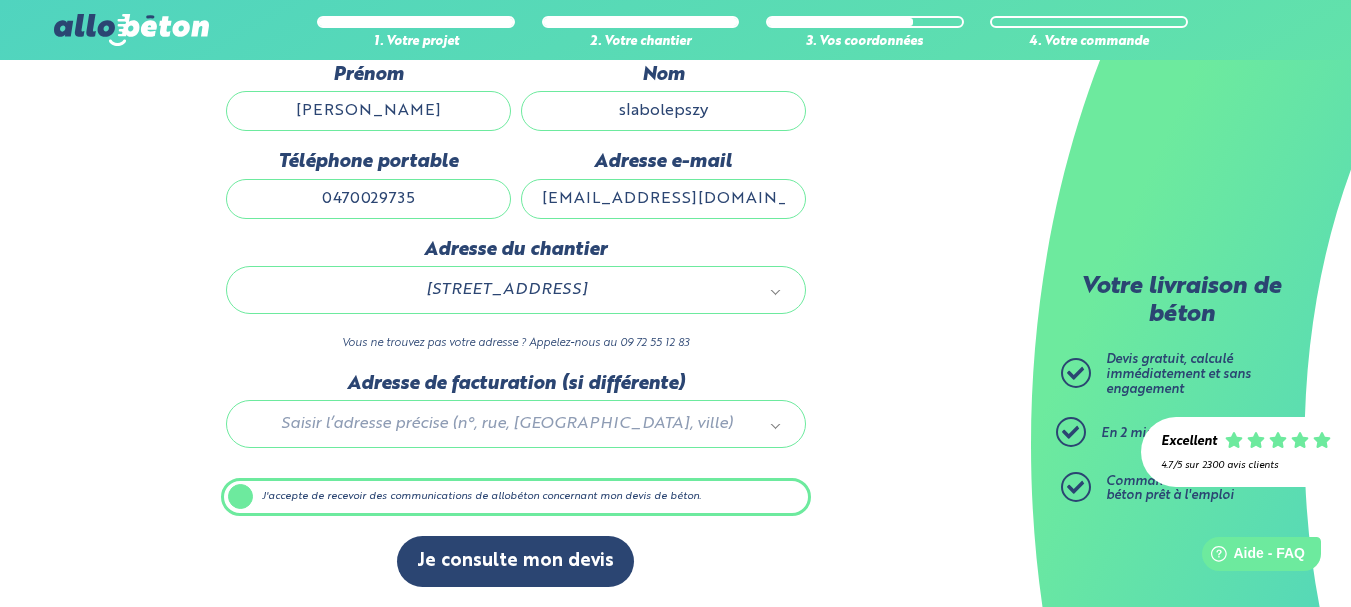 drag, startPoint x: 678, startPoint y: 292, endPoint x: 451, endPoint y: 271, distance: 227.9693 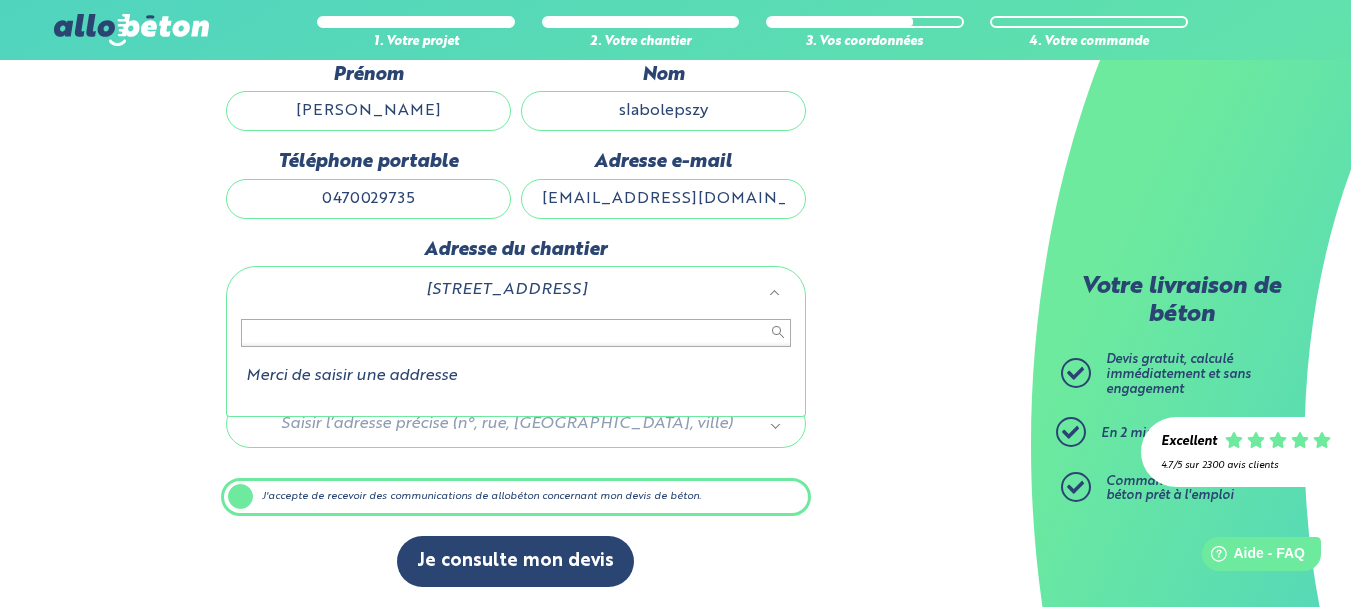 drag, startPoint x: 345, startPoint y: 286, endPoint x: 580, endPoint y: 276, distance: 235.21268 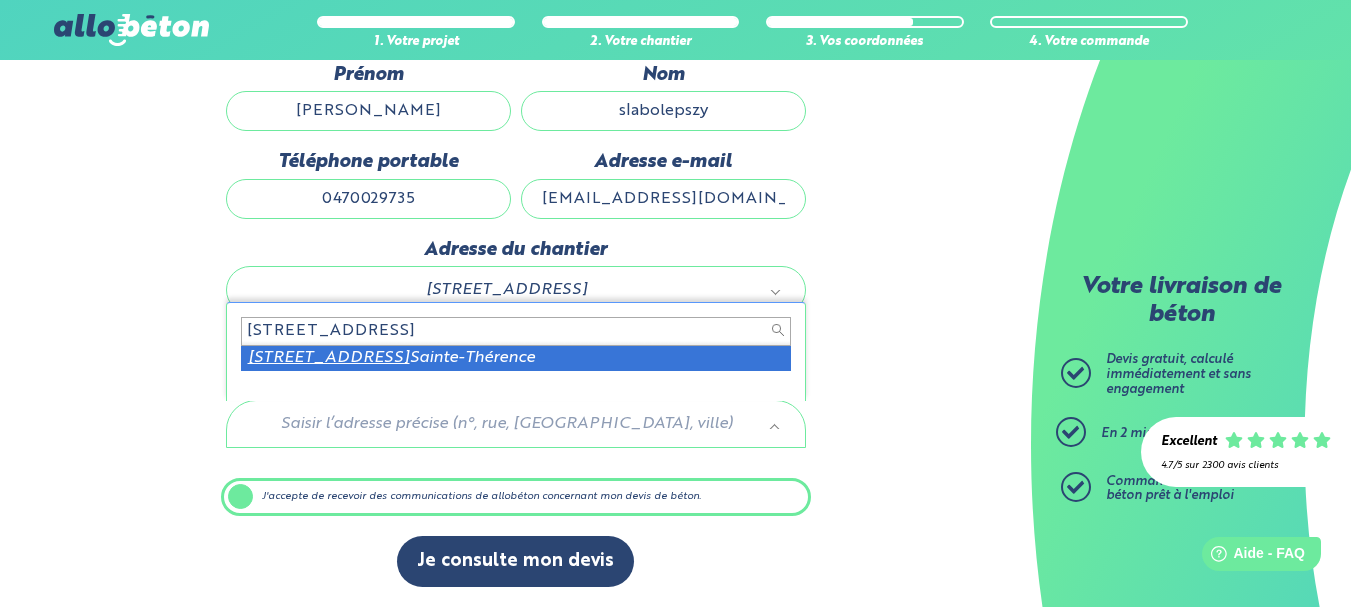 type on "1 rue du souvenir 03420" 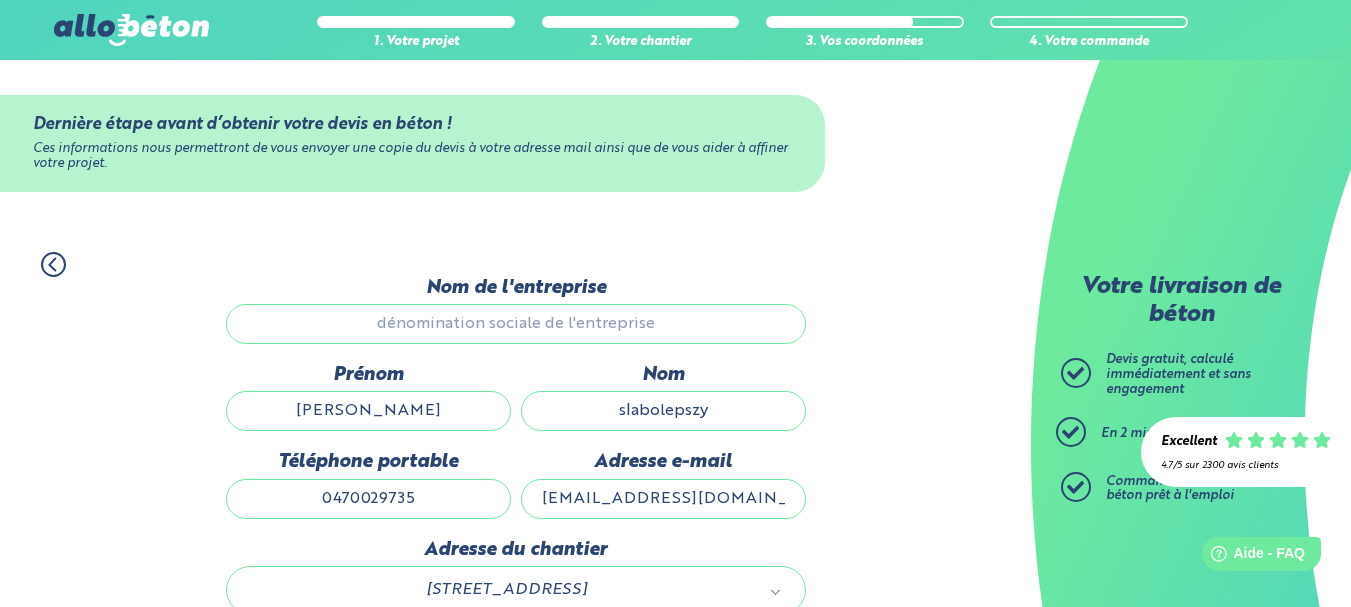 scroll, scrollTop: 0, scrollLeft: 0, axis: both 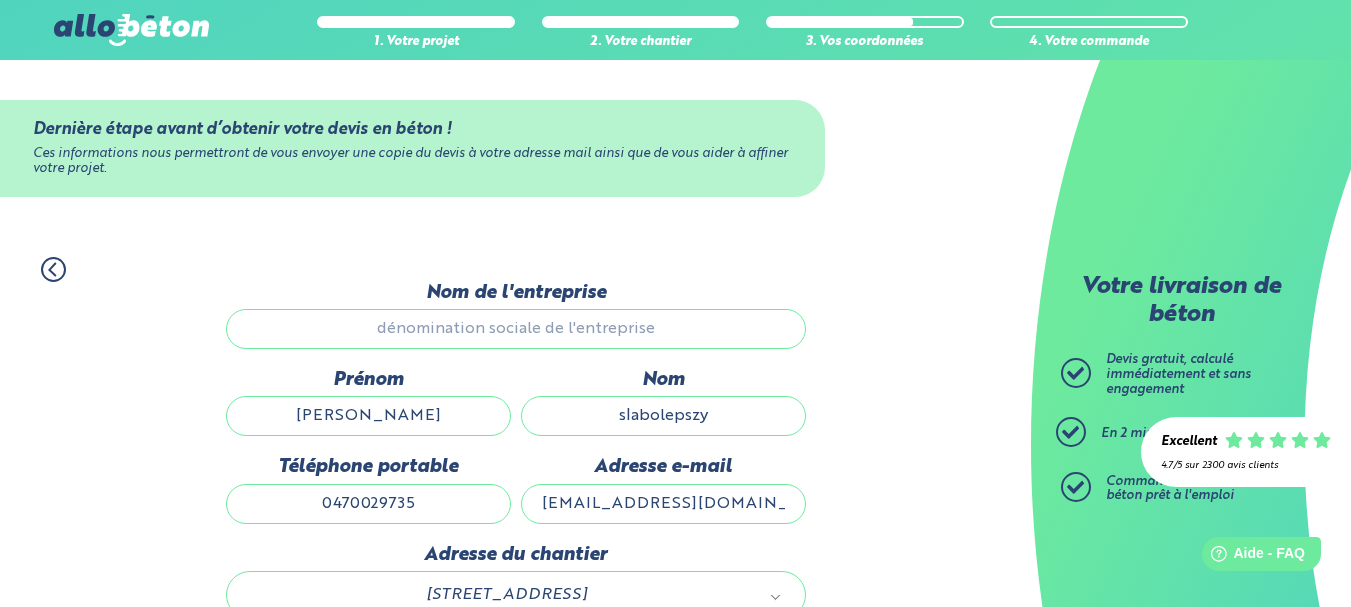 click on "1. Votre projet
2. Votre chantier
3. Vos coordonnées
4. Votre commande
Dernière étape avant d’obtenir votre devis en béton !
Ces informations nous permettront de vous envoyer une copie du devis à votre adresse mail ainsi que de vous aider à affiner votre projet.
Nom de l'entreprise
Prénom benoit              Nom slabolepszy              Téléphone portable 0470029735              Adresse e-mail" at bounding box center (515, 575) 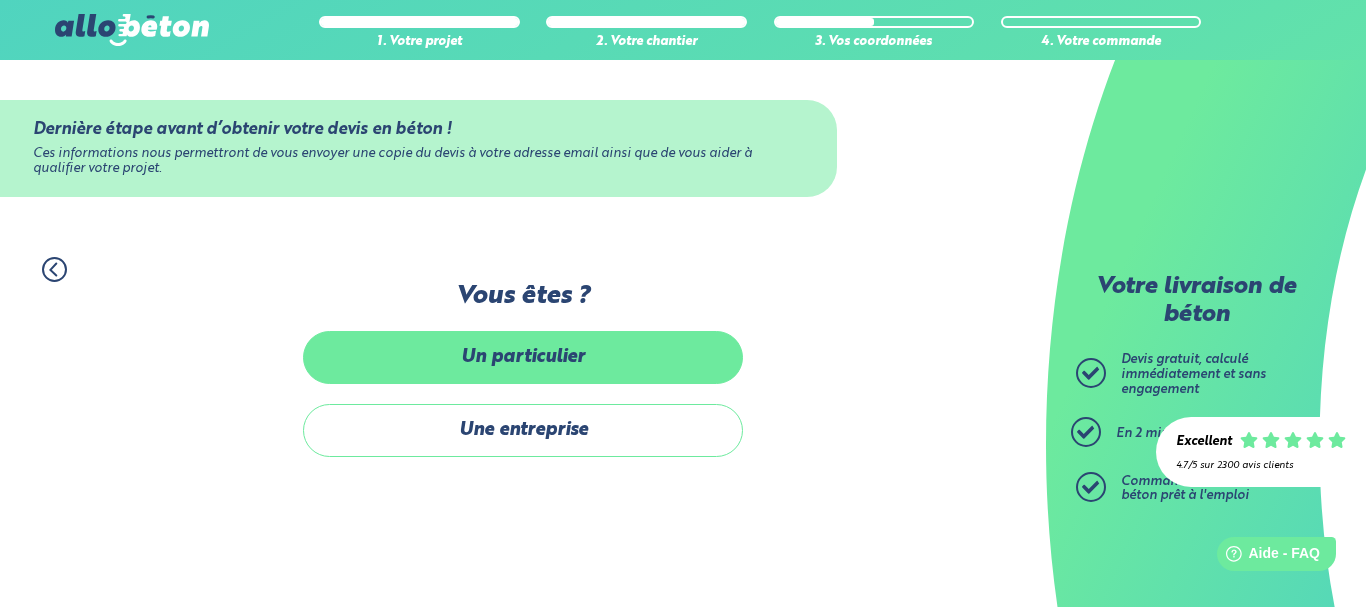 click on "Un particulier" at bounding box center [523, 357] 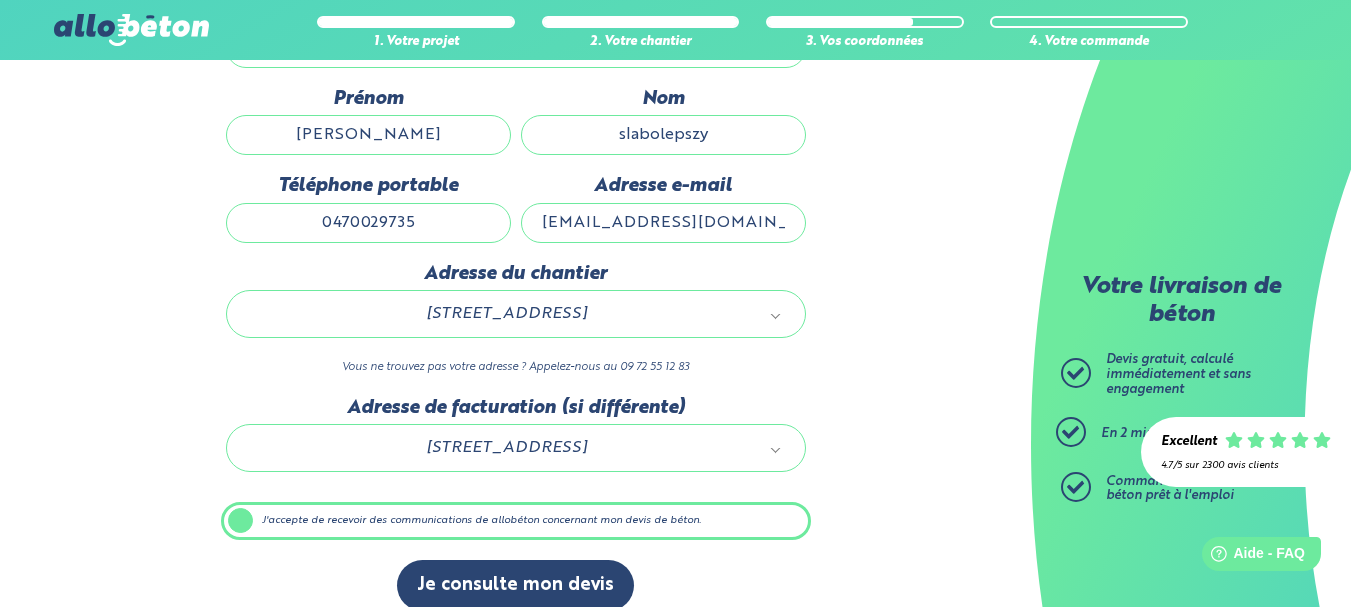 scroll, scrollTop: 305, scrollLeft: 0, axis: vertical 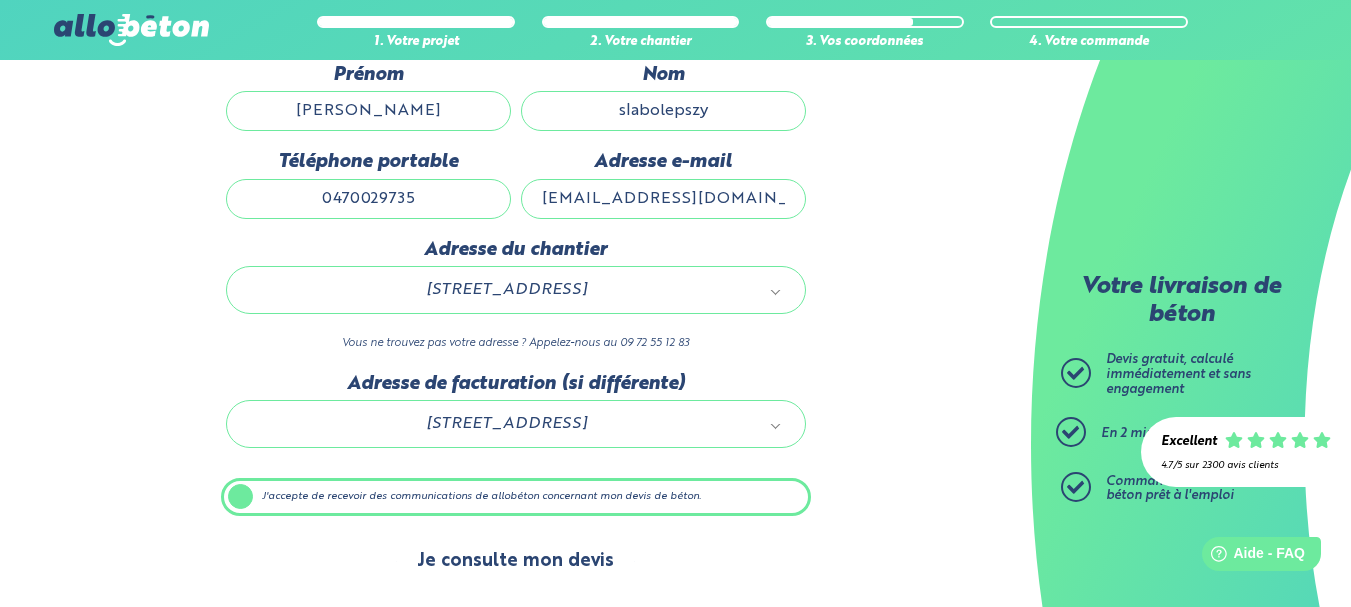 click on "Je consulte mon devis" at bounding box center (515, 561) 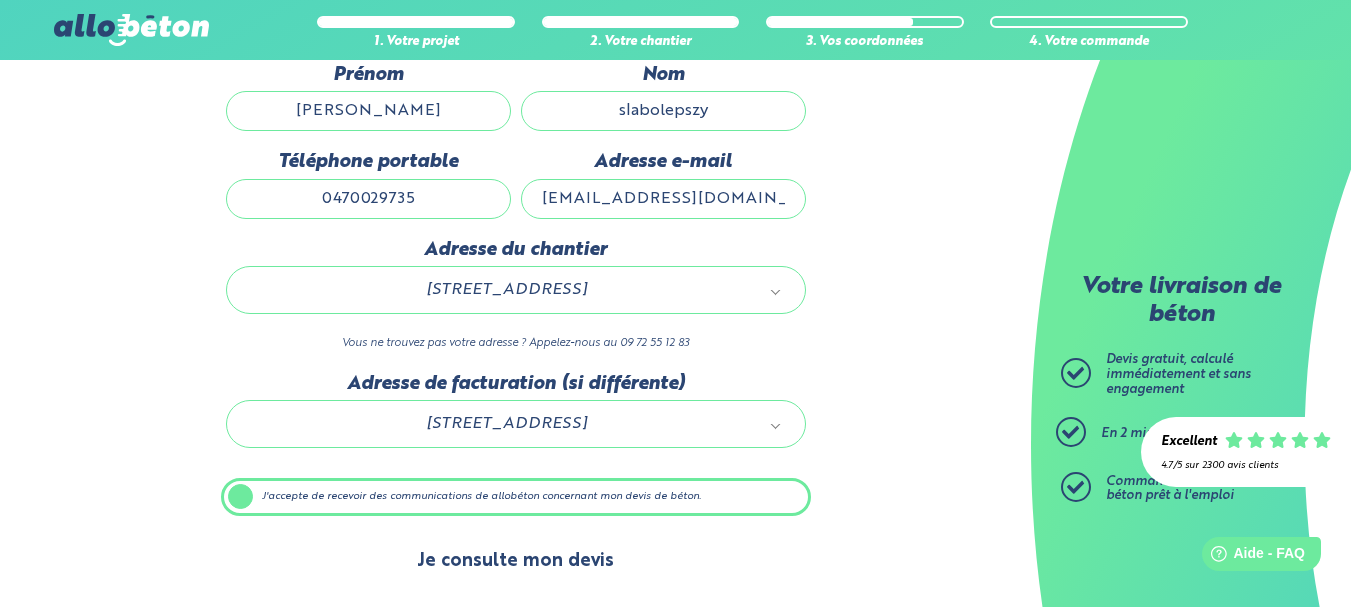 click on "Je consulte mon devis" at bounding box center [515, 561] 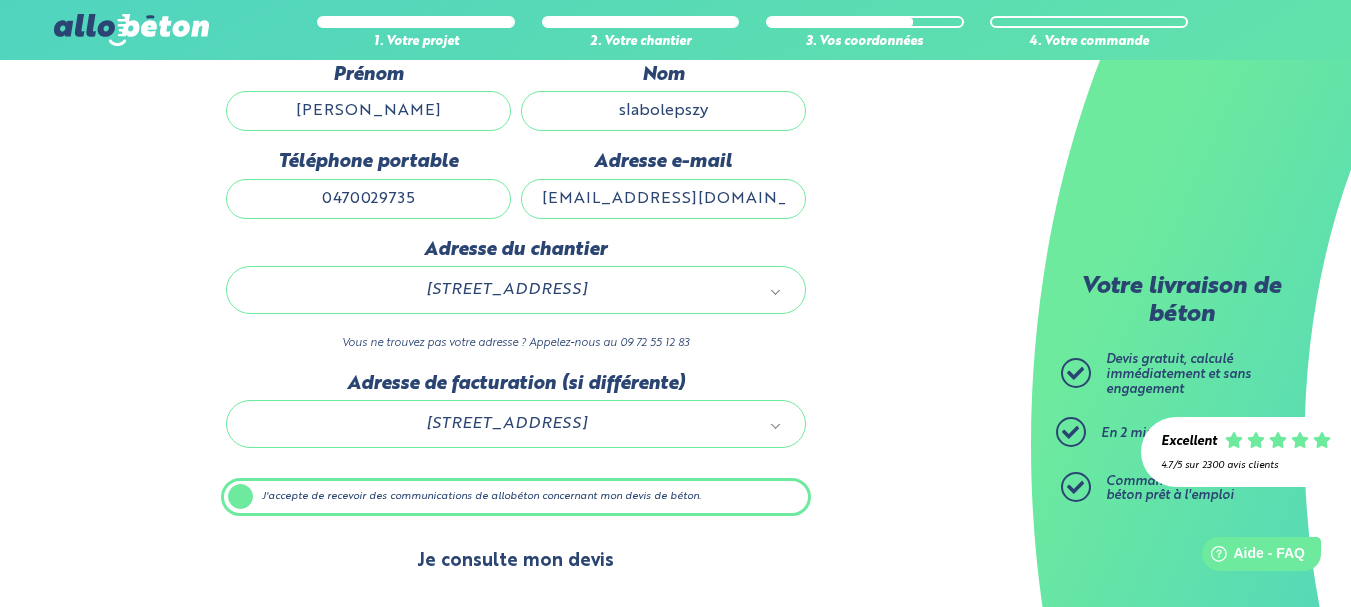 click on "Je consulte mon devis" at bounding box center (515, 561) 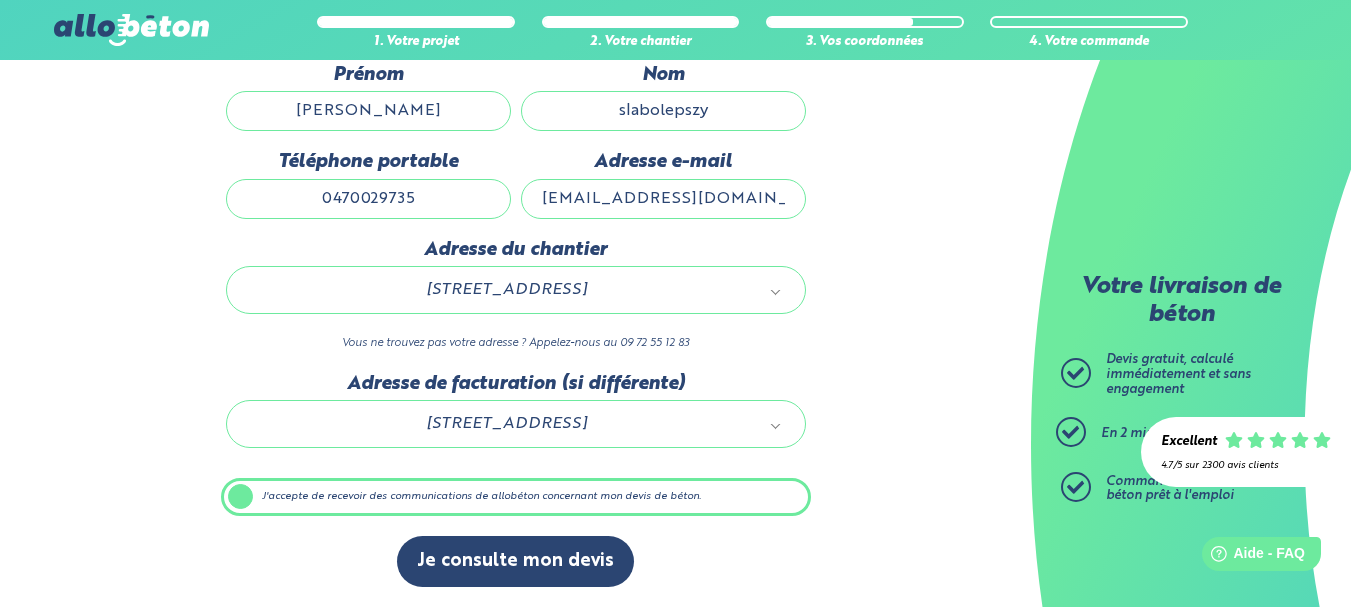 click on "J'accepte de recevoir des communications de allobéton concernant mon devis de béton." at bounding box center (516, 497) 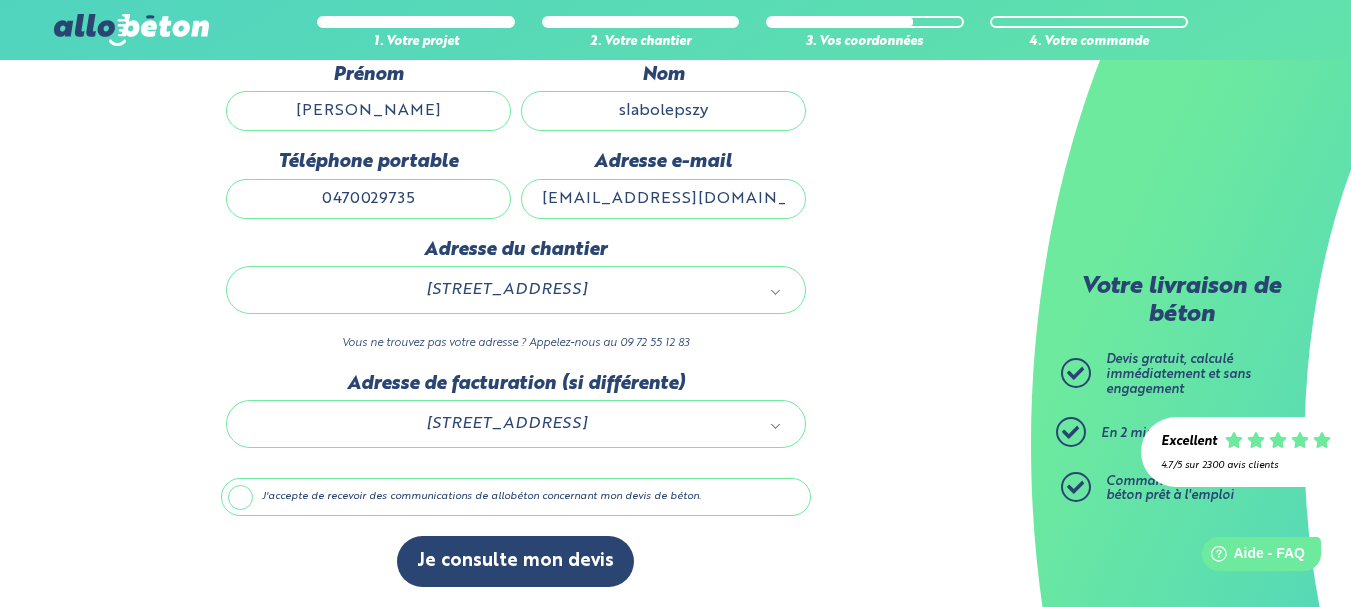click on "J'accepte de recevoir des communications de allobéton concernant mon devis de béton." at bounding box center (516, 497) 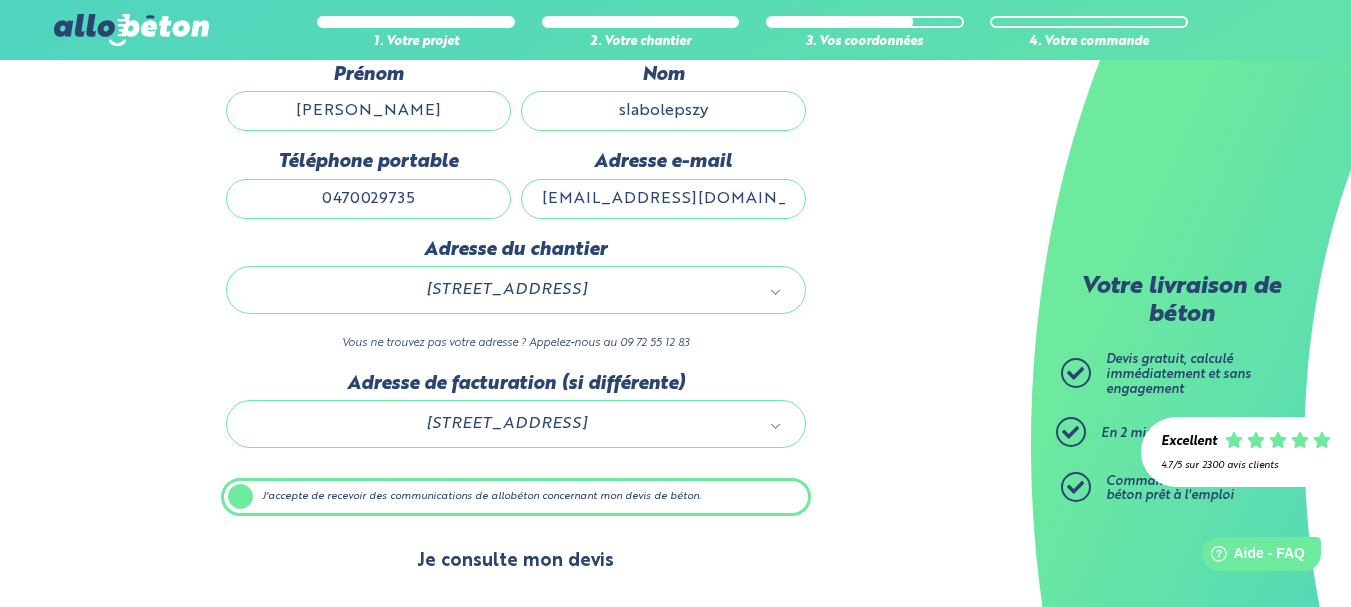 click on "Je consulte mon devis" at bounding box center [515, 561] 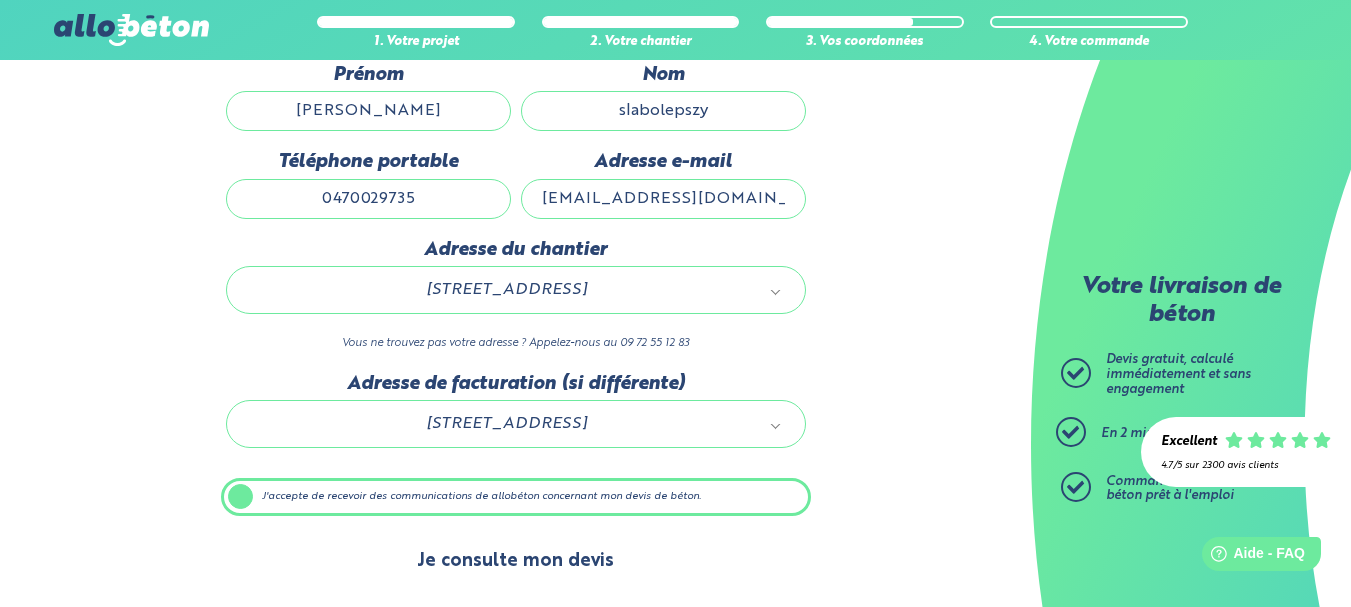 click on "Je consulte mon devis" at bounding box center (515, 561) 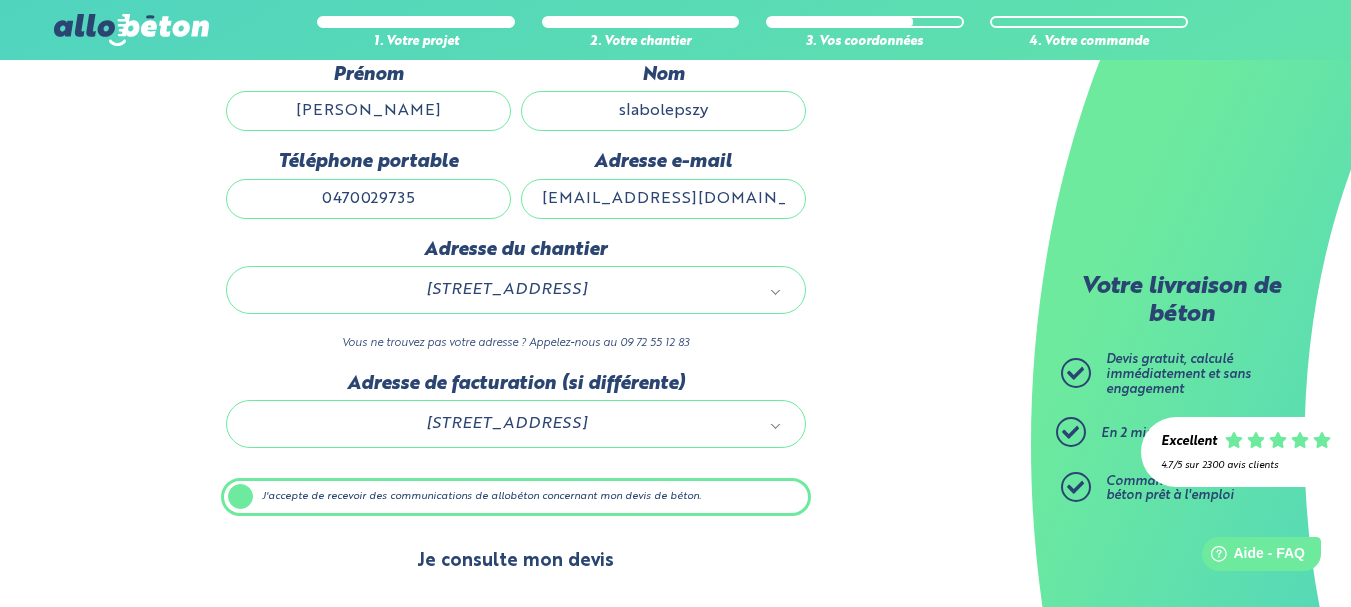 click on "Je consulte mon devis" at bounding box center (515, 561) 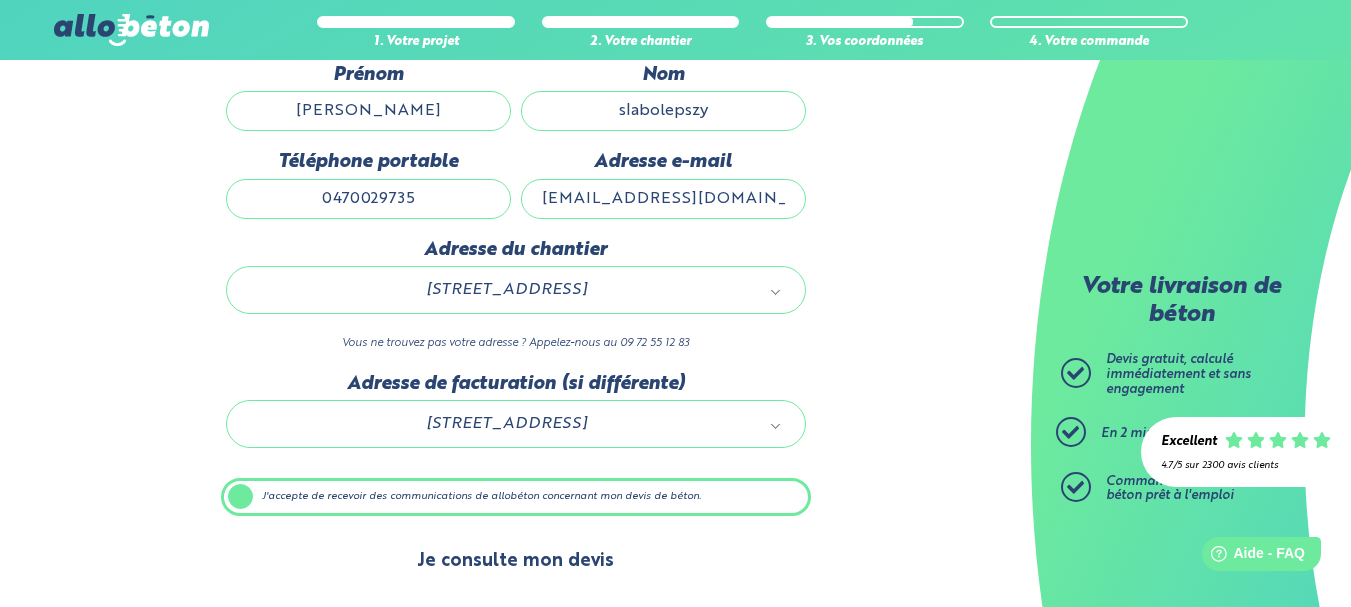 click on "Je consulte mon devis" at bounding box center [515, 561] 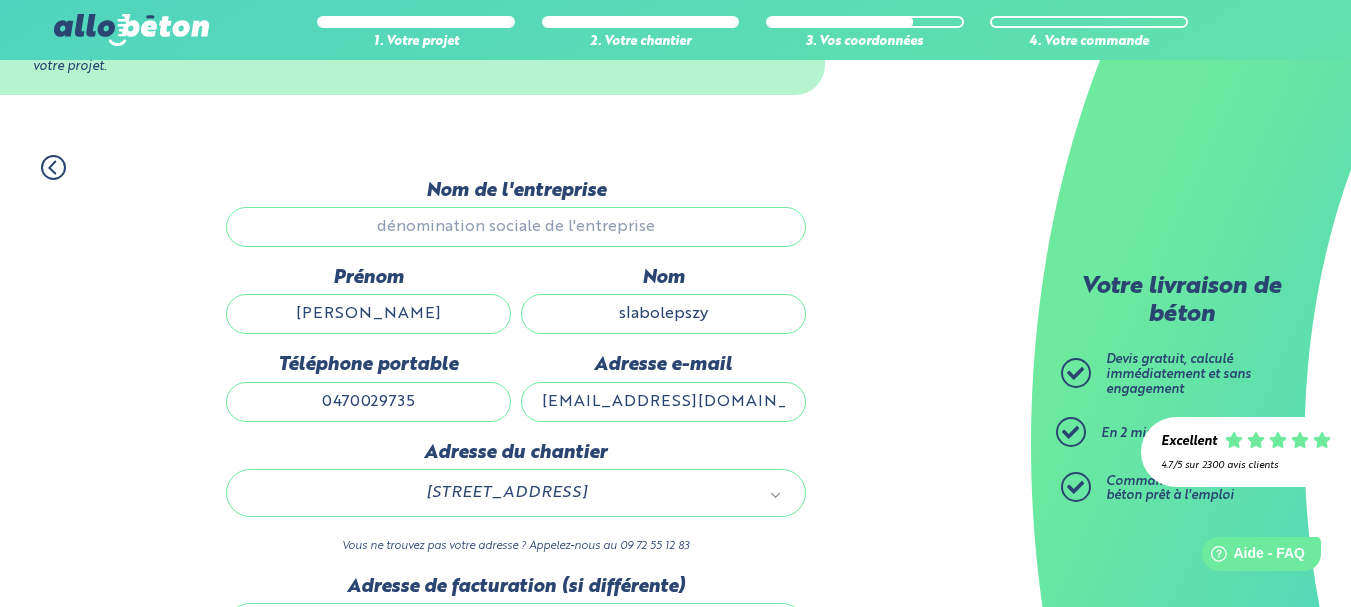 scroll, scrollTop: 104, scrollLeft: 0, axis: vertical 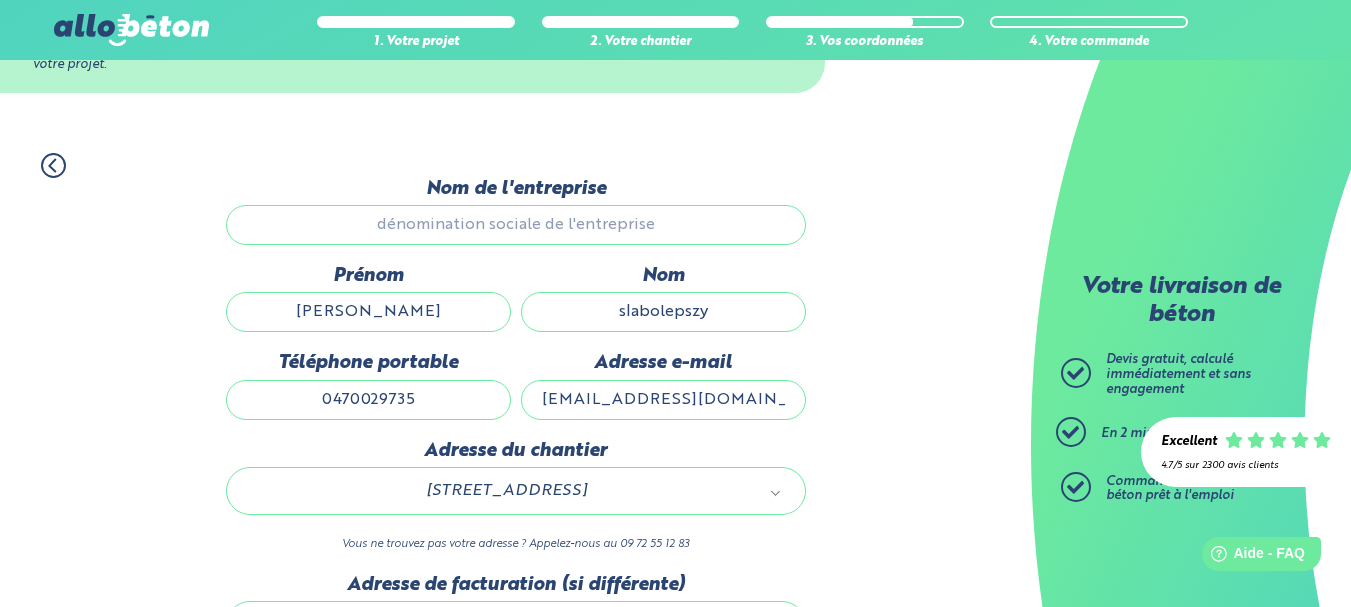 click 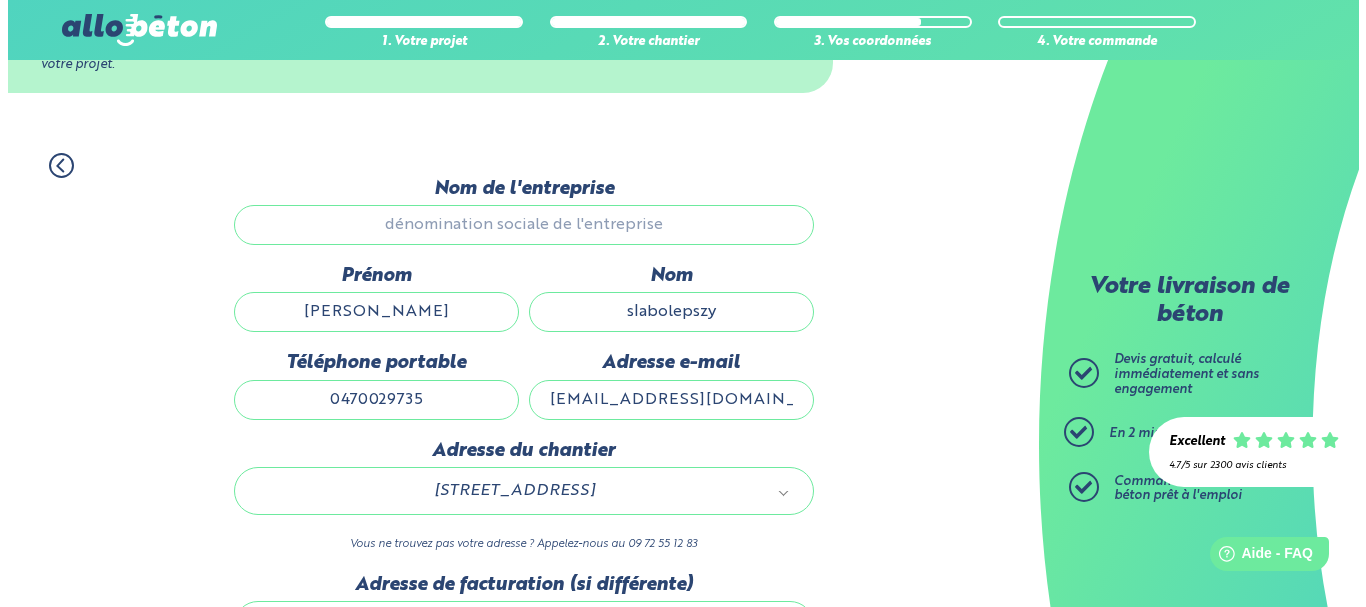 scroll, scrollTop: 0, scrollLeft: 0, axis: both 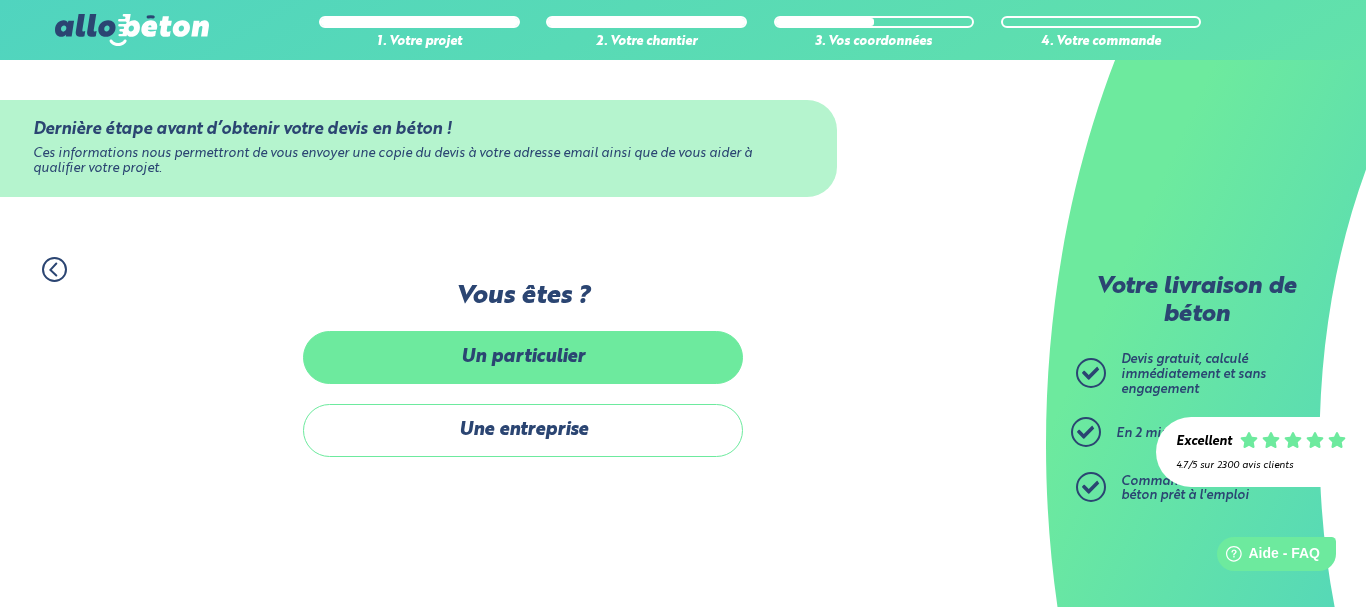 click on "Un particulier" at bounding box center [523, 357] 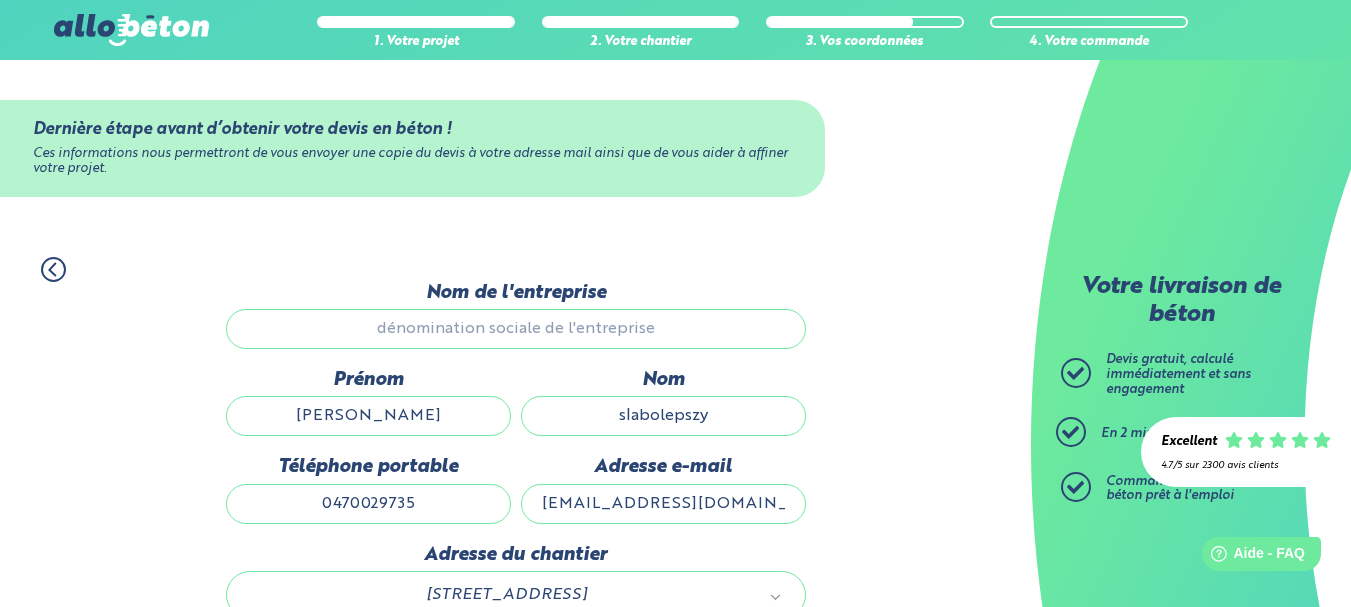 click 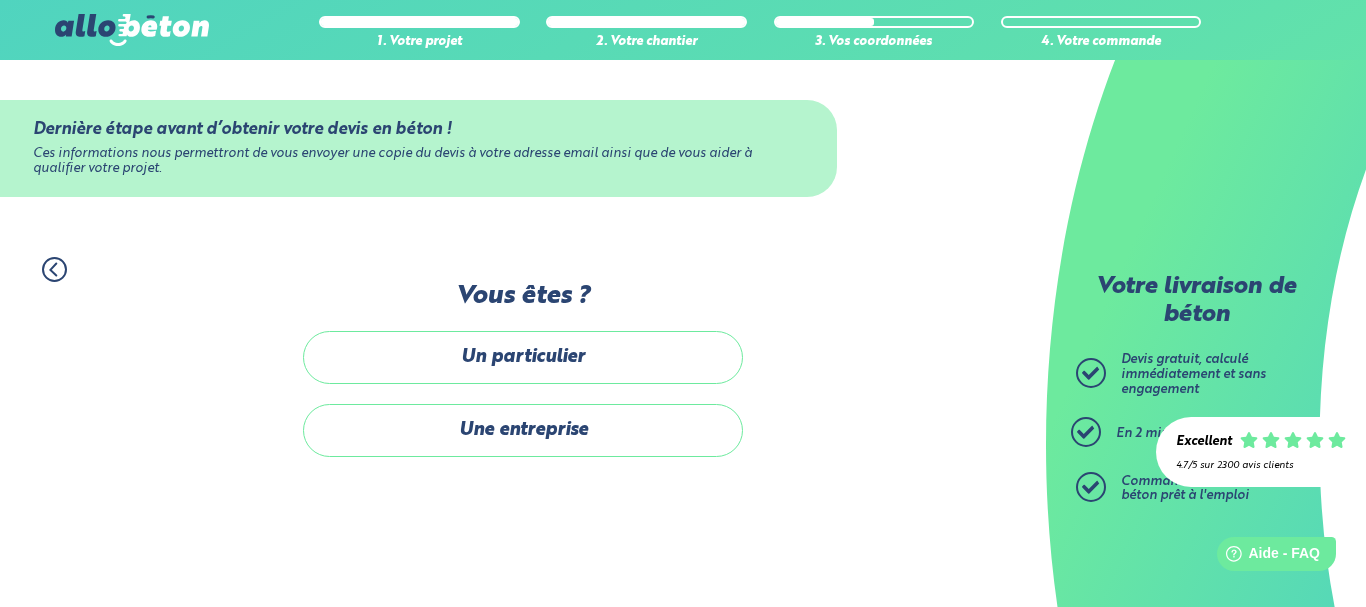 click 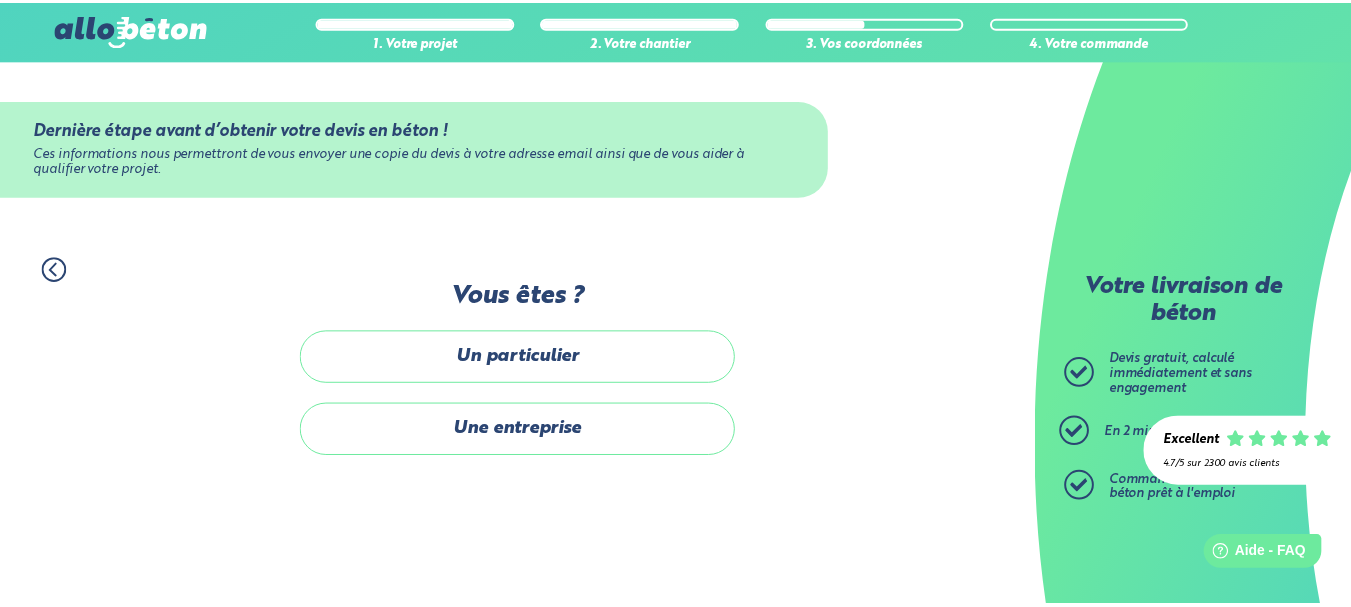 scroll, scrollTop: 147, scrollLeft: 0, axis: vertical 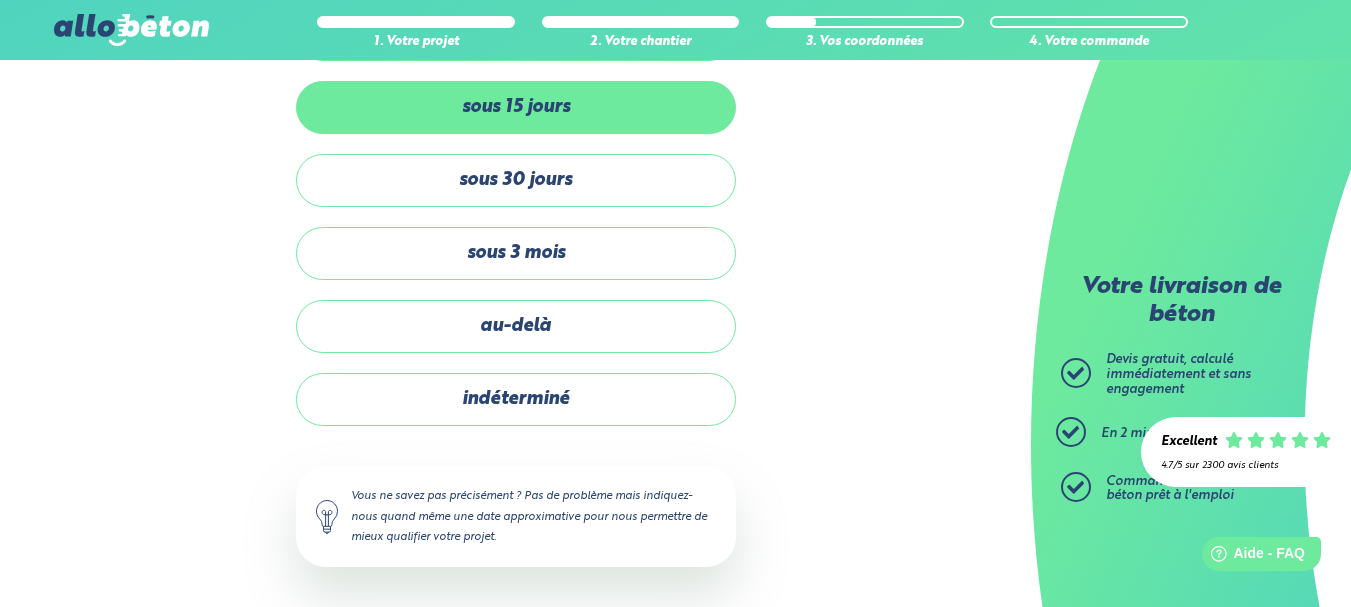 click on "sous 15 jours" at bounding box center [516, 107] 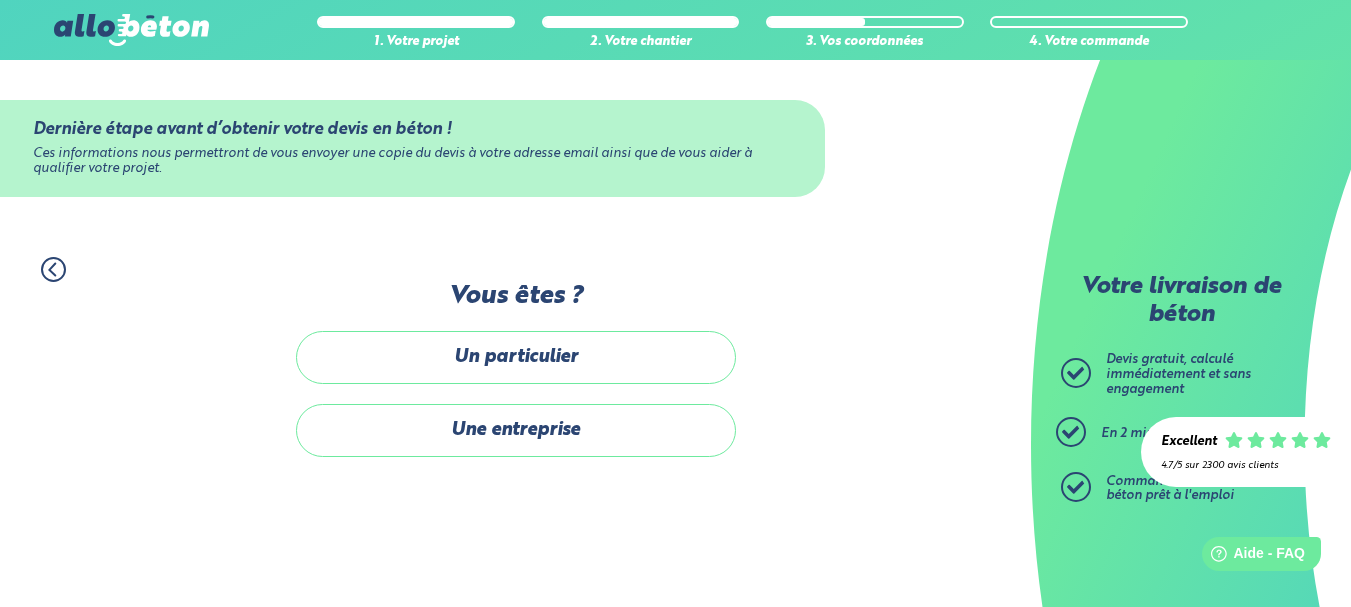 scroll, scrollTop: 0, scrollLeft: 0, axis: both 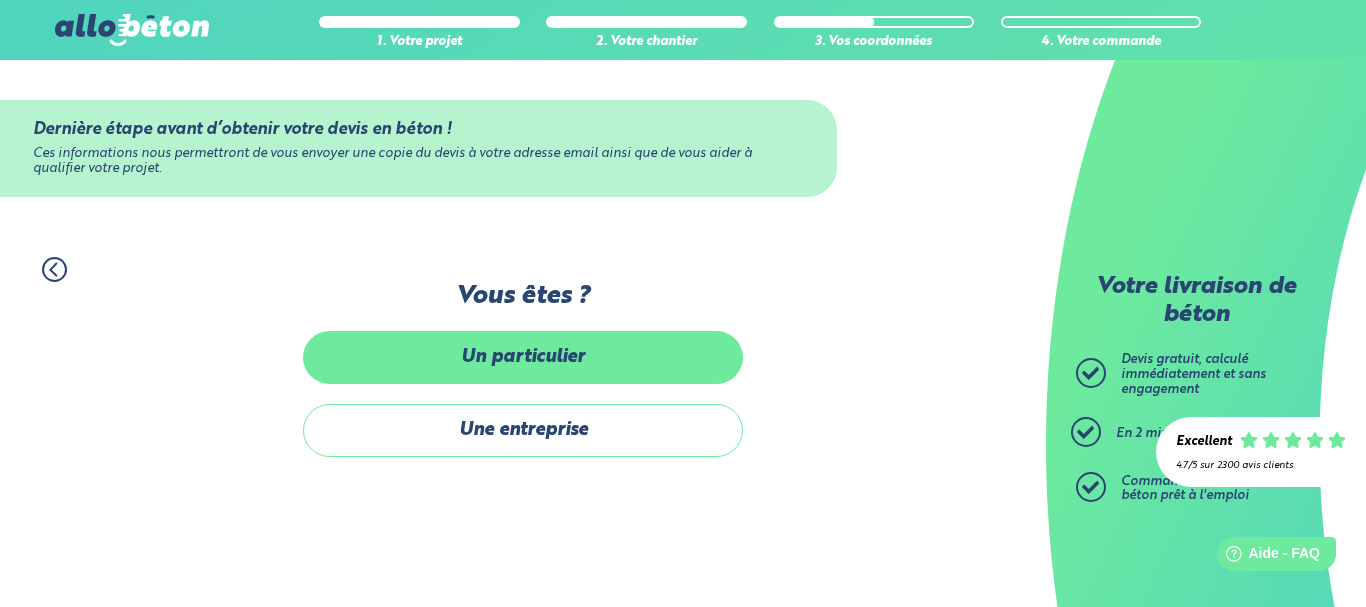 click on "Un particulier" at bounding box center (523, 357) 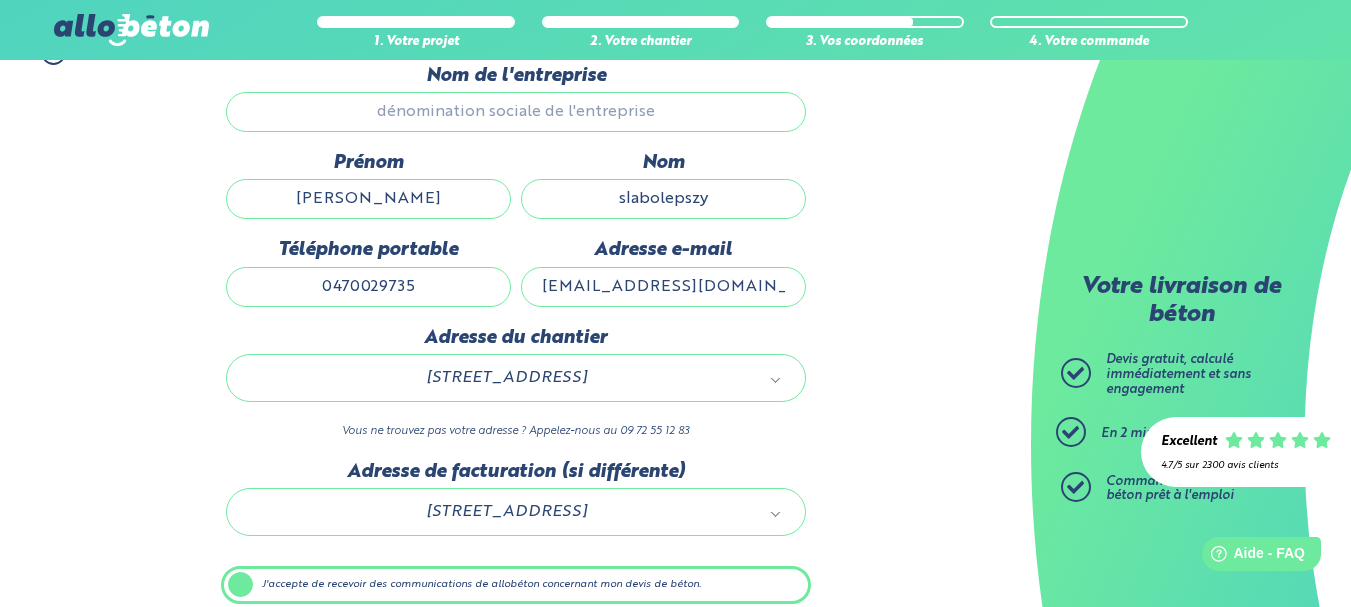scroll, scrollTop: 305, scrollLeft: 0, axis: vertical 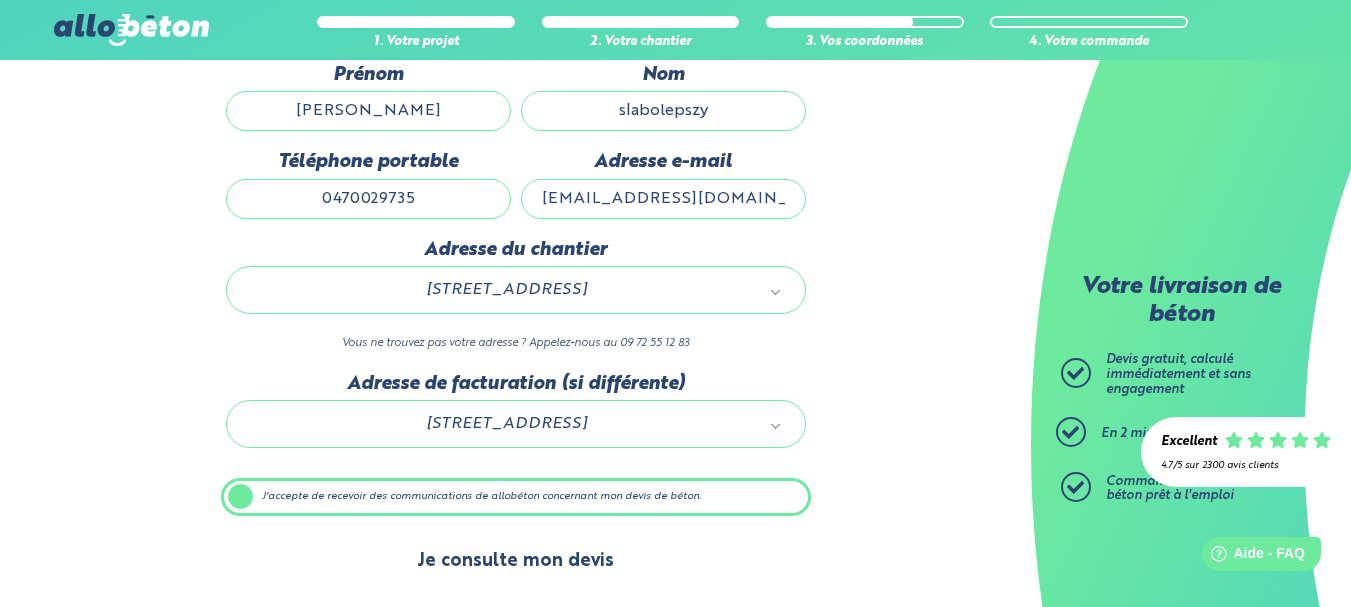 click on "Je consulte mon devis" at bounding box center (515, 561) 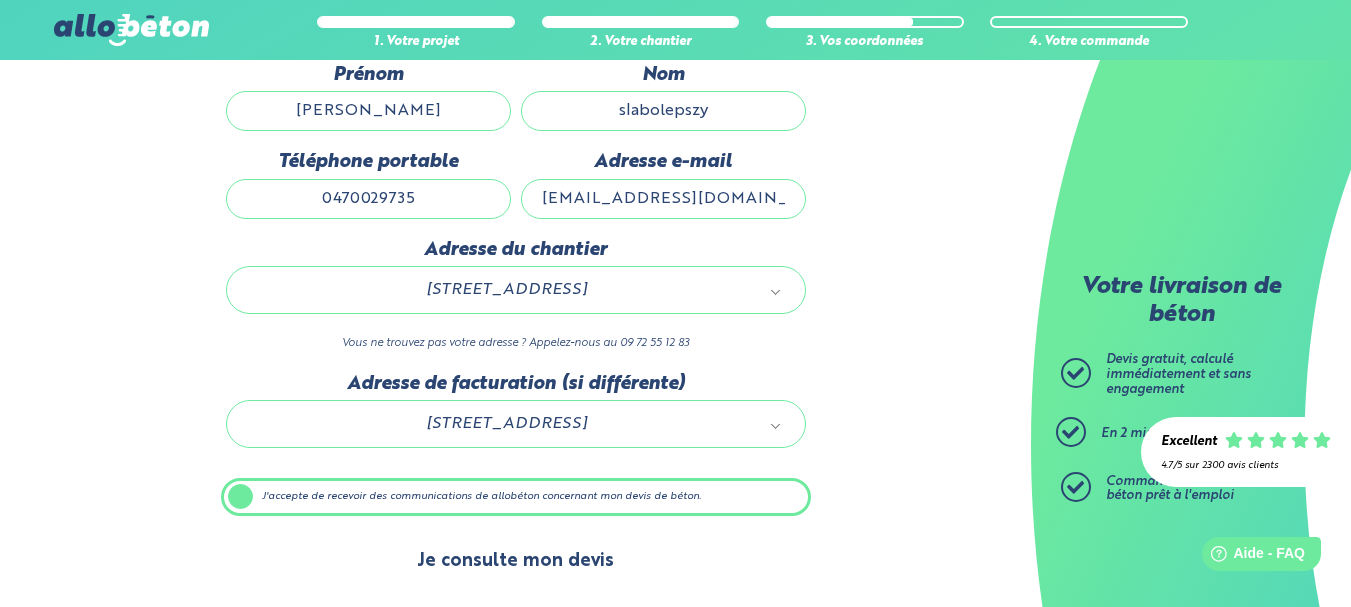 click on "Je consulte mon devis" at bounding box center [515, 561] 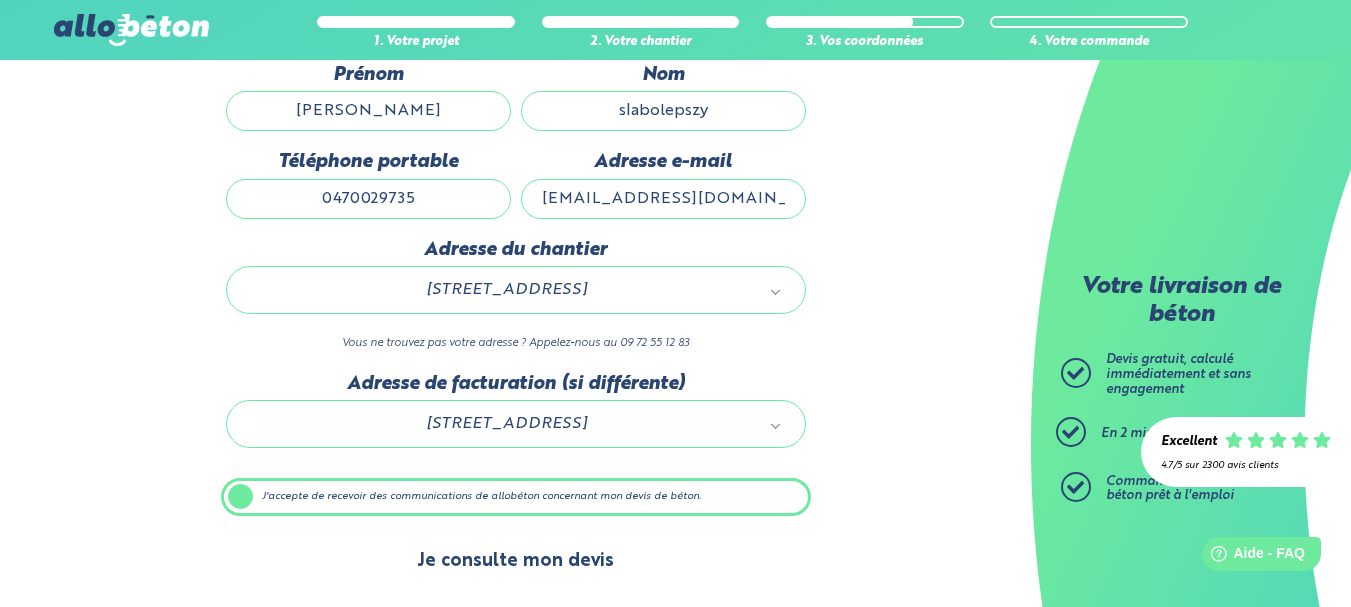 click on "Je consulte mon devis" at bounding box center [515, 561] 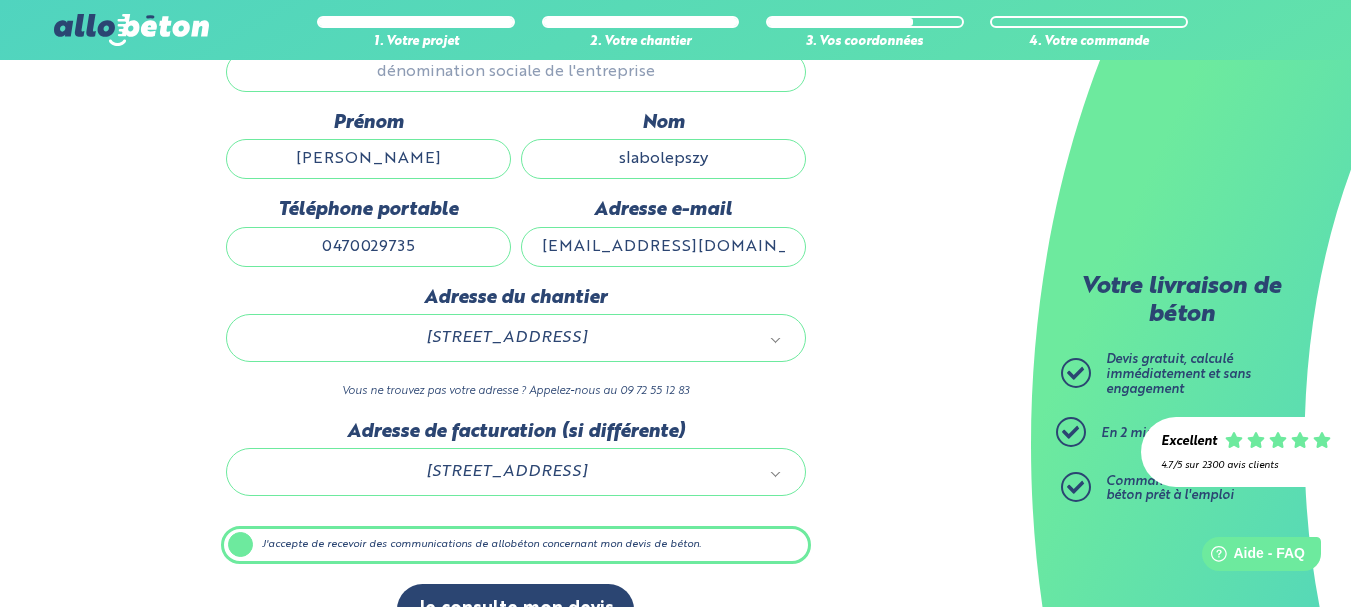 scroll, scrollTop: 252, scrollLeft: 0, axis: vertical 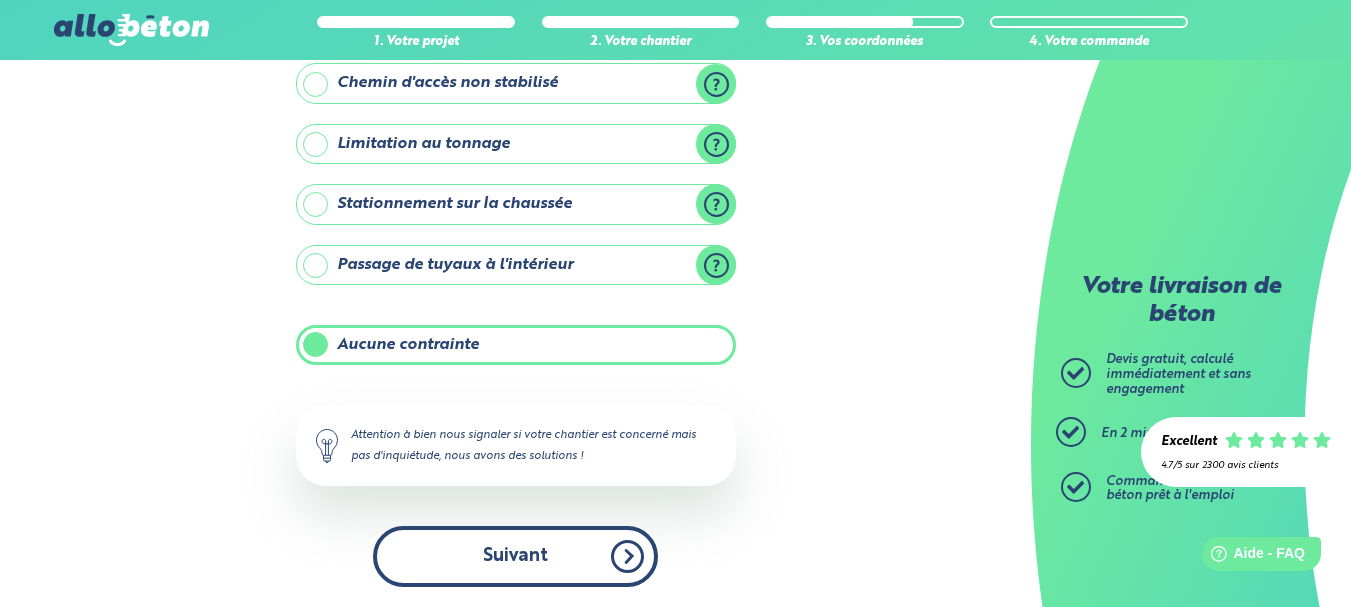 click on "Suivant" at bounding box center (515, 556) 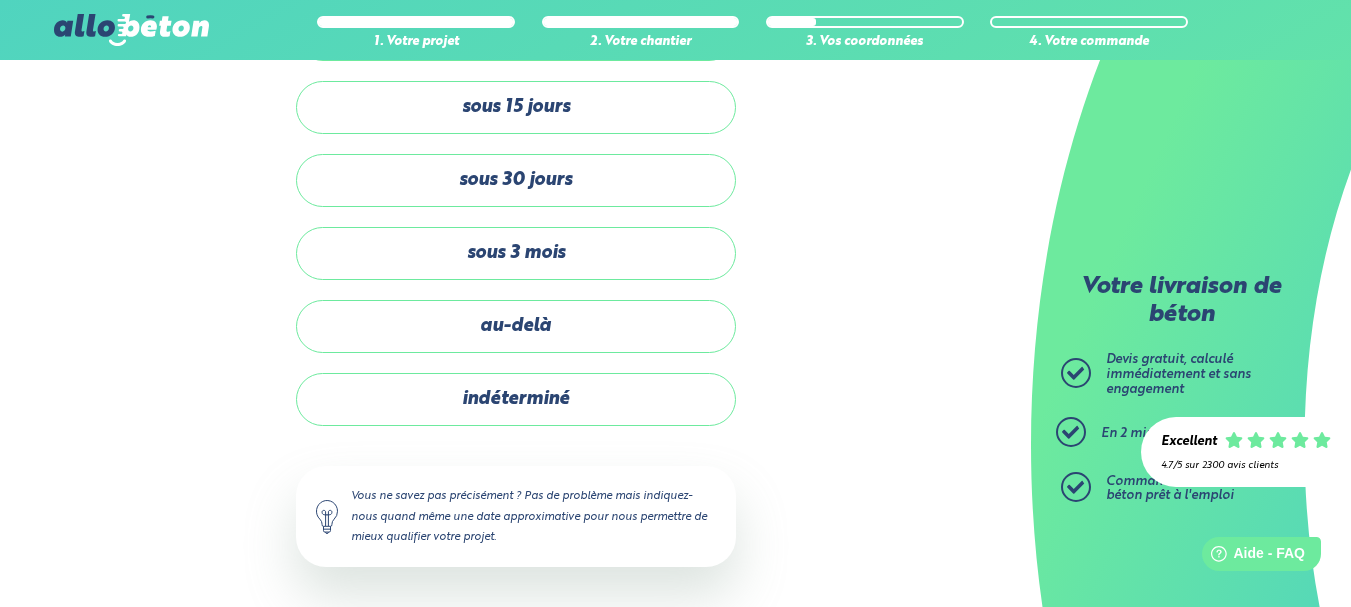 scroll, scrollTop: 147, scrollLeft: 0, axis: vertical 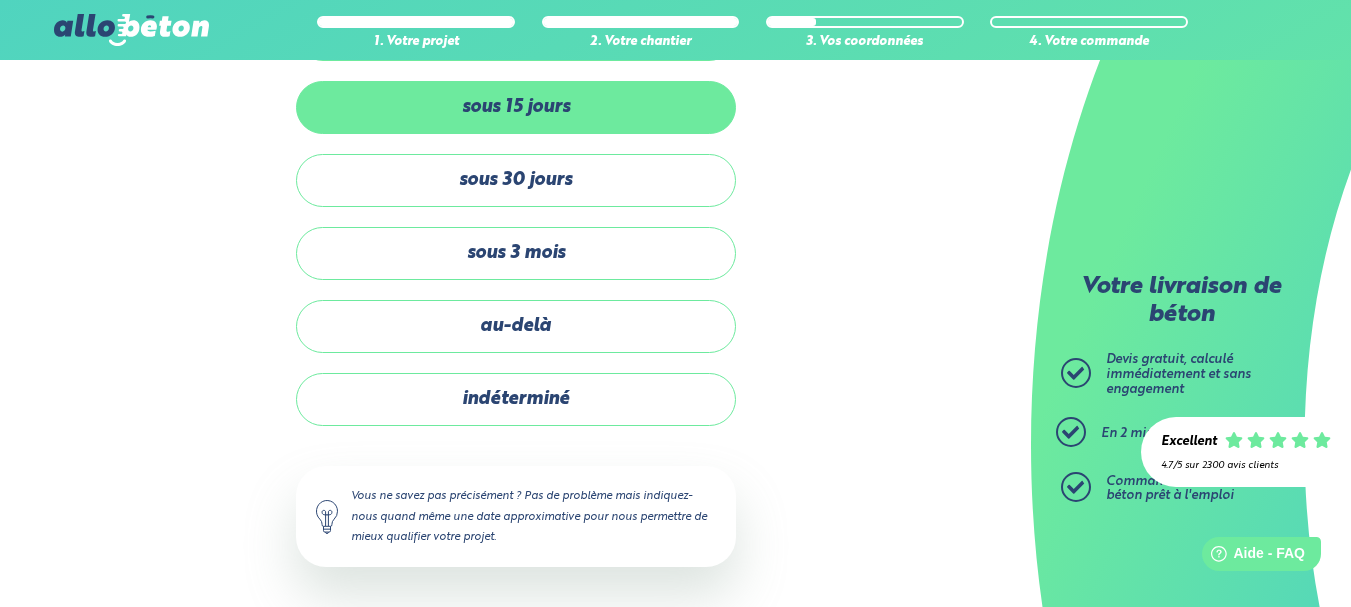 click on "sous 15 jours" at bounding box center [516, 107] 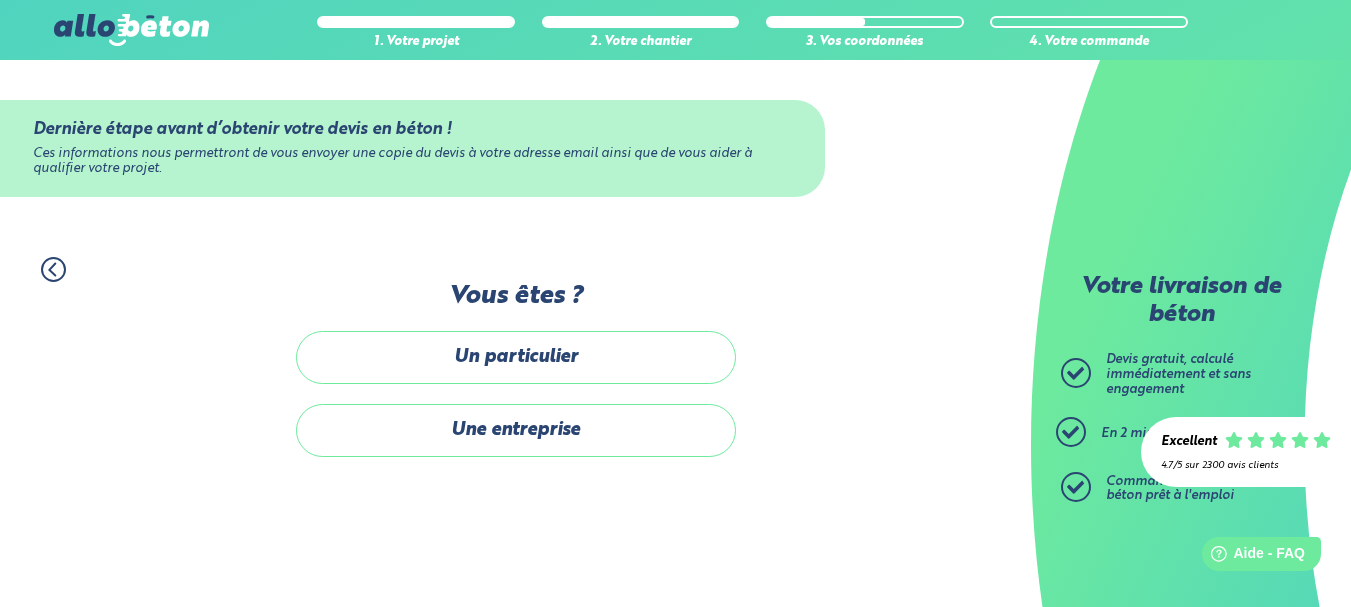 scroll, scrollTop: 0, scrollLeft: 0, axis: both 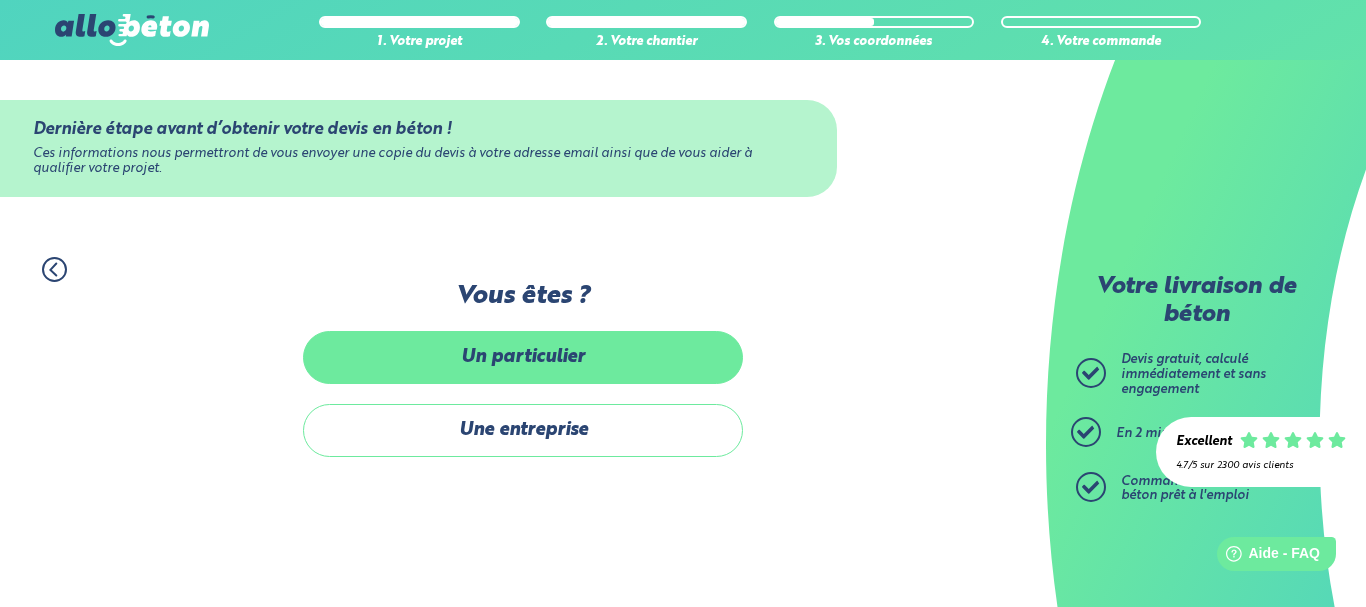click on "Un particulier" at bounding box center [523, 357] 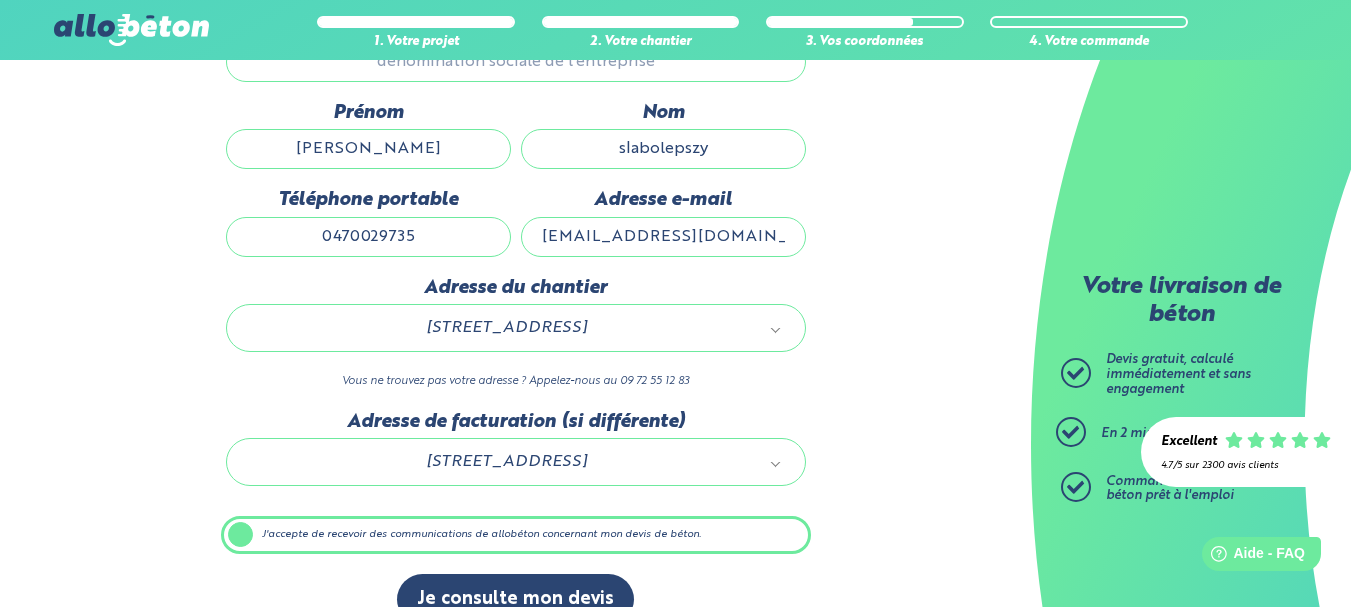 scroll, scrollTop: 305, scrollLeft: 0, axis: vertical 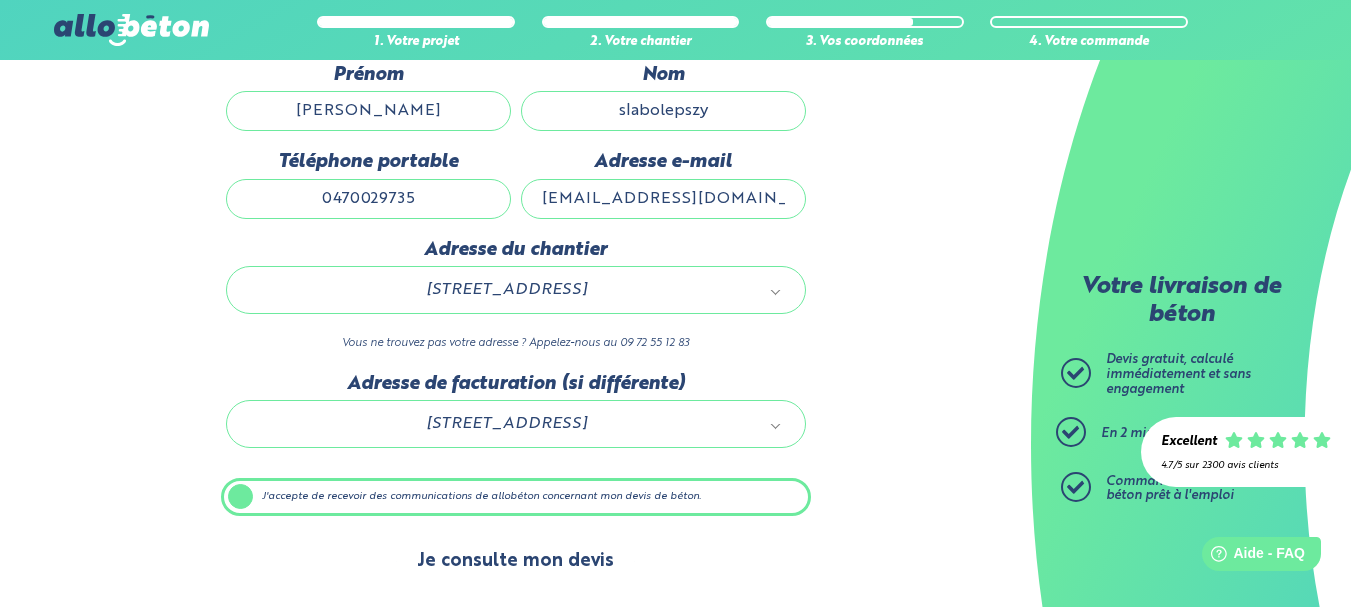 click on "Je consulte mon devis" at bounding box center [515, 561] 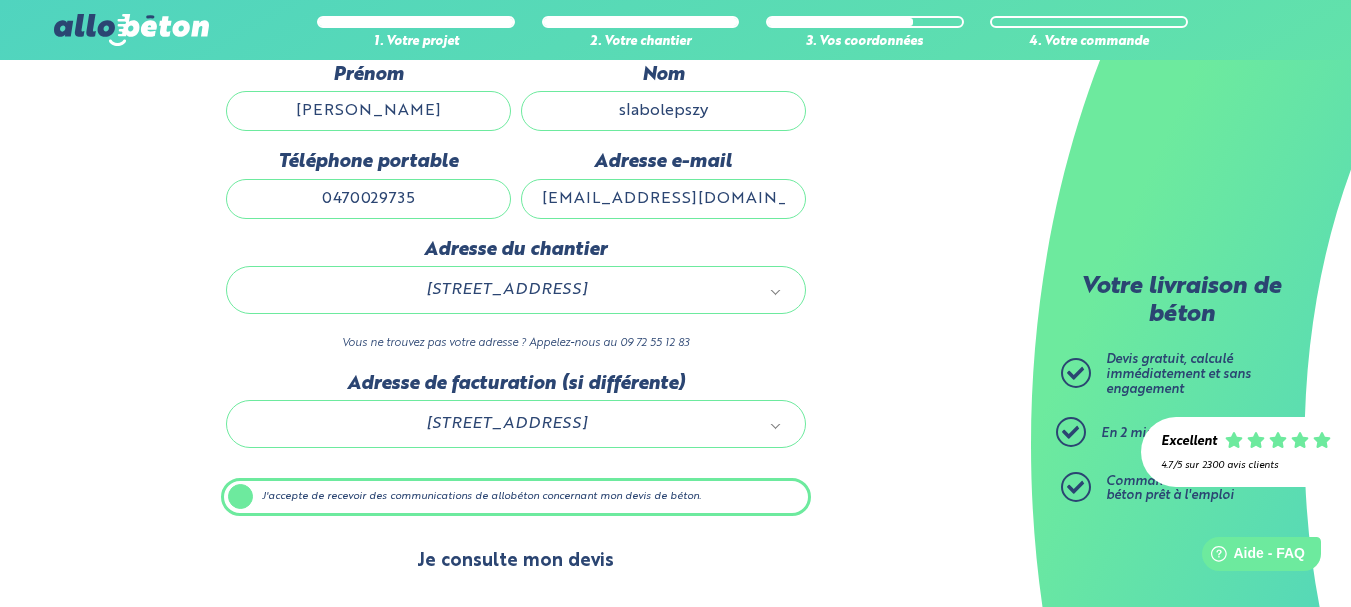 click on "Je consulte mon devis" at bounding box center [515, 561] 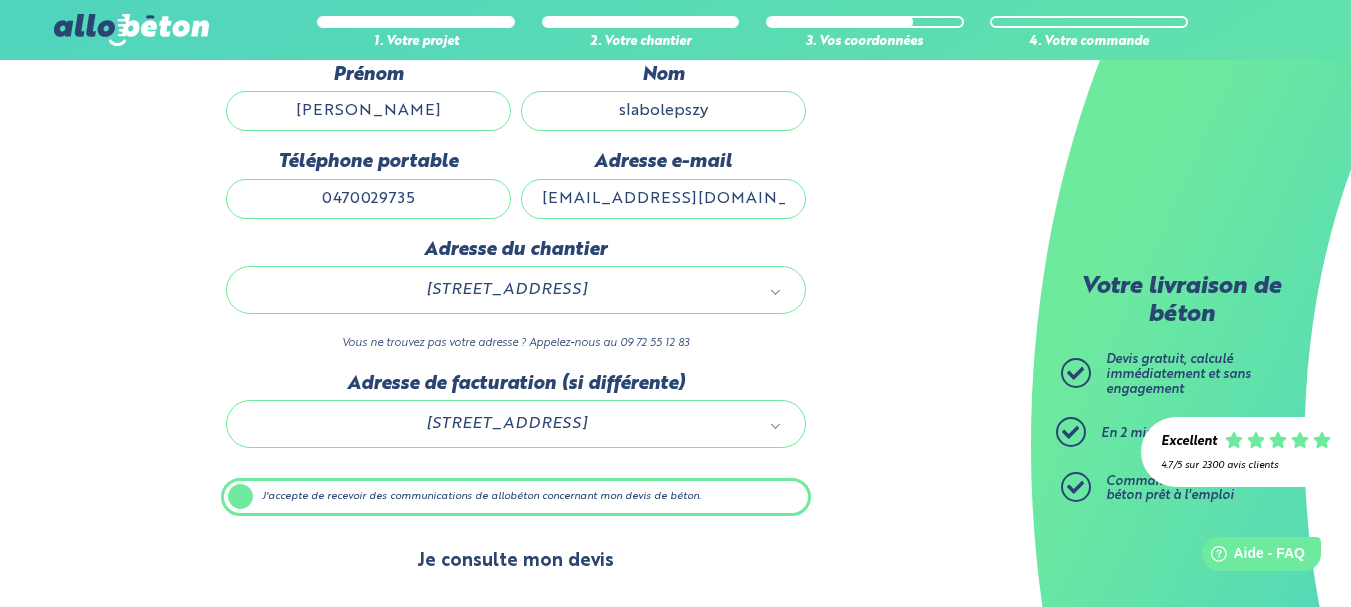 click on "Je consulte mon devis" at bounding box center [515, 561] 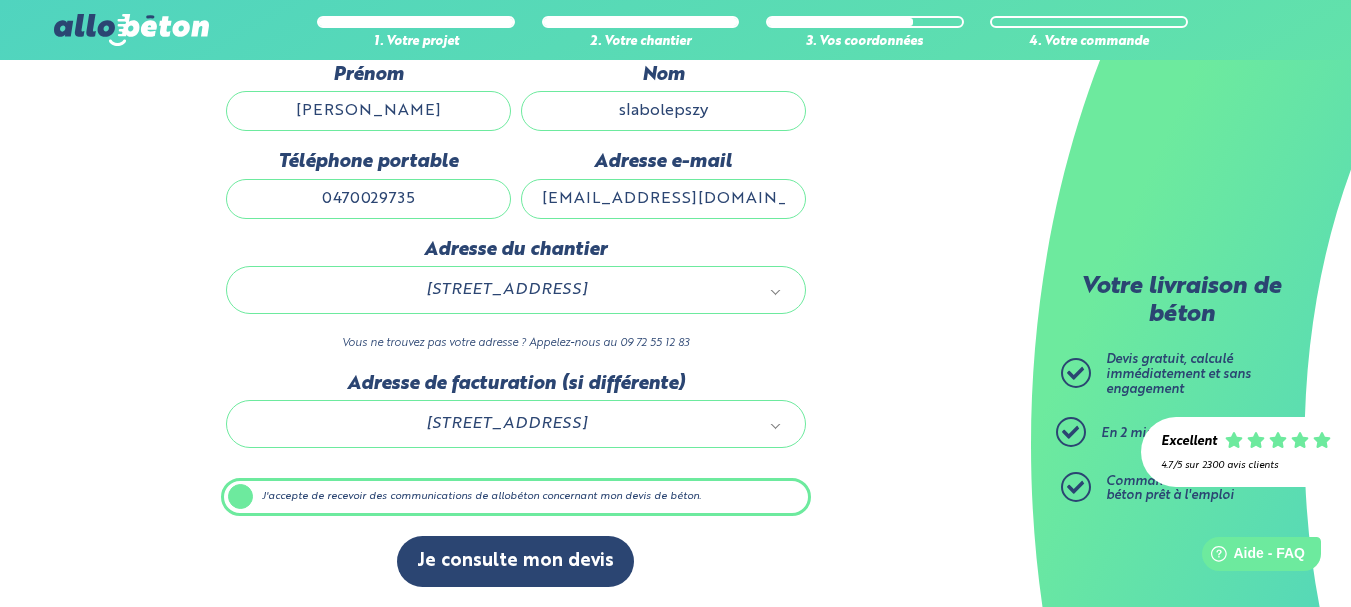 drag, startPoint x: 536, startPoint y: 560, endPoint x: 595, endPoint y: 523, distance: 69.641945 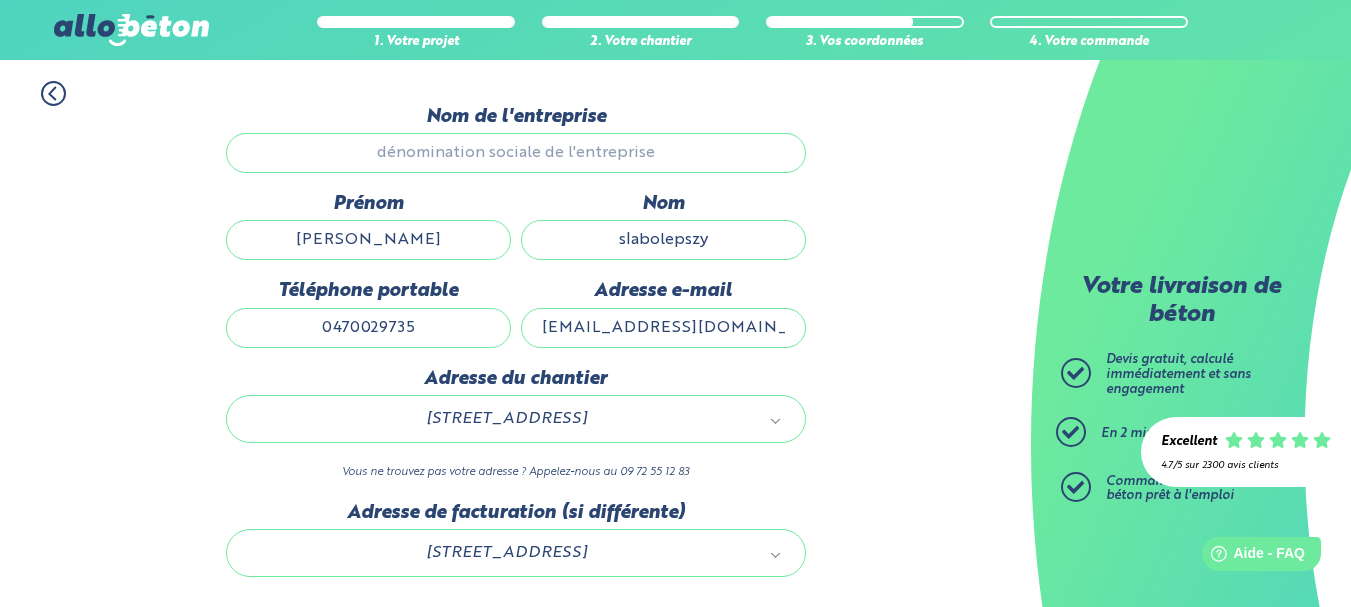 scroll, scrollTop: 305, scrollLeft: 0, axis: vertical 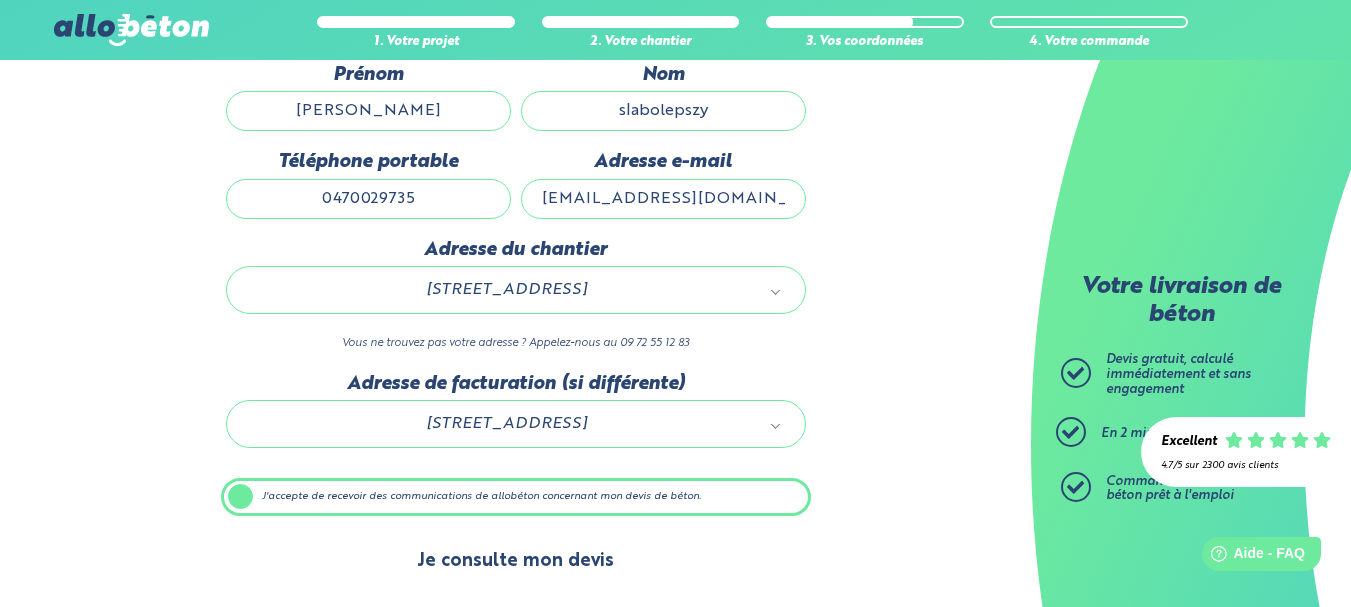 click on "Je consulte mon devis" at bounding box center [515, 561] 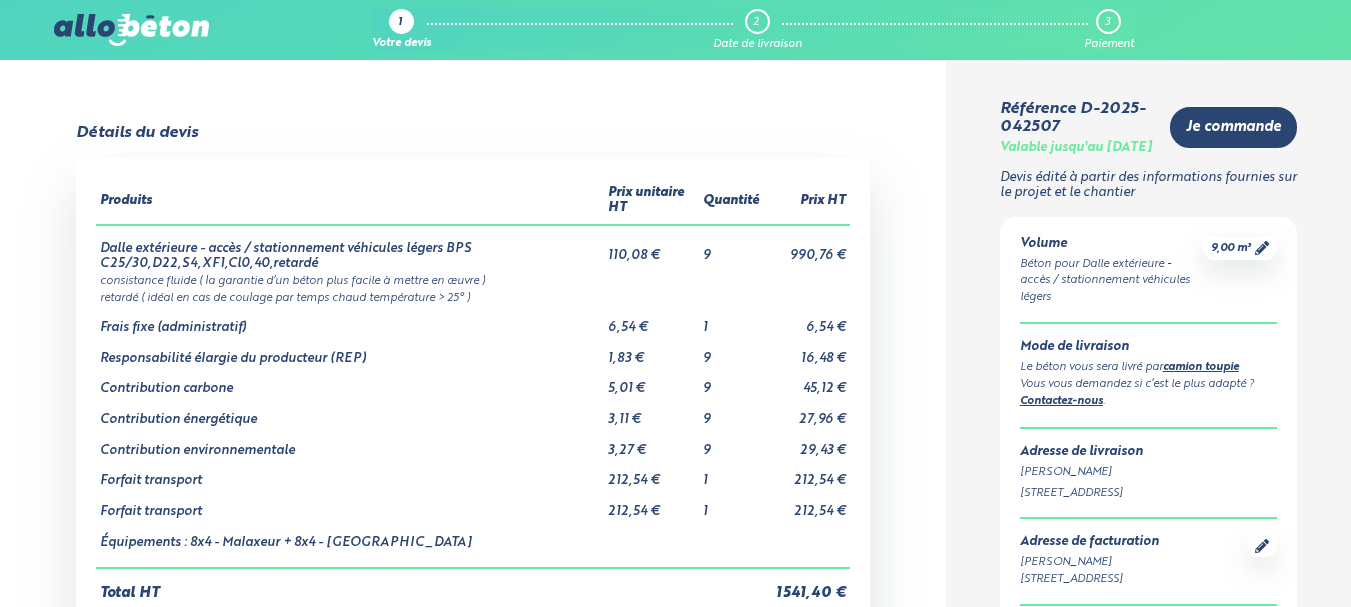 scroll, scrollTop: 0, scrollLeft: 0, axis: both 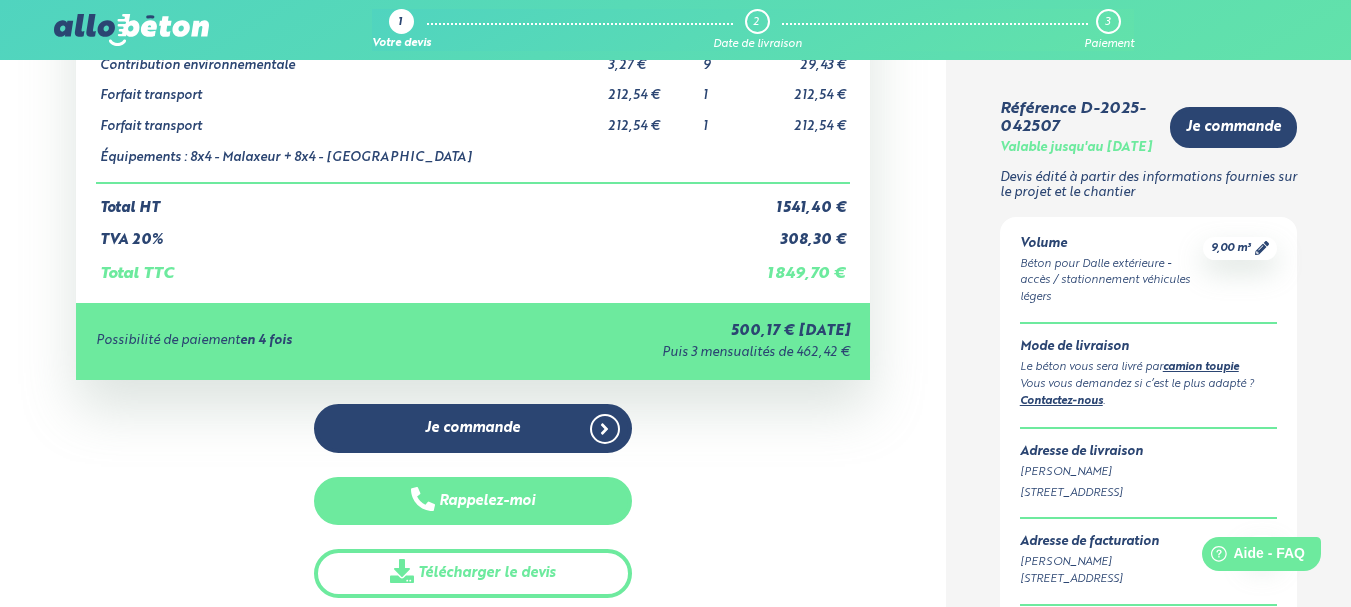 click on "Rappelez-moi" at bounding box center (473, 501) 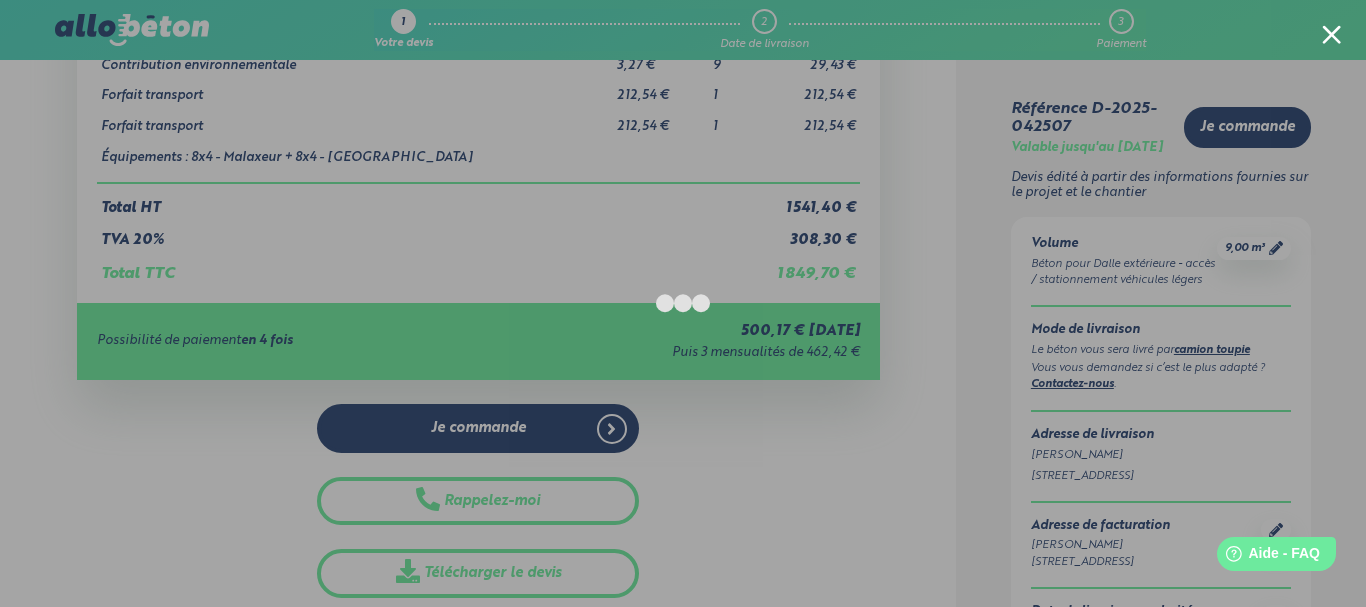 click at bounding box center (1331, 34) 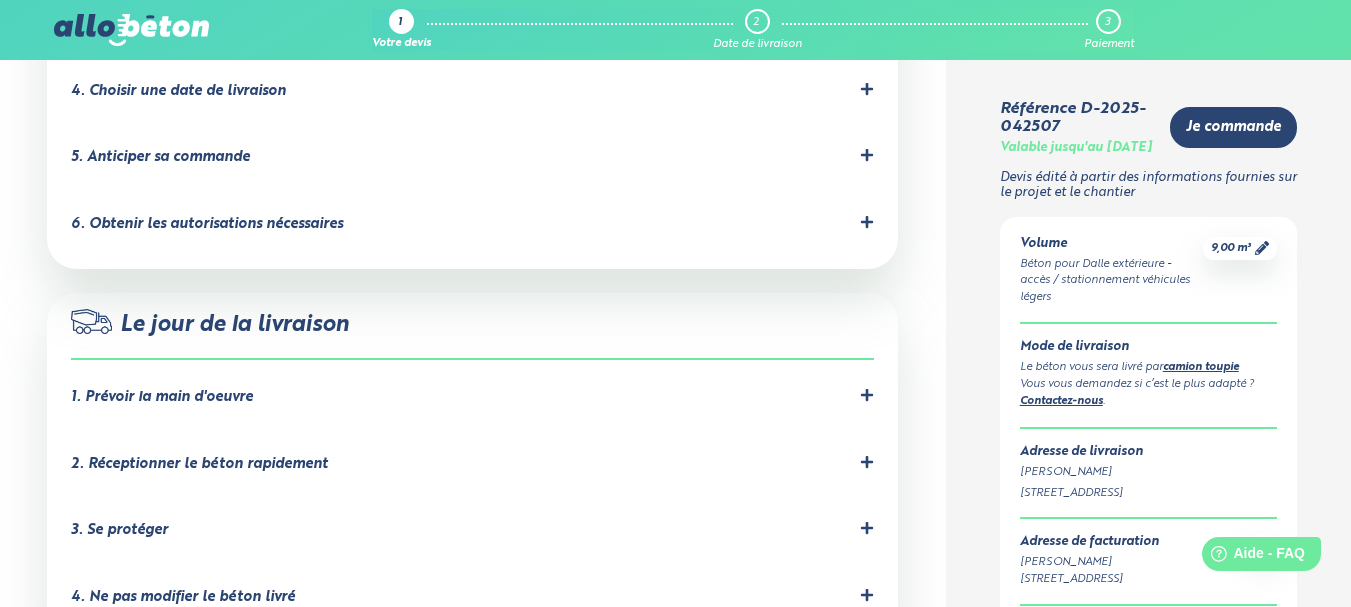 scroll, scrollTop: 1658, scrollLeft: 0, axis: vertical 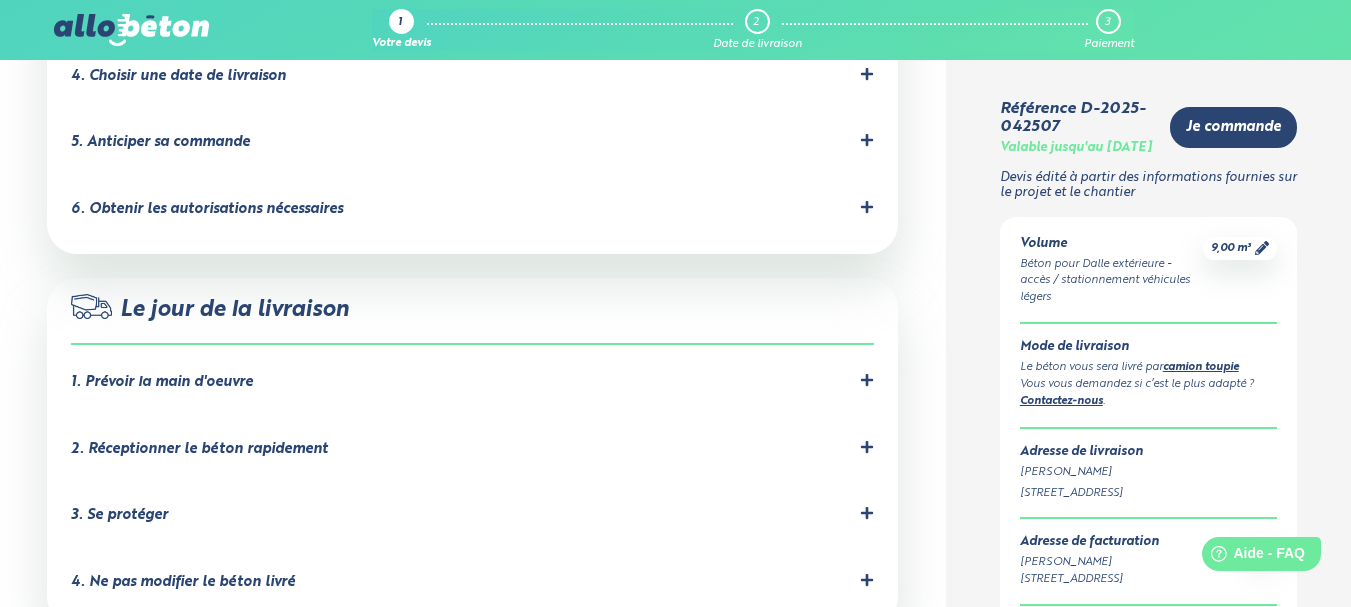click on "2. Réceptionner le béton rapidement" at bounding box center (472, 453) 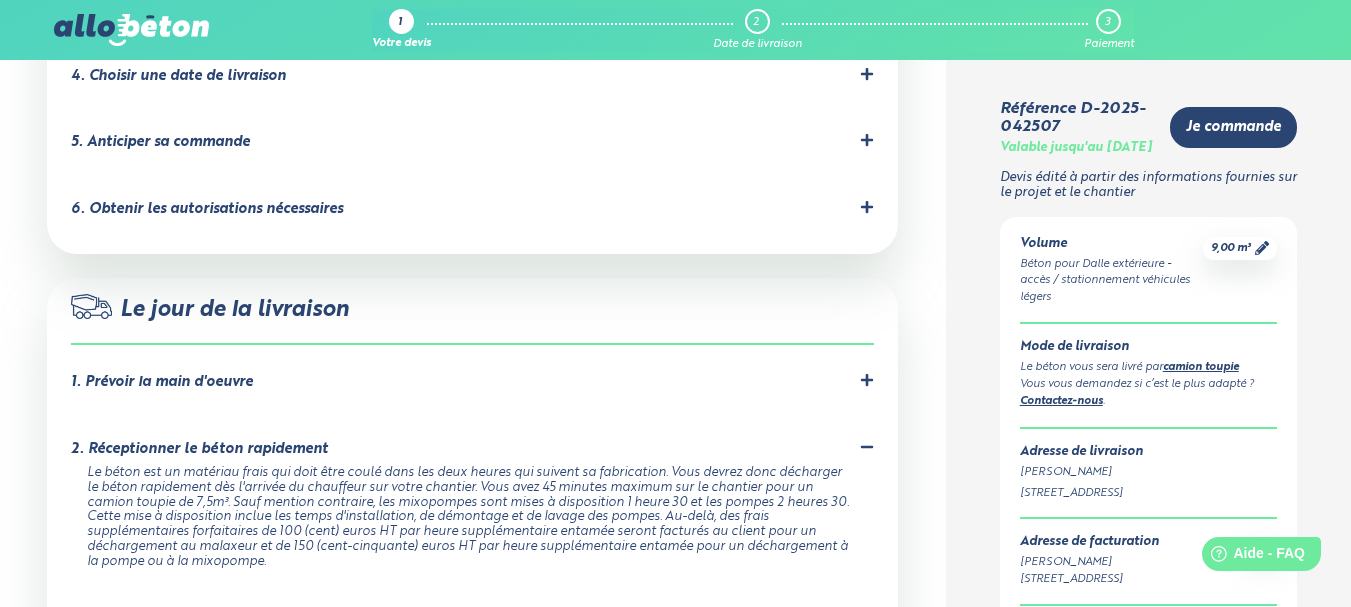 click 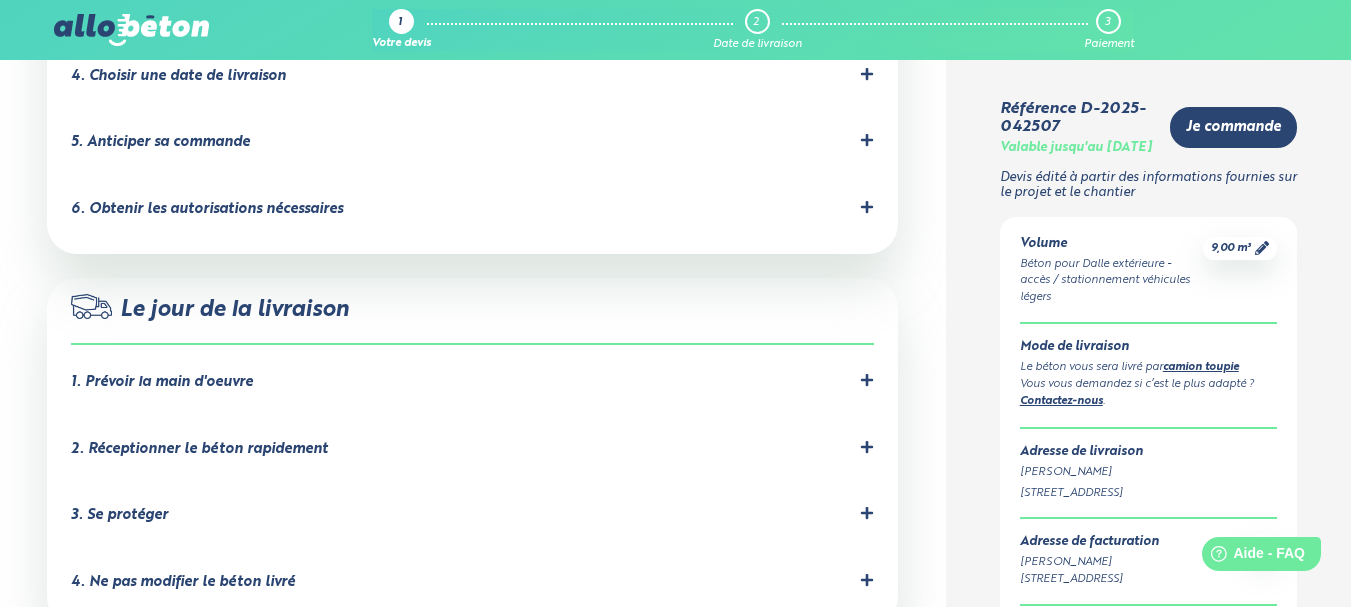 click 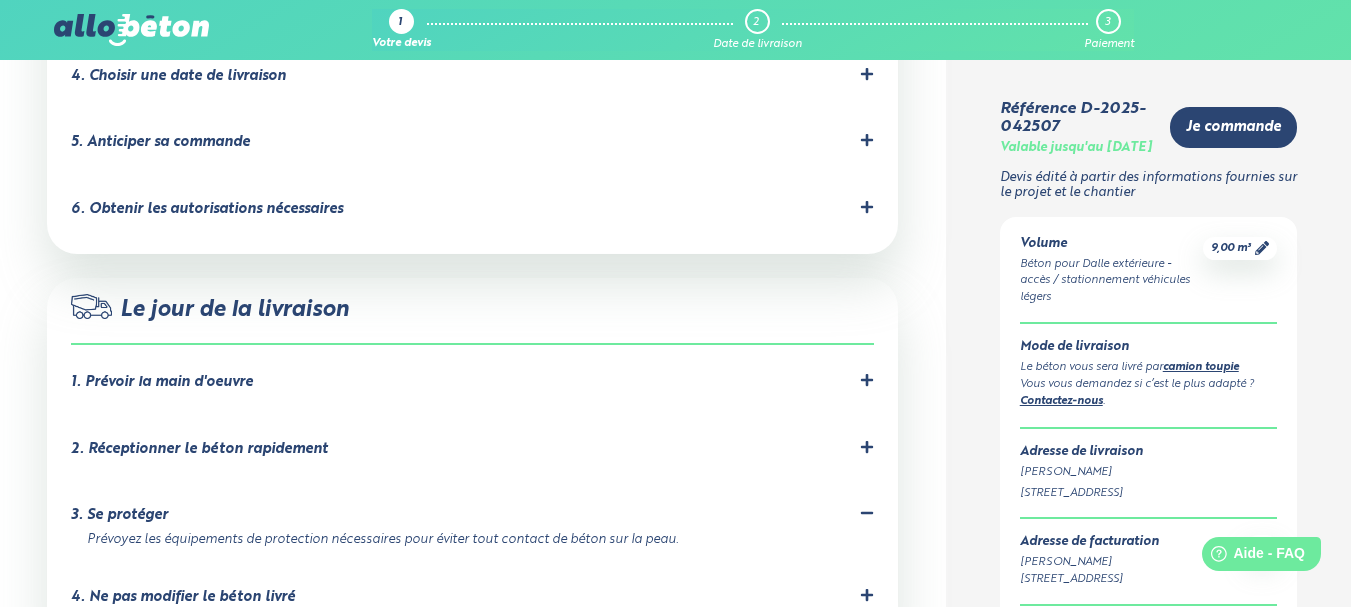 click 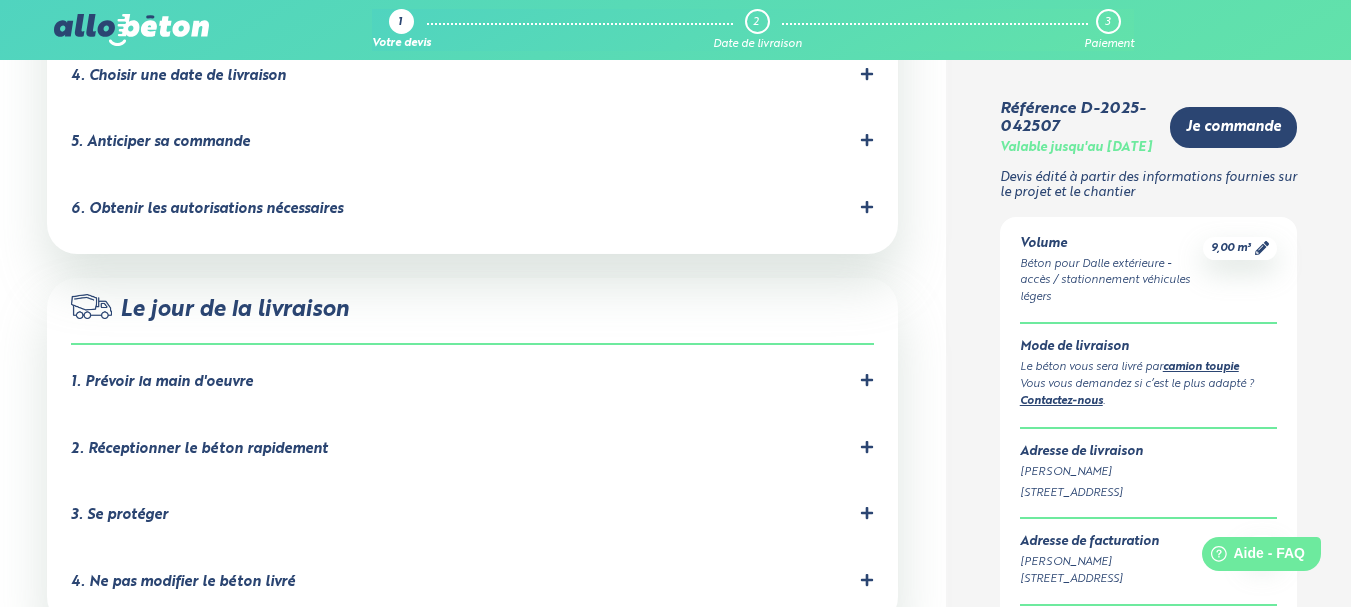 click 